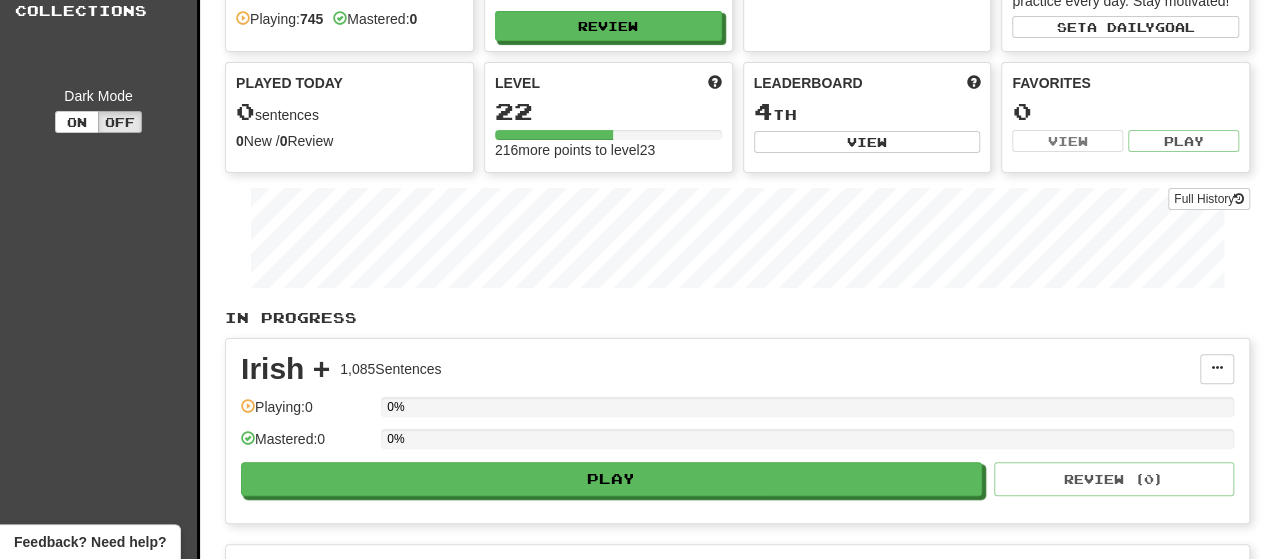 scroll, scrollTop: 122, scrollLeft: 0, axis: vertical 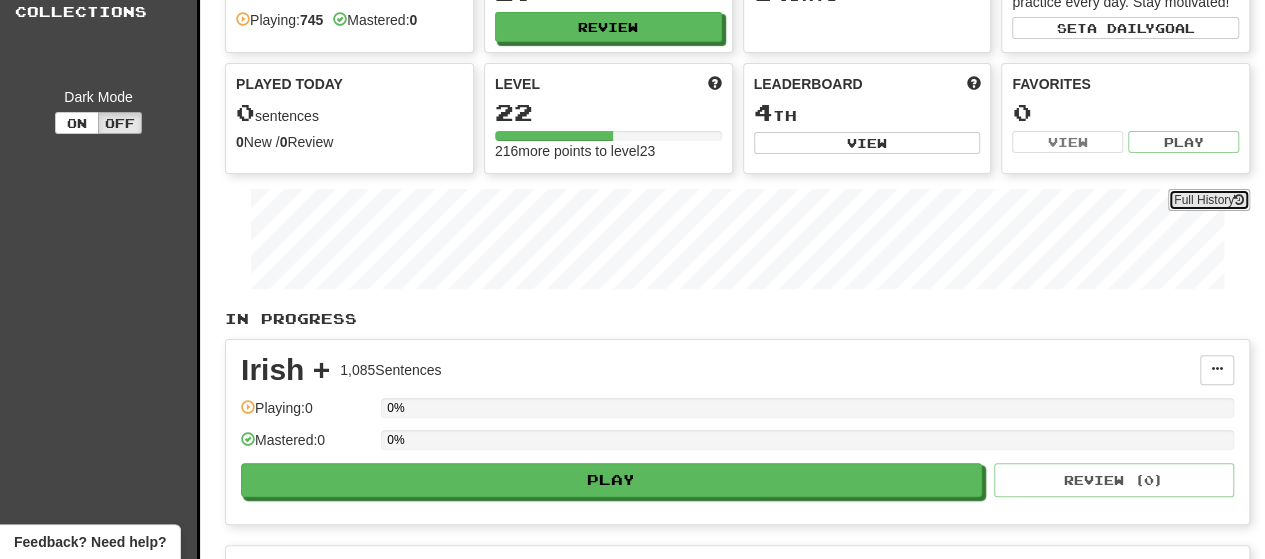 click on "Full History" at bounding box center [1209, 200] 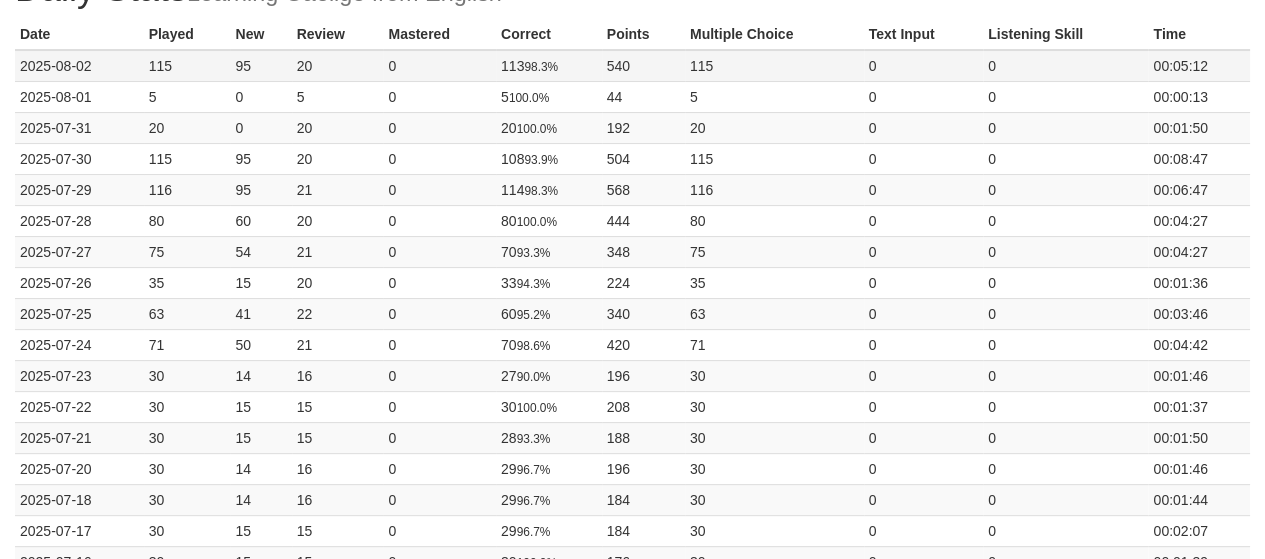 scroll, scrollTop: 0, scrollLeft: 0, axis: both 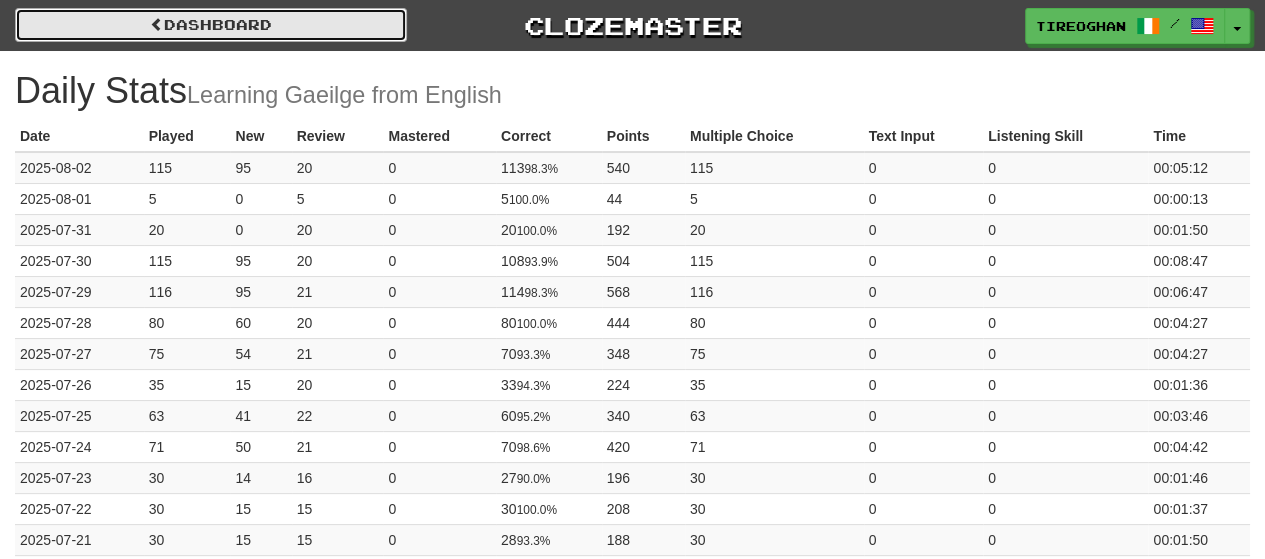 click on "Dashboard" at bounding box center [211, 25] 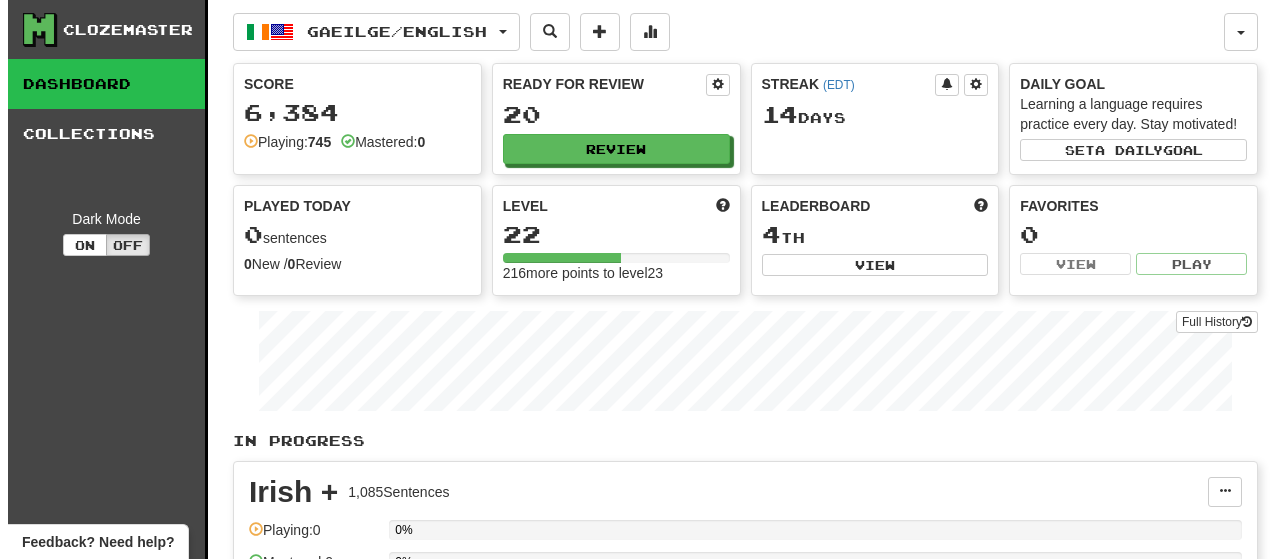 scroll, scrollTop: 0, scrollLeft: 0, axis: both 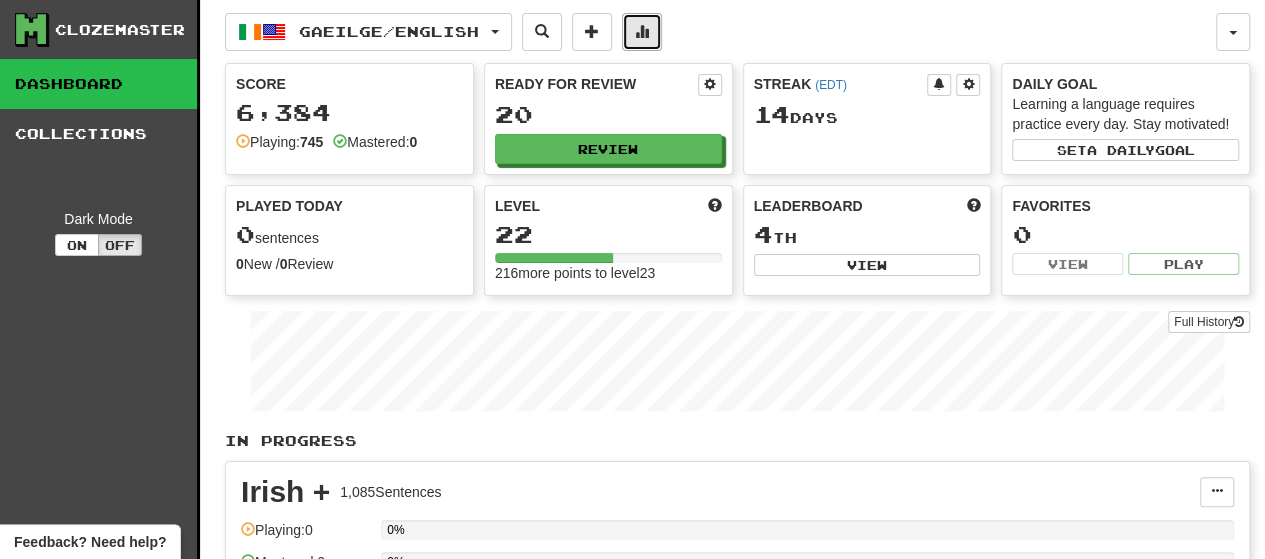click at bounding box center (642, 32) 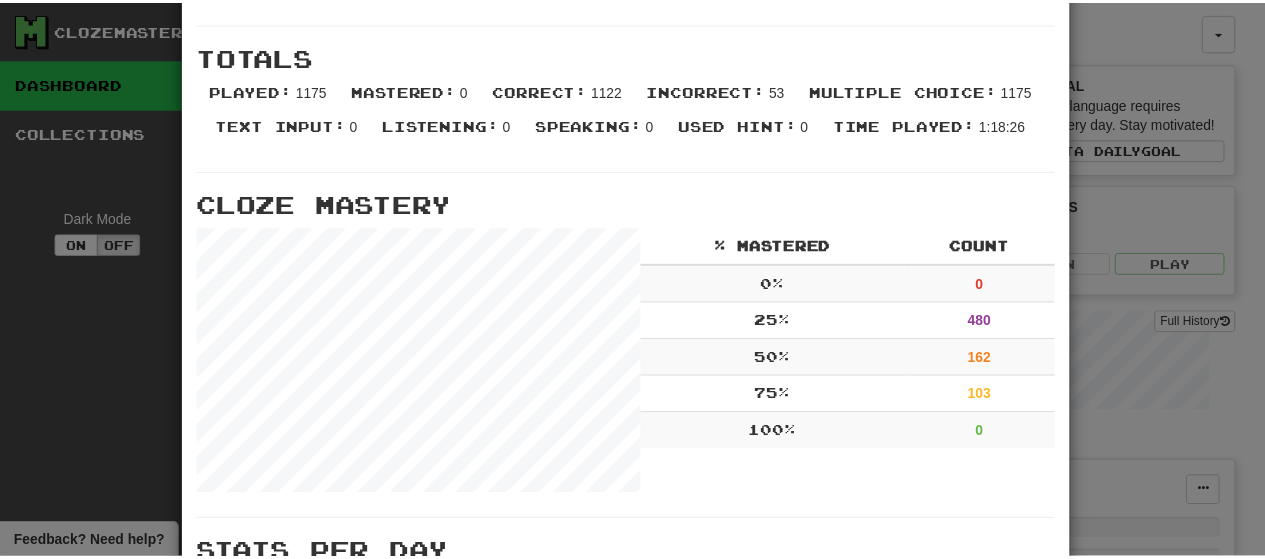 scroll, scrollTop: 868, scrollLeft: 0, axis: vertical 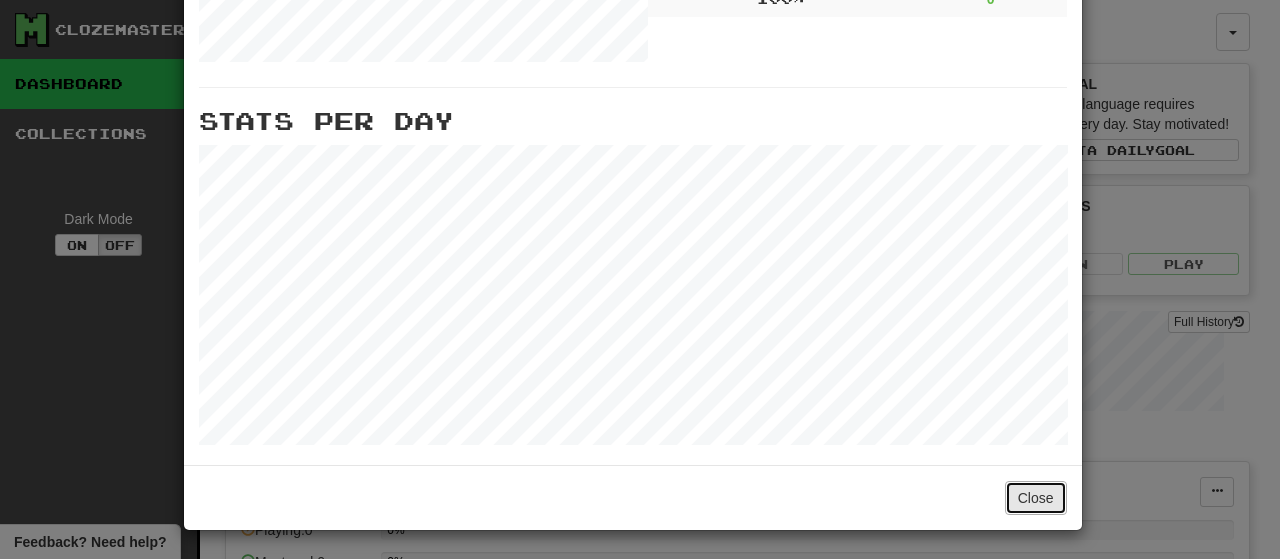 click on "Close" at bounding box center [1036, 498] 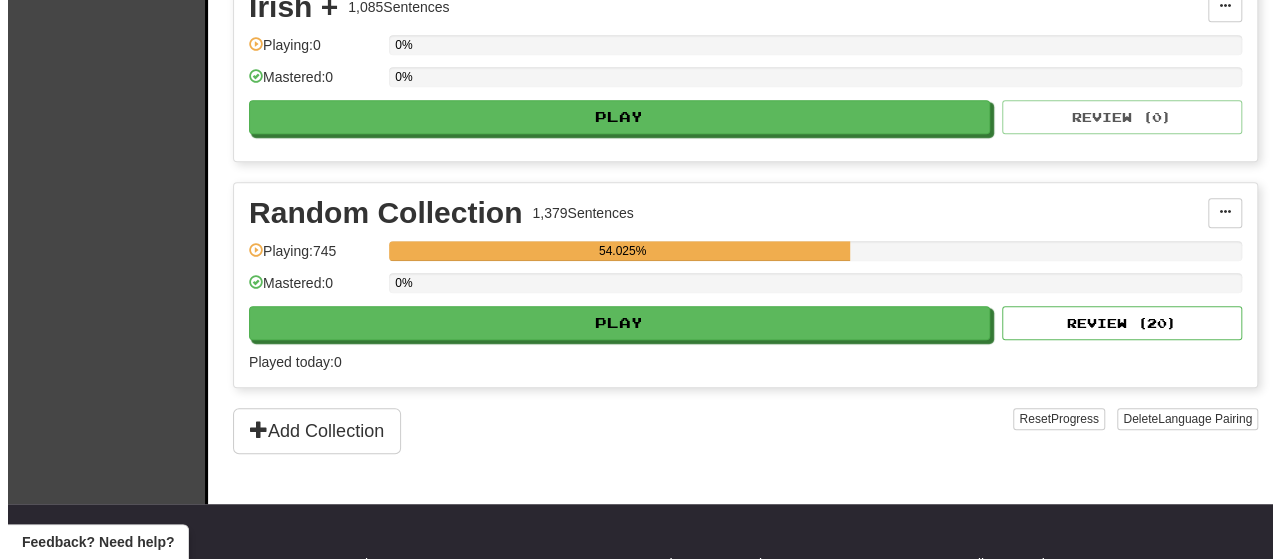scroll, scrollTop: 490, scrollLeft: 0, axis: vertical 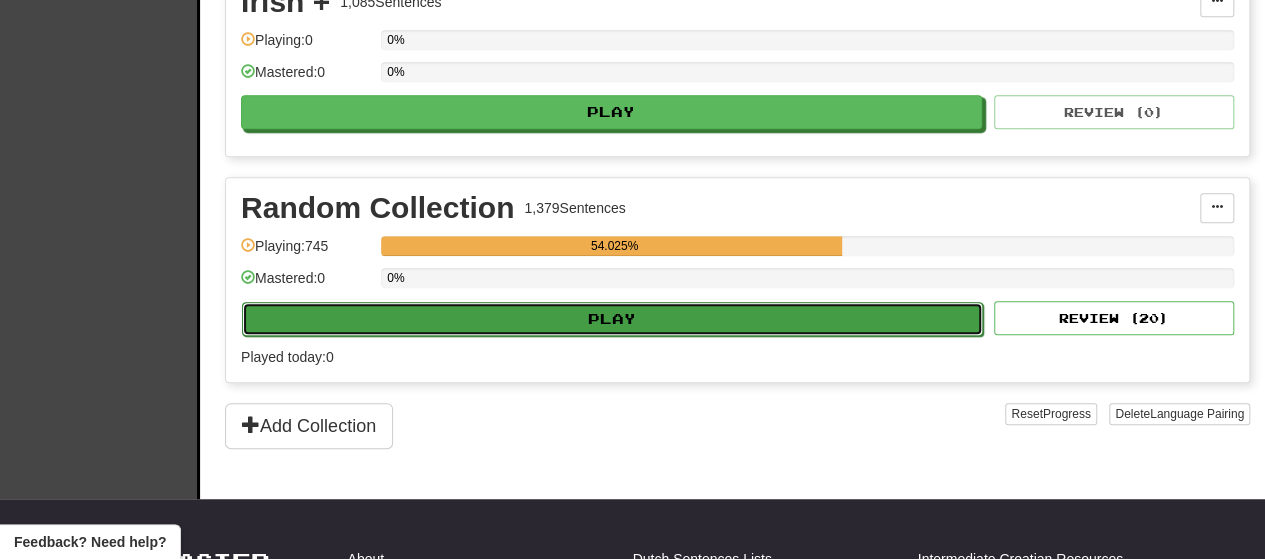 click on "Play" at bounding box center (612, 319) 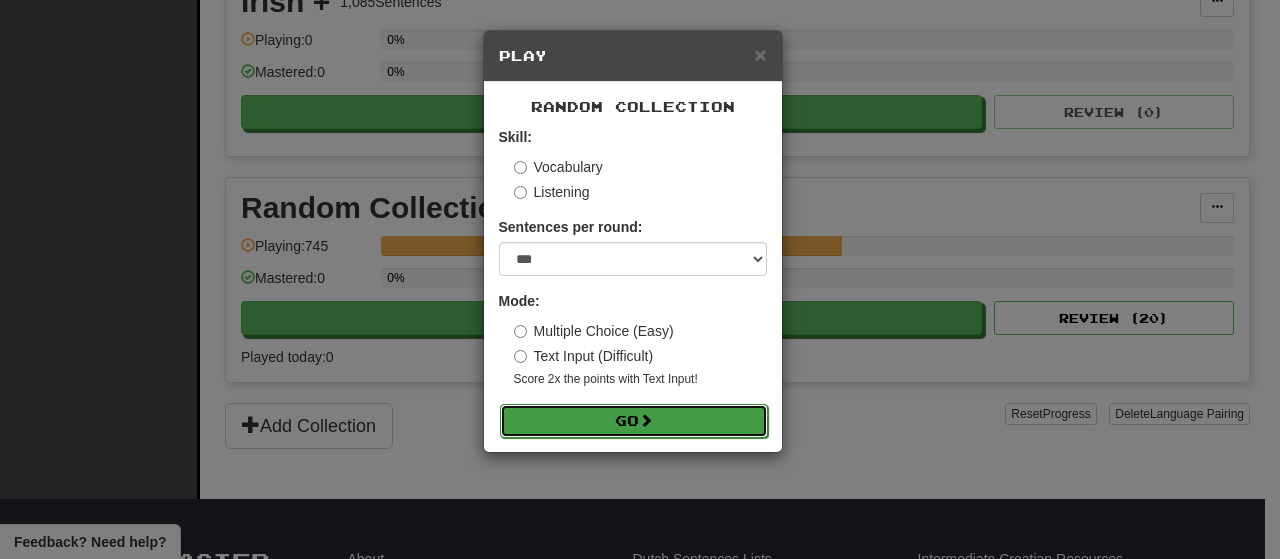 click on "Go" at bounding box center [634, 421] 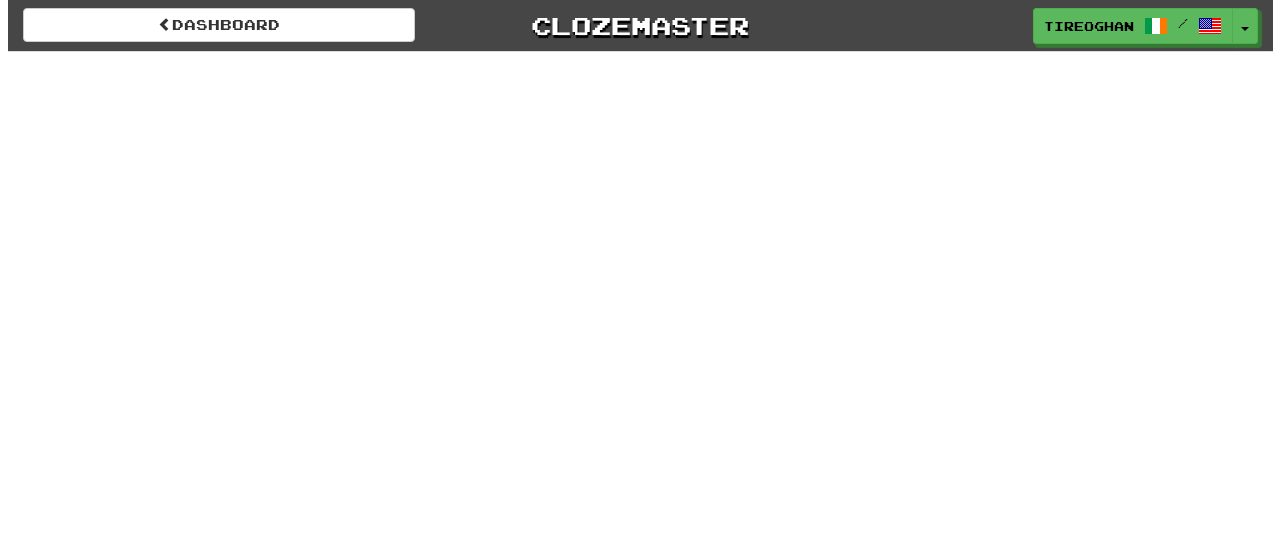 scroll, scrollTop: 0, scrollLeft: 0, axis: both 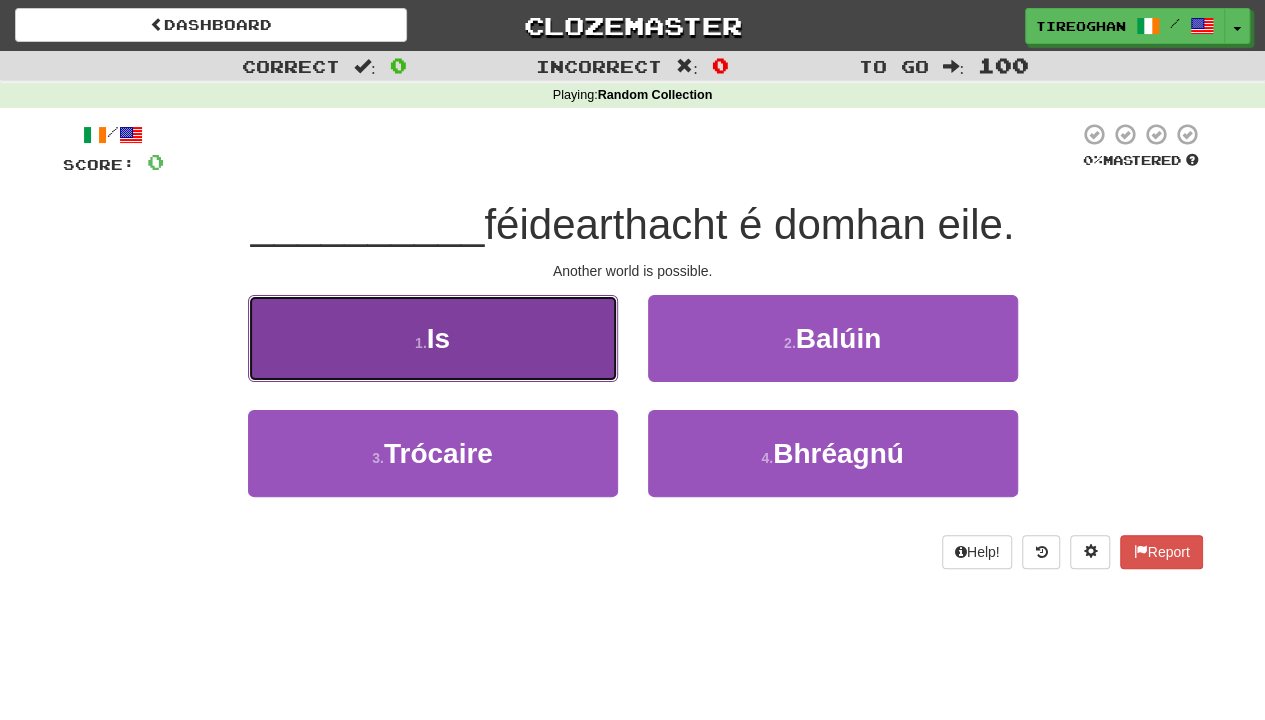 click on "1 .  Is" at bounding box center [433, 338] 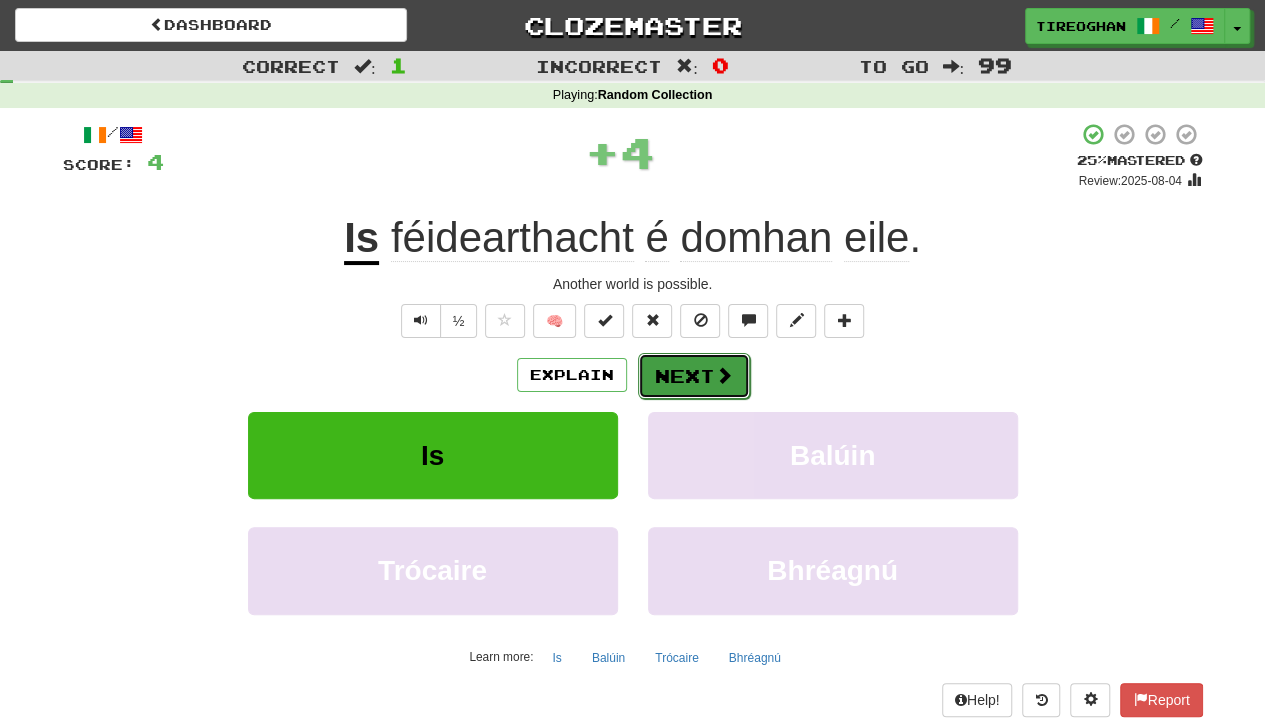 click on "Next" at bounding box center [694, 376] 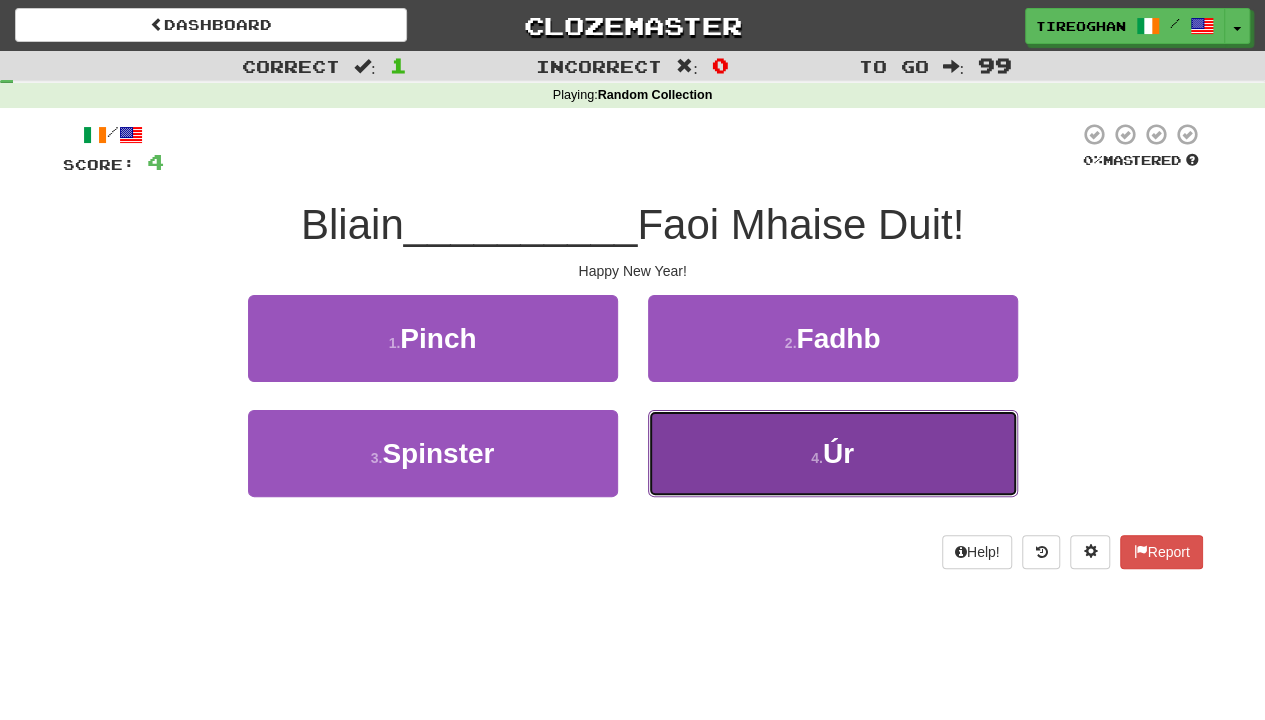 click on "4 .  Úr" at bounding box center (833, 453) 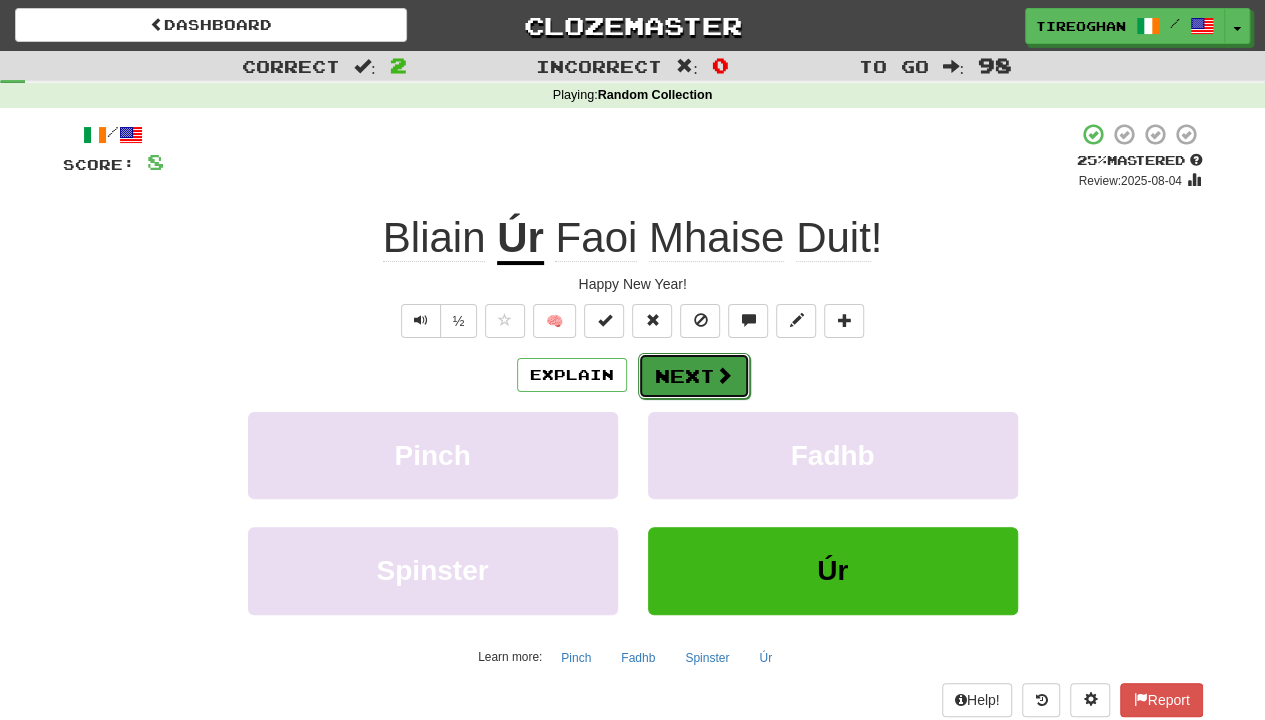 click on "Next" at bounding box center [694, 376] 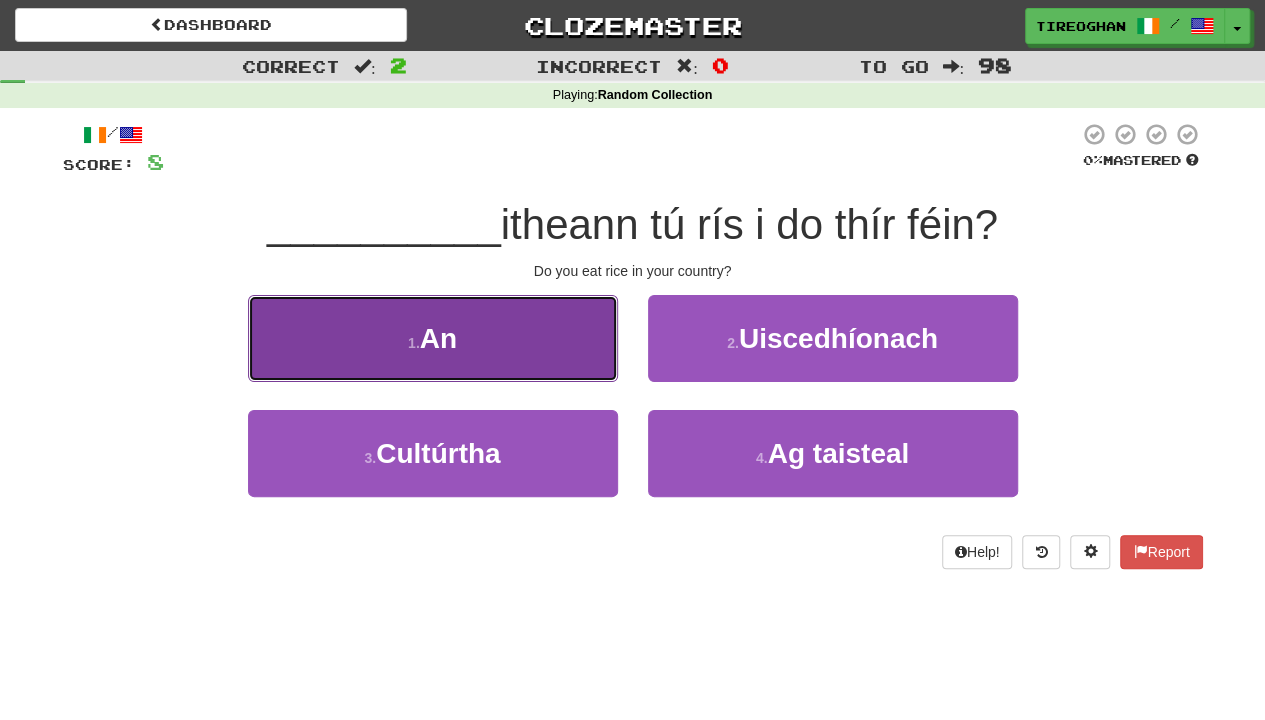 click on "1 .  An" at bounding box center [433, 338] 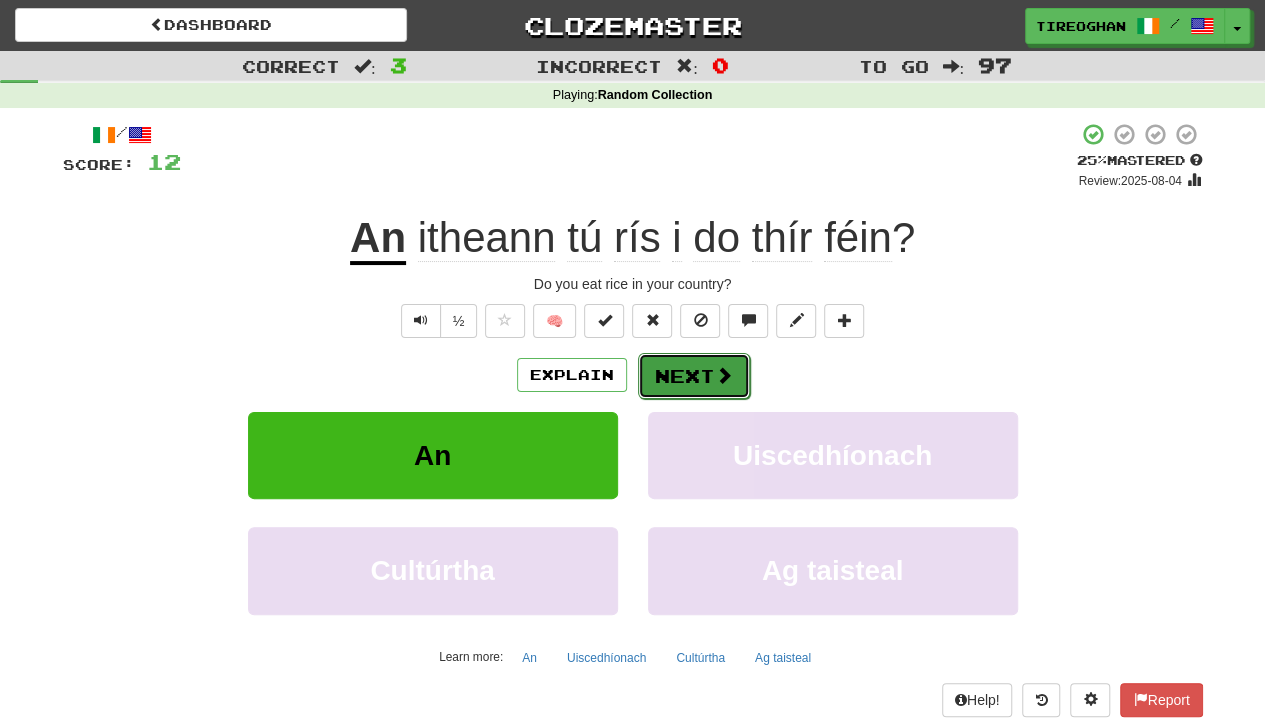 click on "Next" at bounding box center (694, 376) 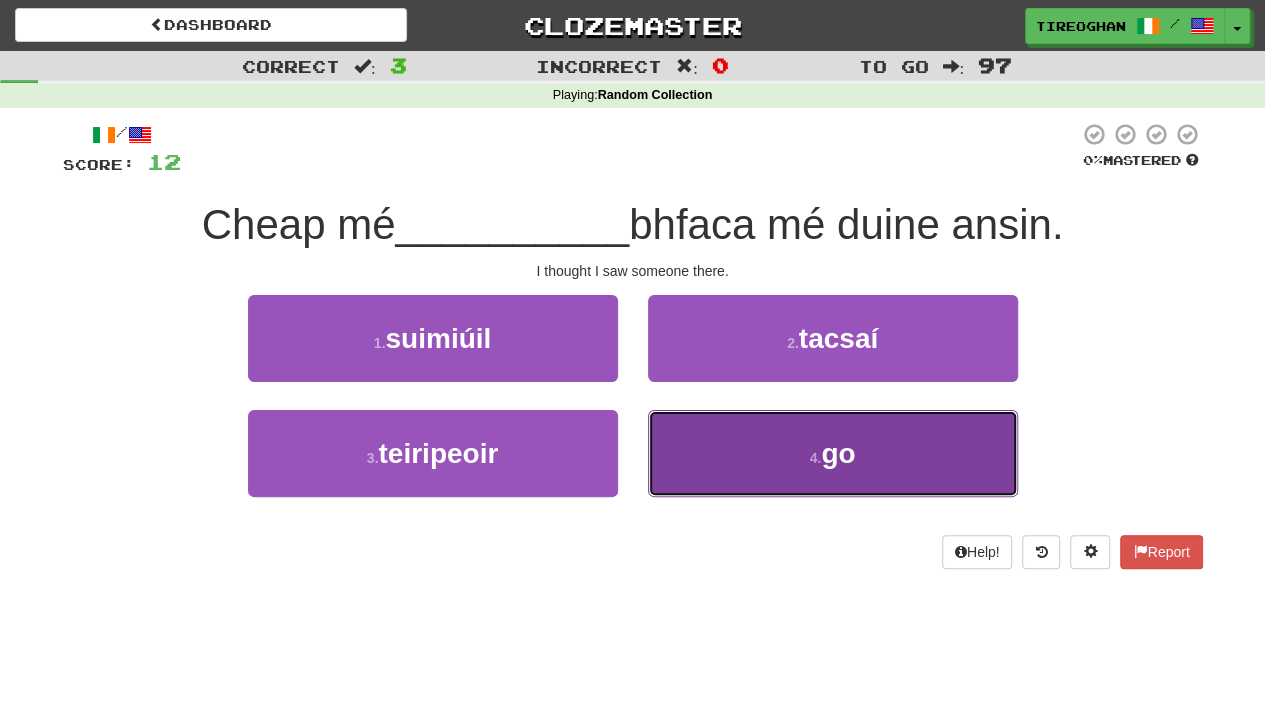 click on "go" at bounding box center [838, 453] 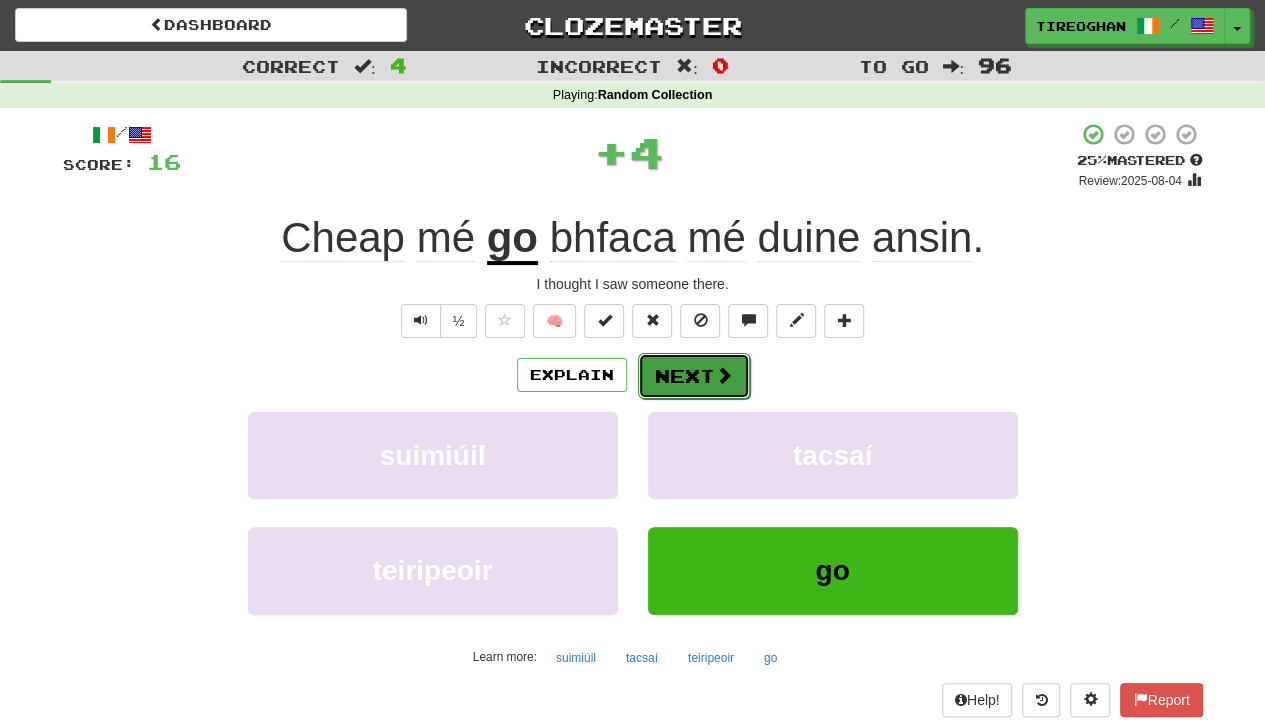click on "Next" at bounding box center [694, 376] 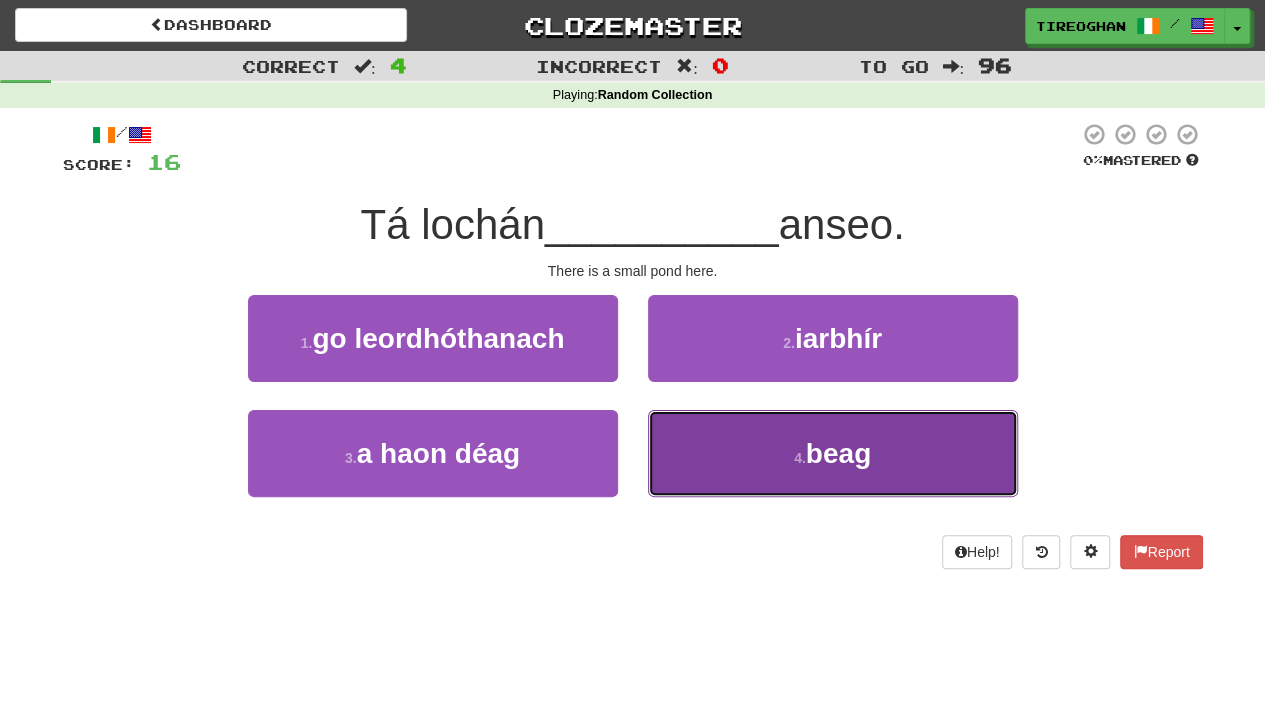 click on "4 .  beag" at bounding box center (833, 453) 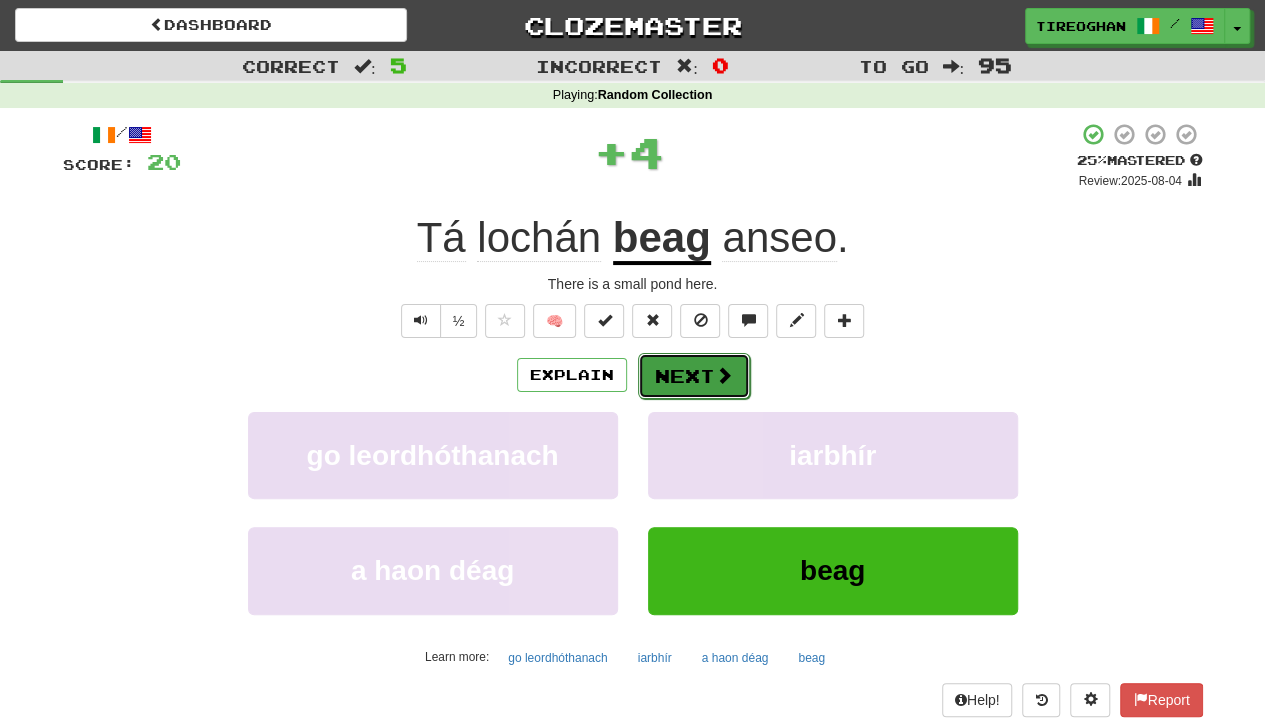 click on "Next" at bounding box center [694, 376] 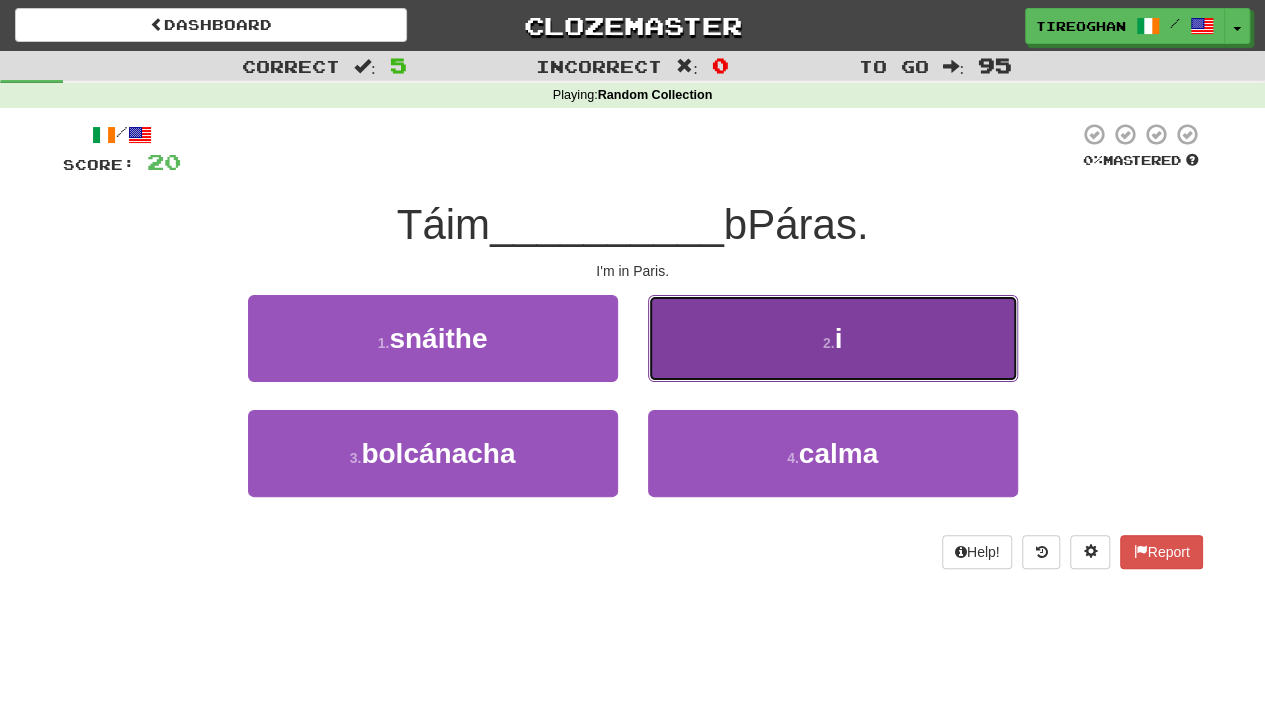 click on "2 .  i" at bounding box center [833, 338] 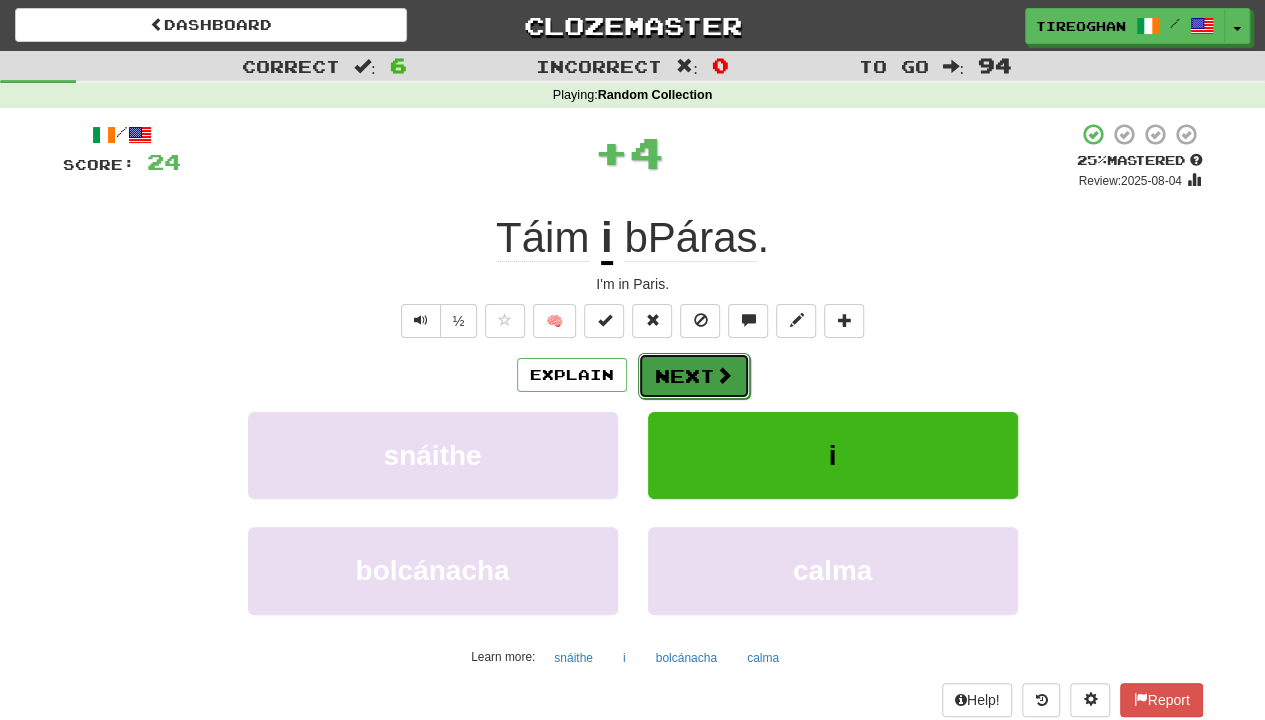 click on "Next" at bounding box center [694, 376] 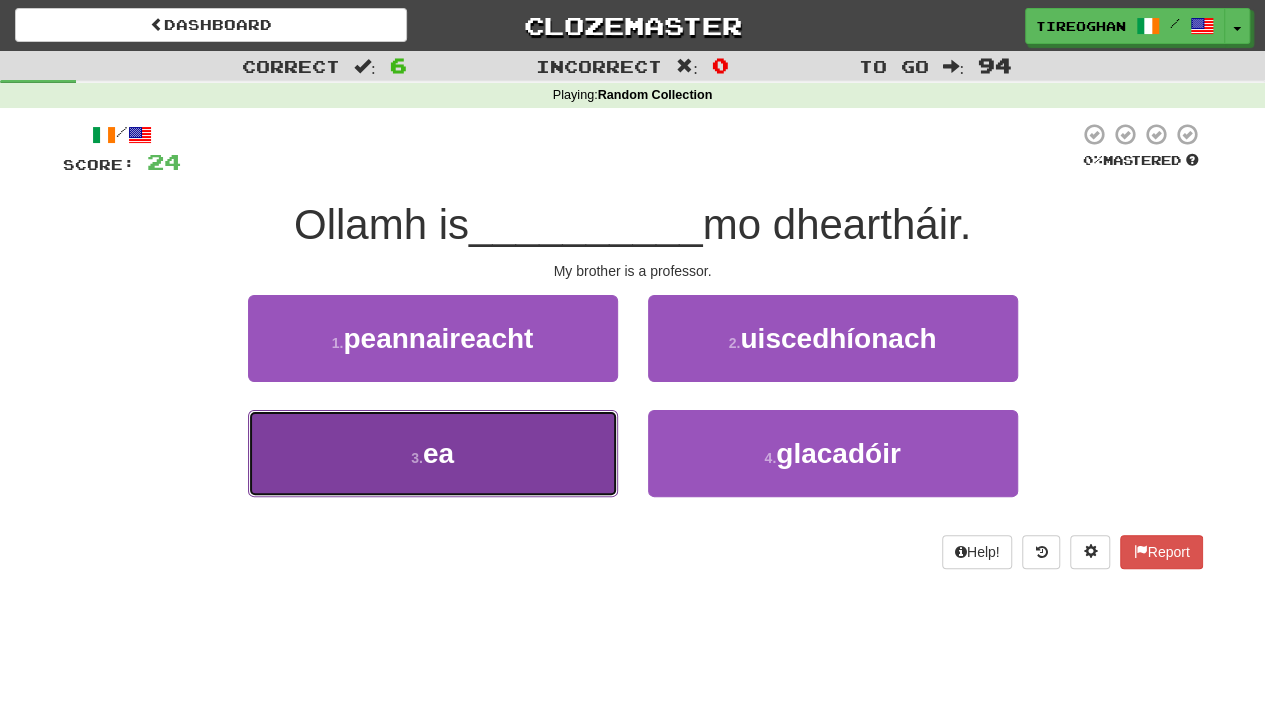 click on "3 .  ea" at bounding box center (433, 453) 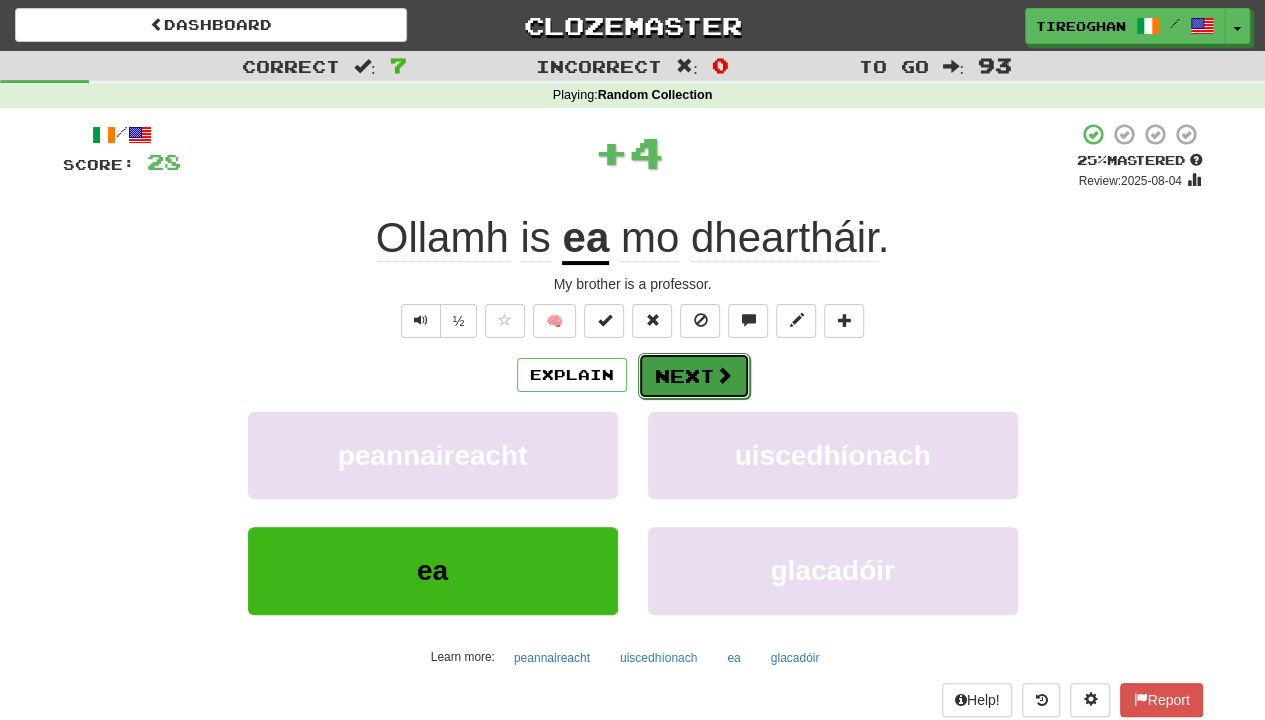 click at bounding box center (724, 375) 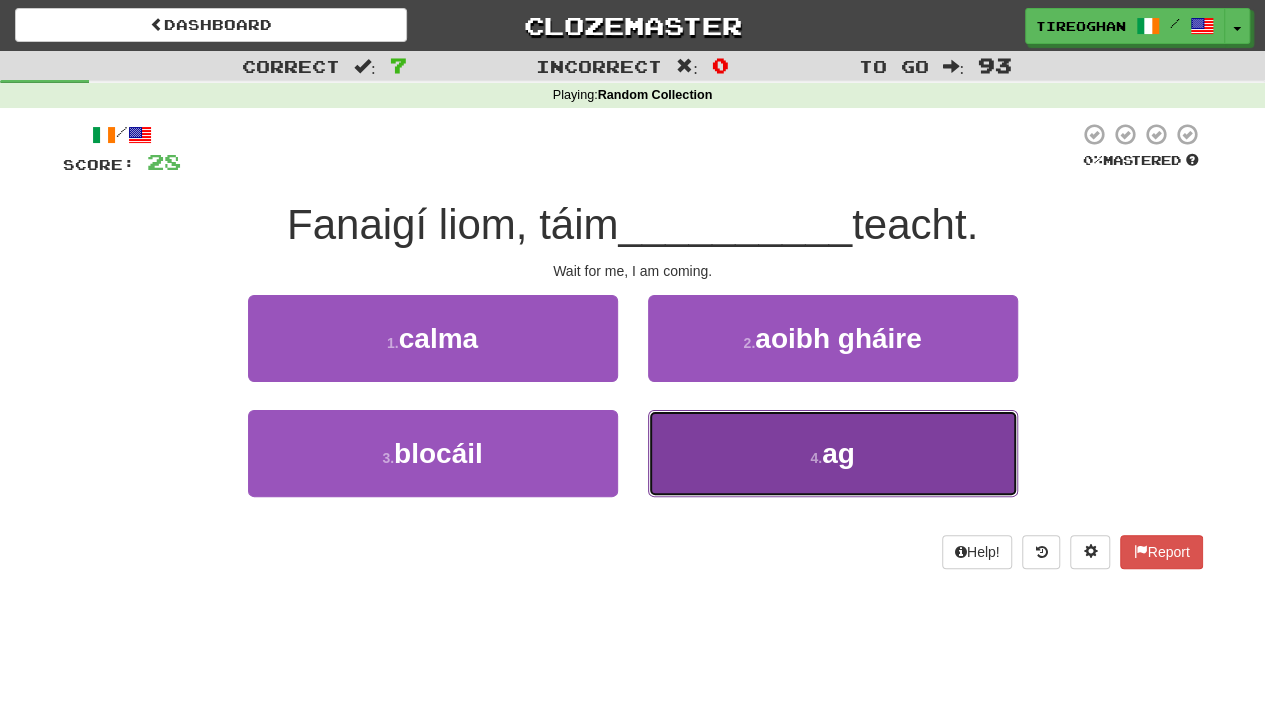 click on "4 .  ag" at bounding box center [833, 453] 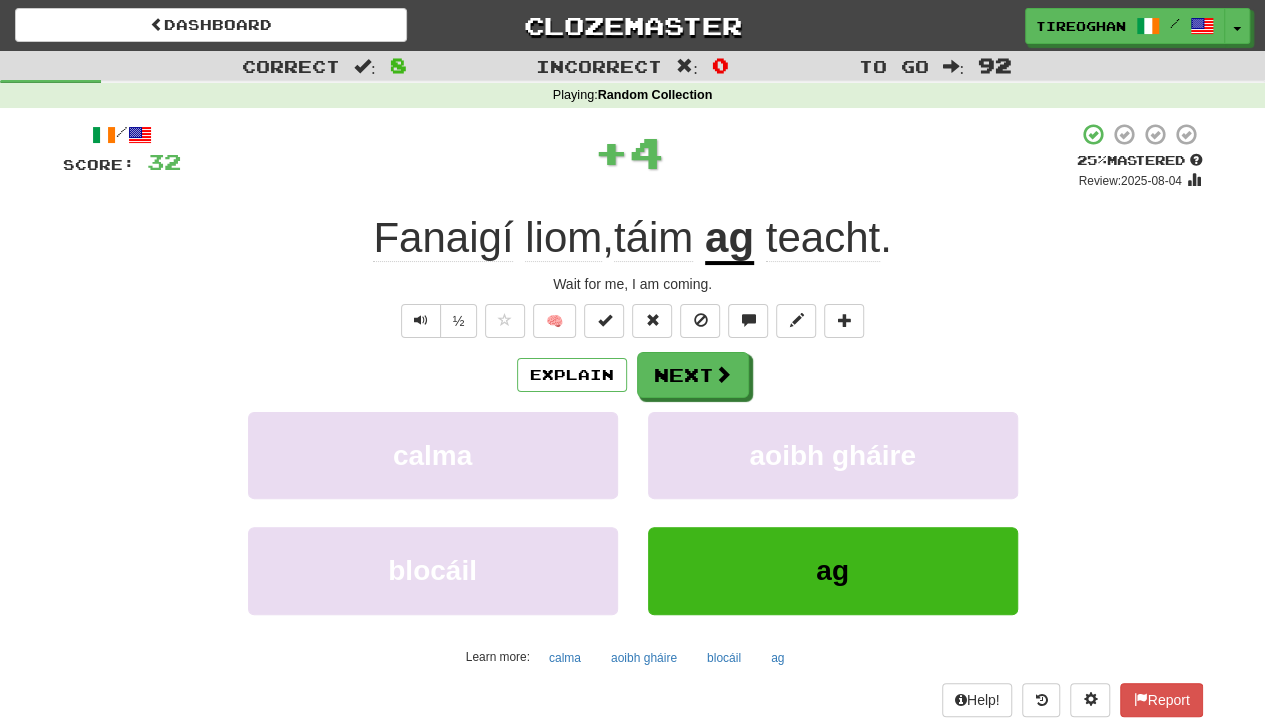 click on "/  Score:   32 + 4 25 %  Mastered Review:  2025-08-04 Fanaigí   liom ,  táim   ag   teacht . Wait for me, I am coming. ½ 🧠 Explain Next calma aoibh gháire blocáil ag Learn more: calma aoibh gháire blocáil ag  Help!  Report Sentence Source" at bounding box center (633, 435) 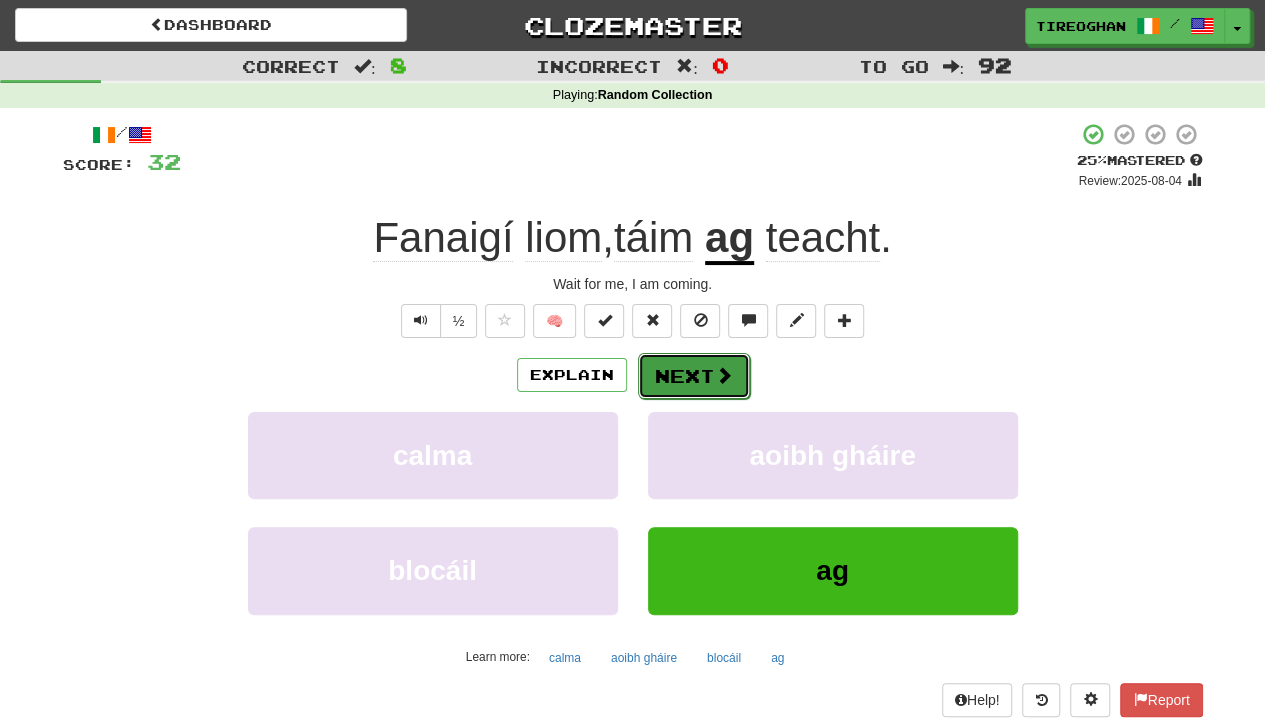 click on "Next" at bounding box center (694, 376) 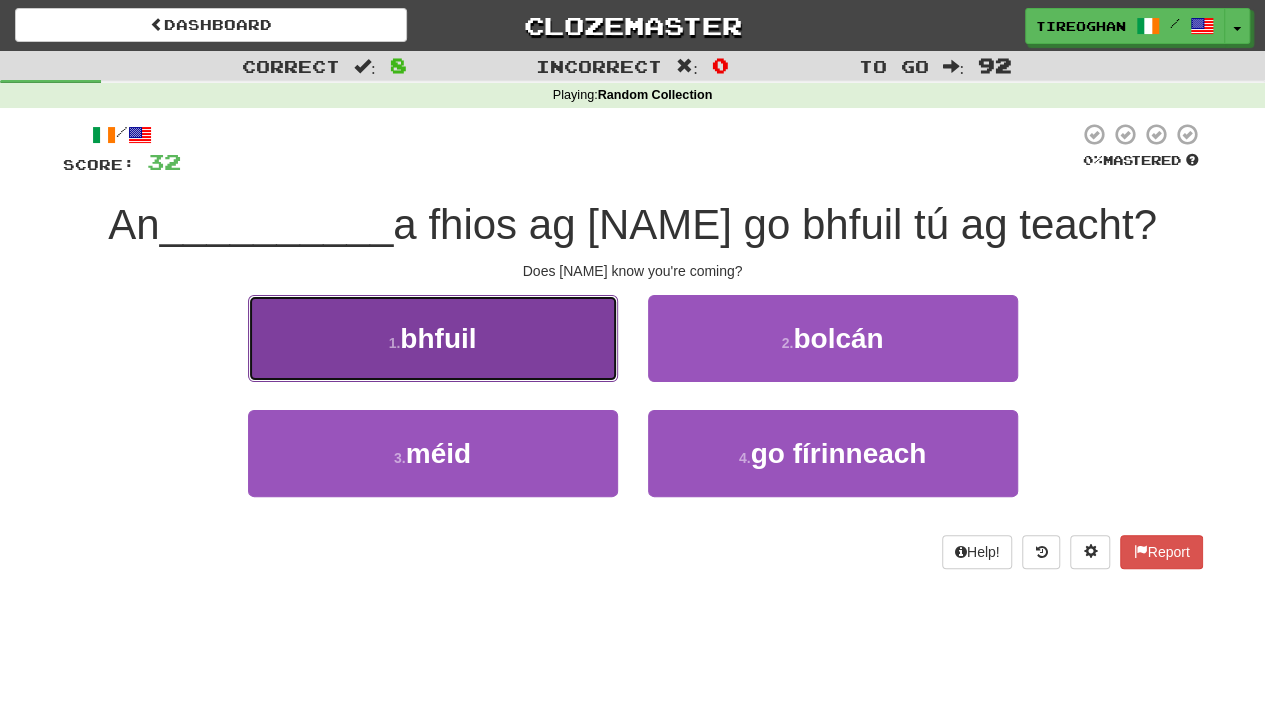 click on "1 .  bhfuil" at bounding box center [433, 338] 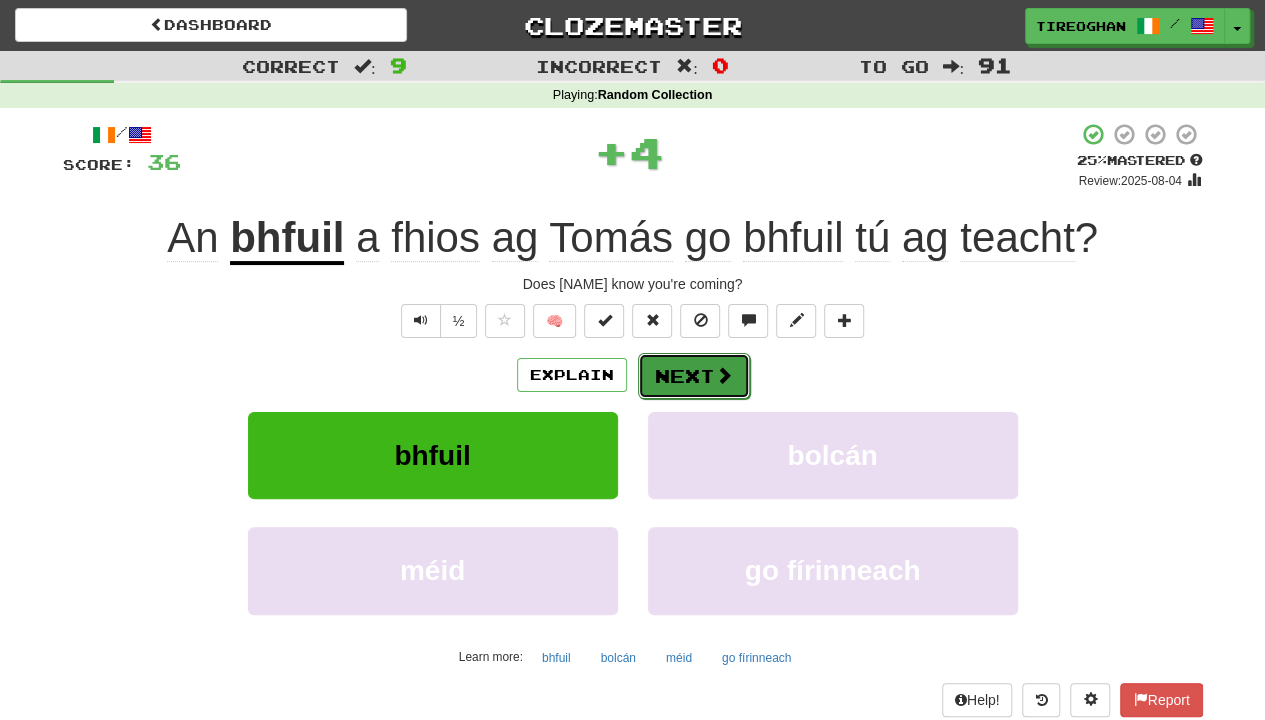 click on "Next" at bounding box center [694, 376] 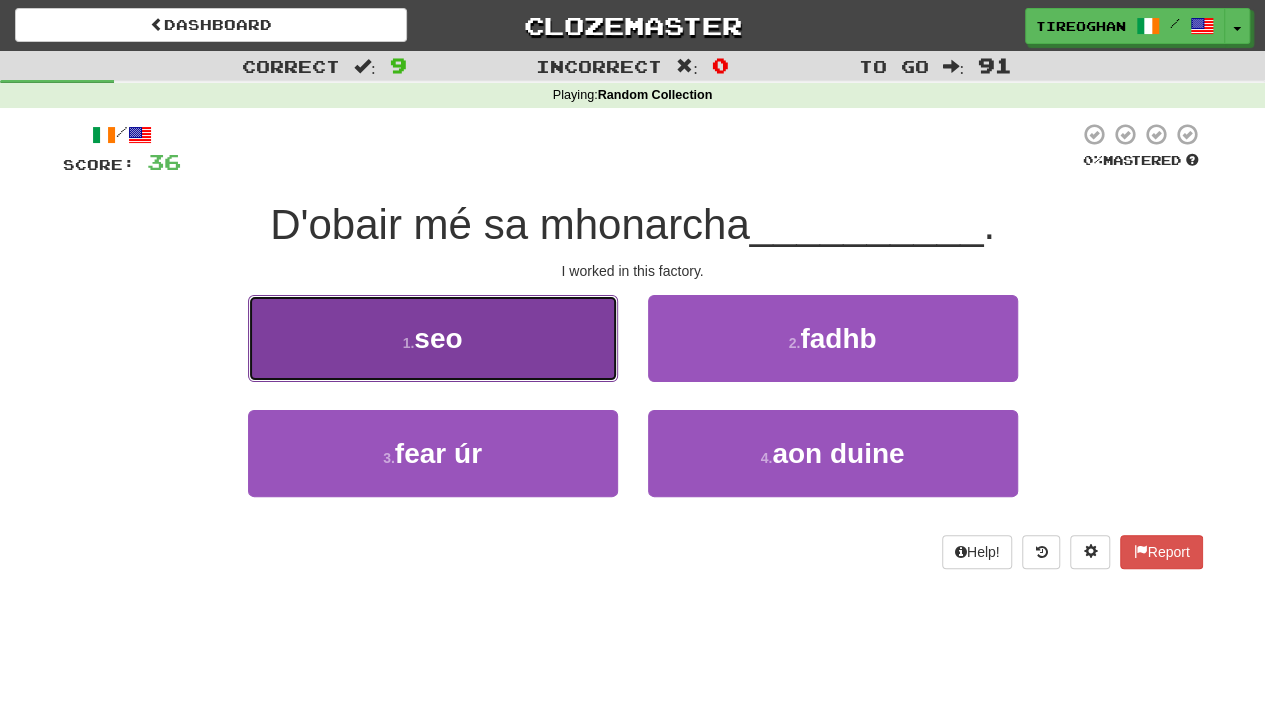 click on "1 .  seo" at bounding box center [433, 338] 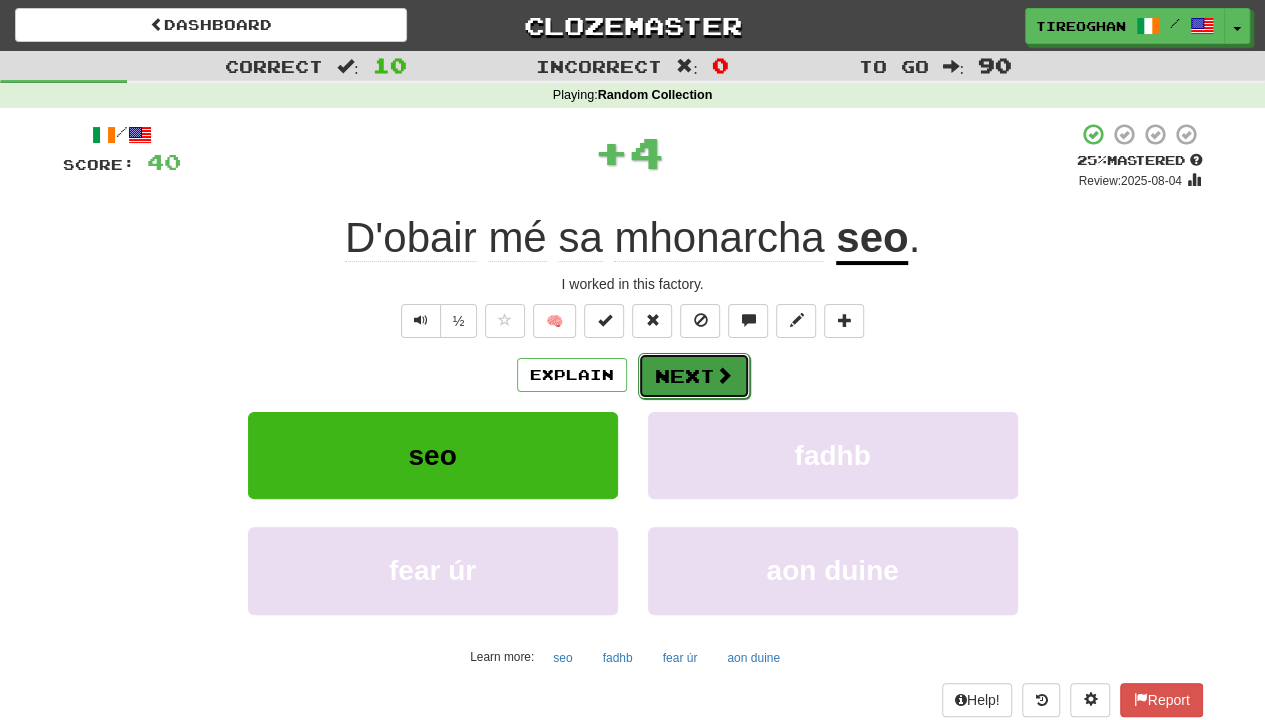 click on "Next" at bounding box center (694, 376) 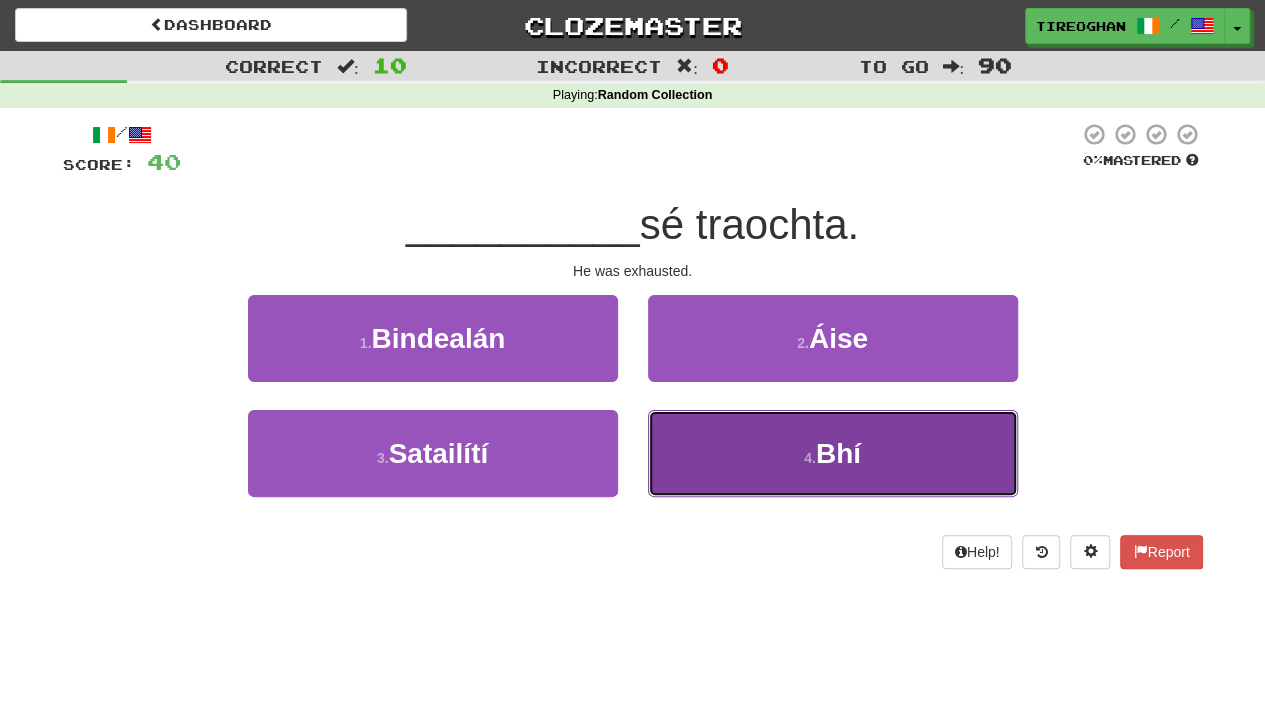 click on "4 .  Bhí" at bounding box center [833, 453] 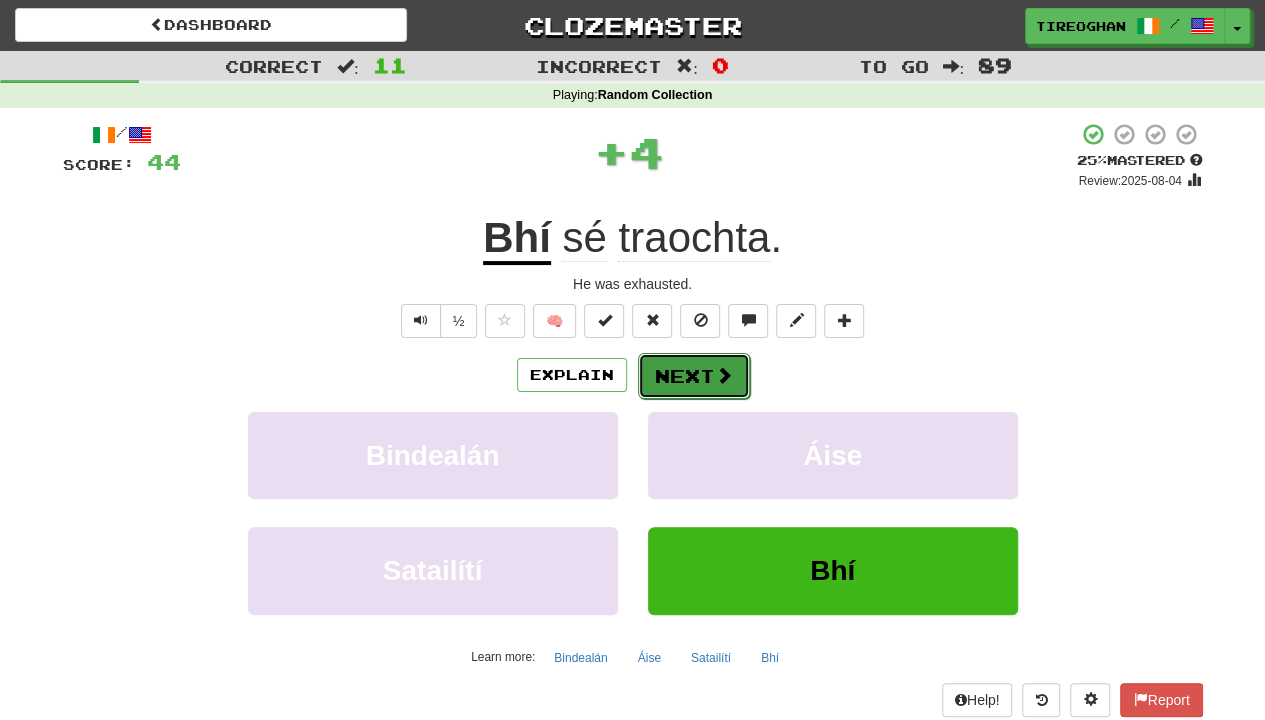 click on "Next" at bounding box center (694, 376) 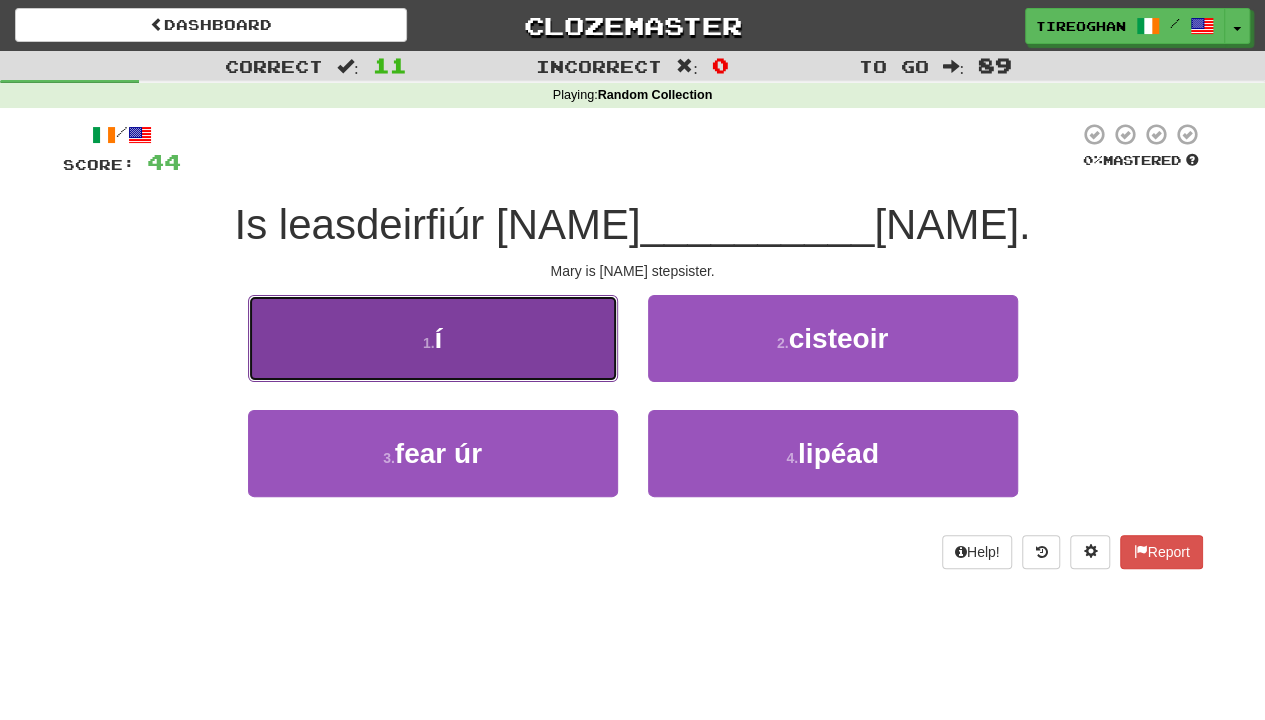 click on "1 .  í" at bounding box center [433, 338] 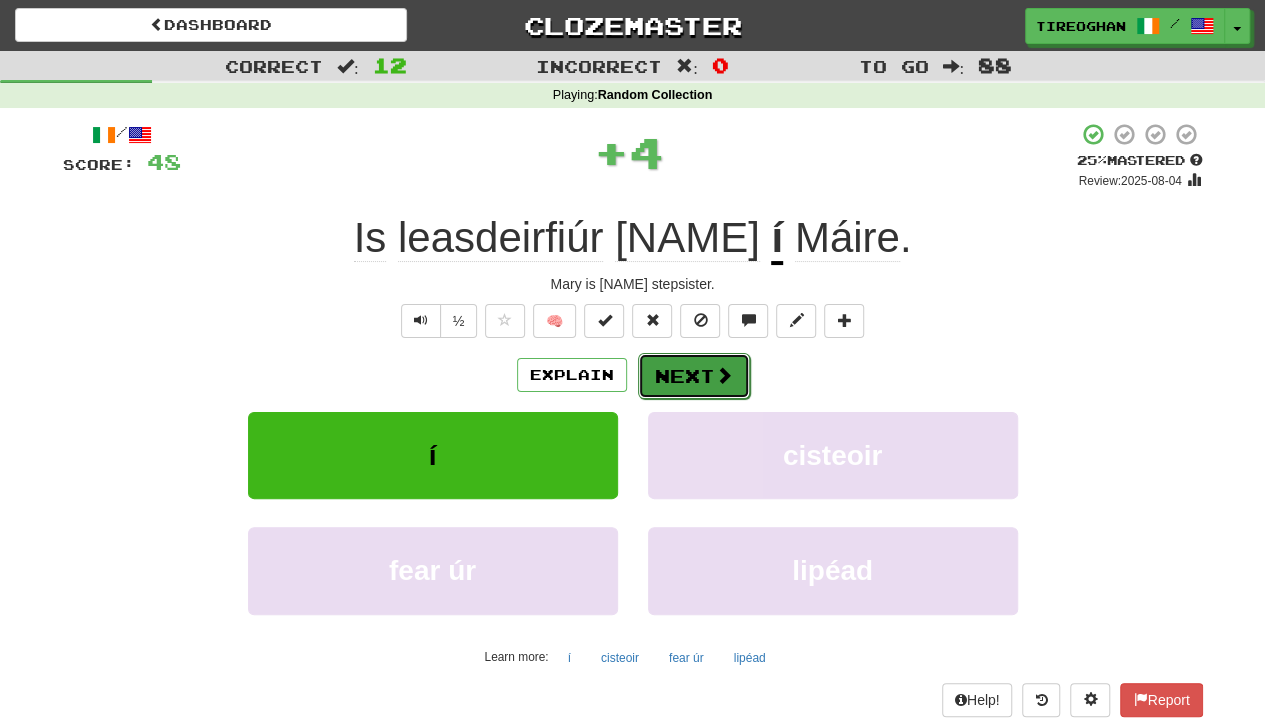 click on "Next" at bounding box center [694, 376] 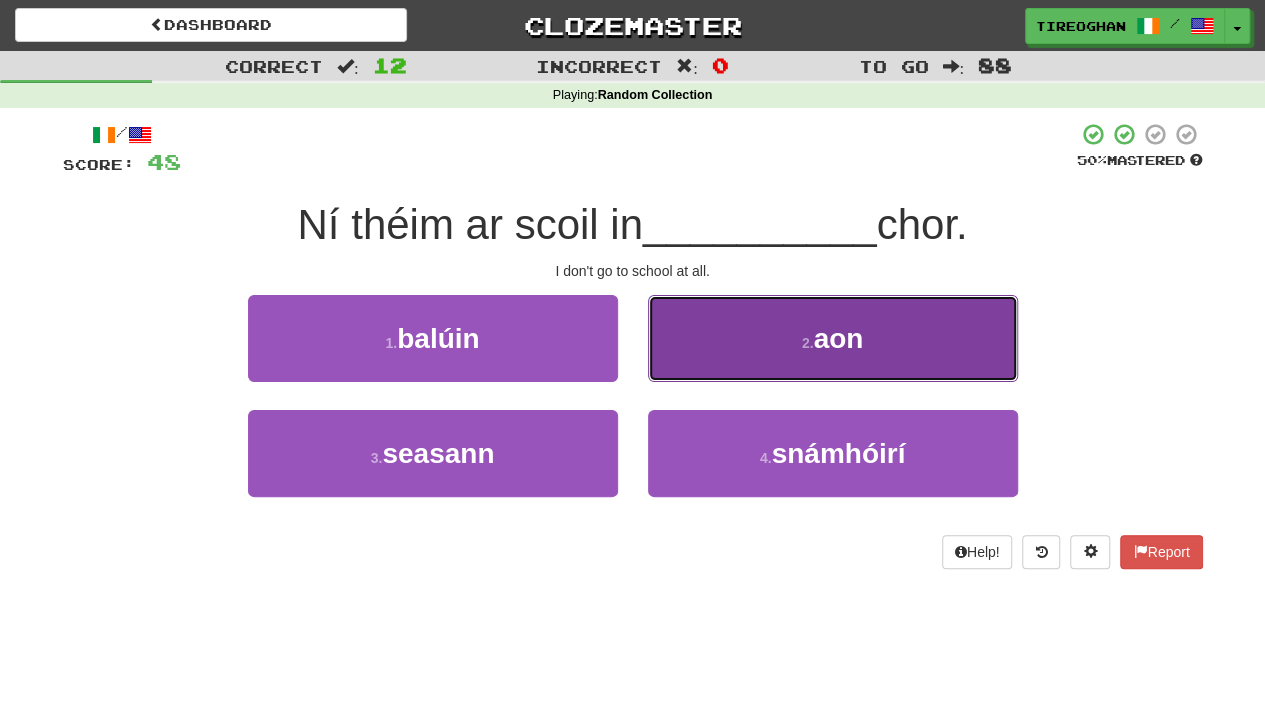 click on "2 ." at bounding box center (808, 343) 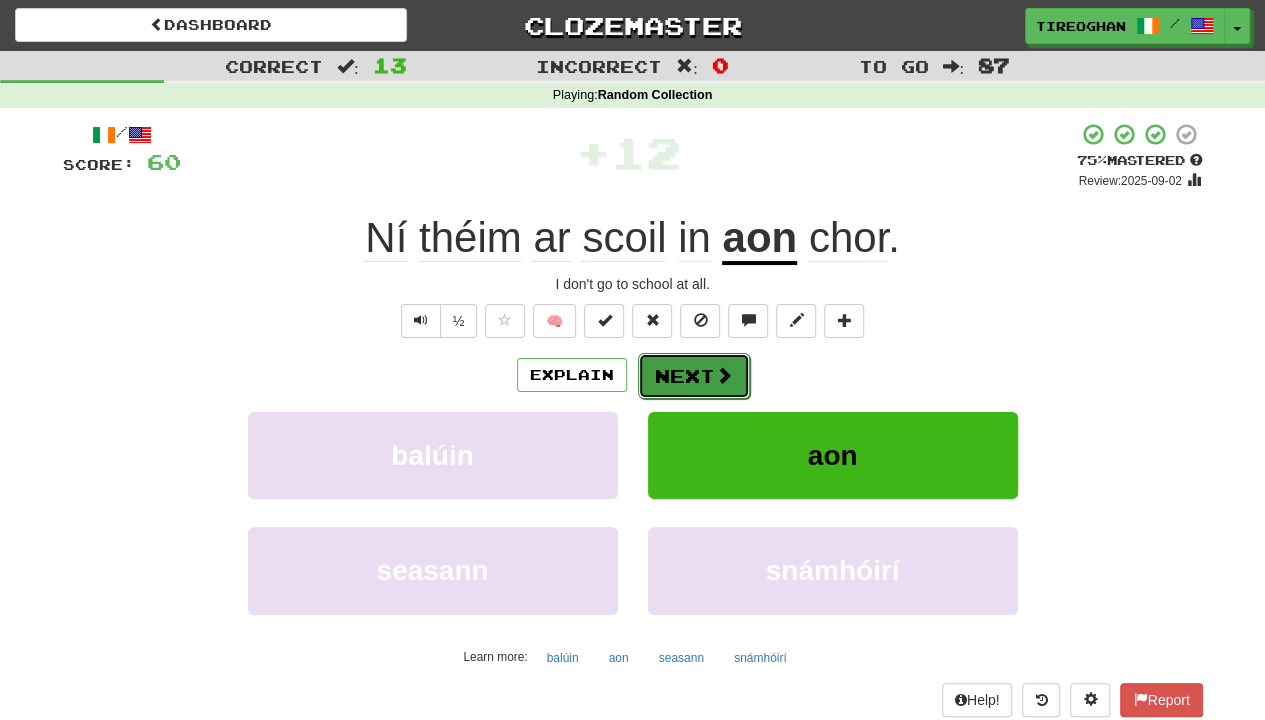 click on "Next" at bounding box center (694, 376) 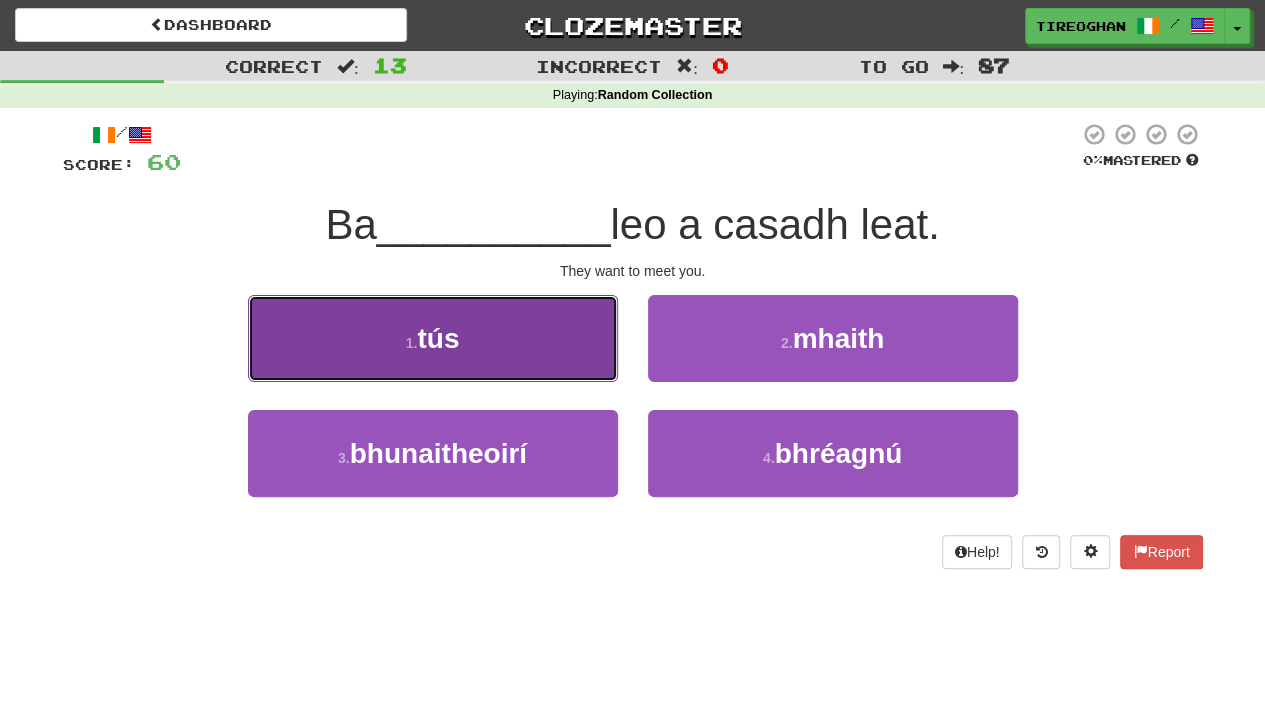click on "1 .  tús" at bounding box center (433, 338) 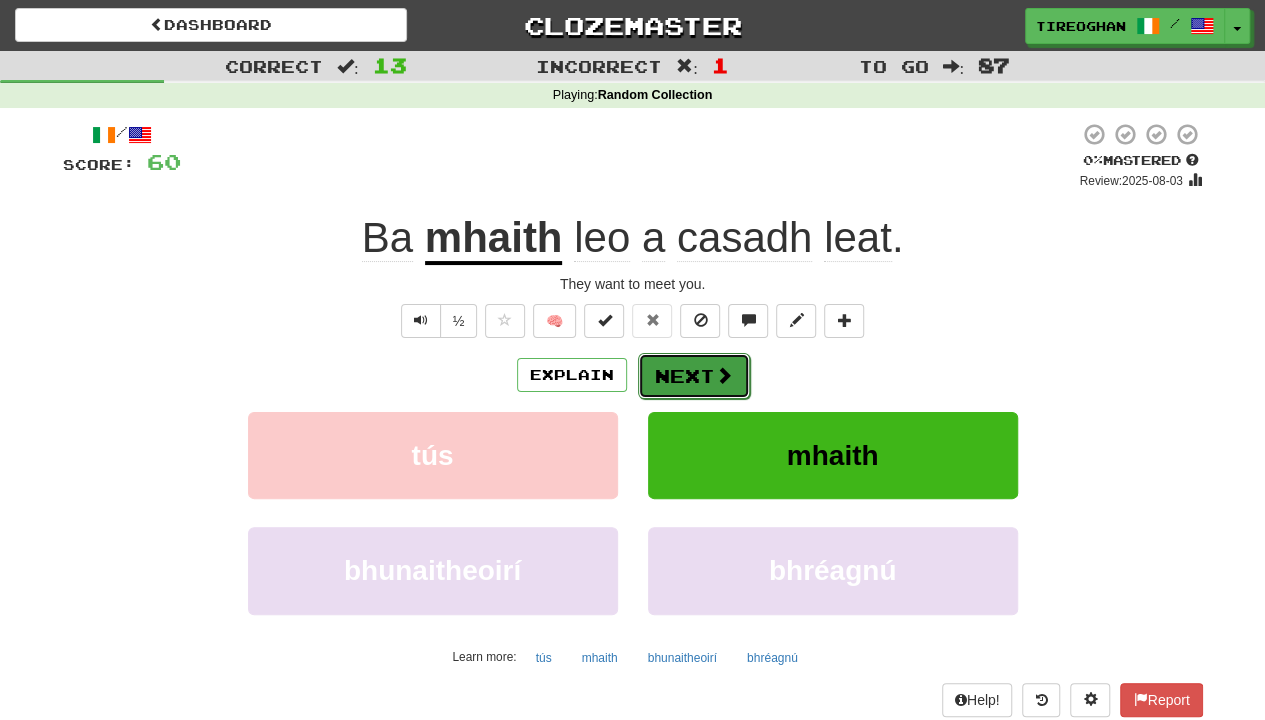 click on "Next" at bounding box center [694, 376] 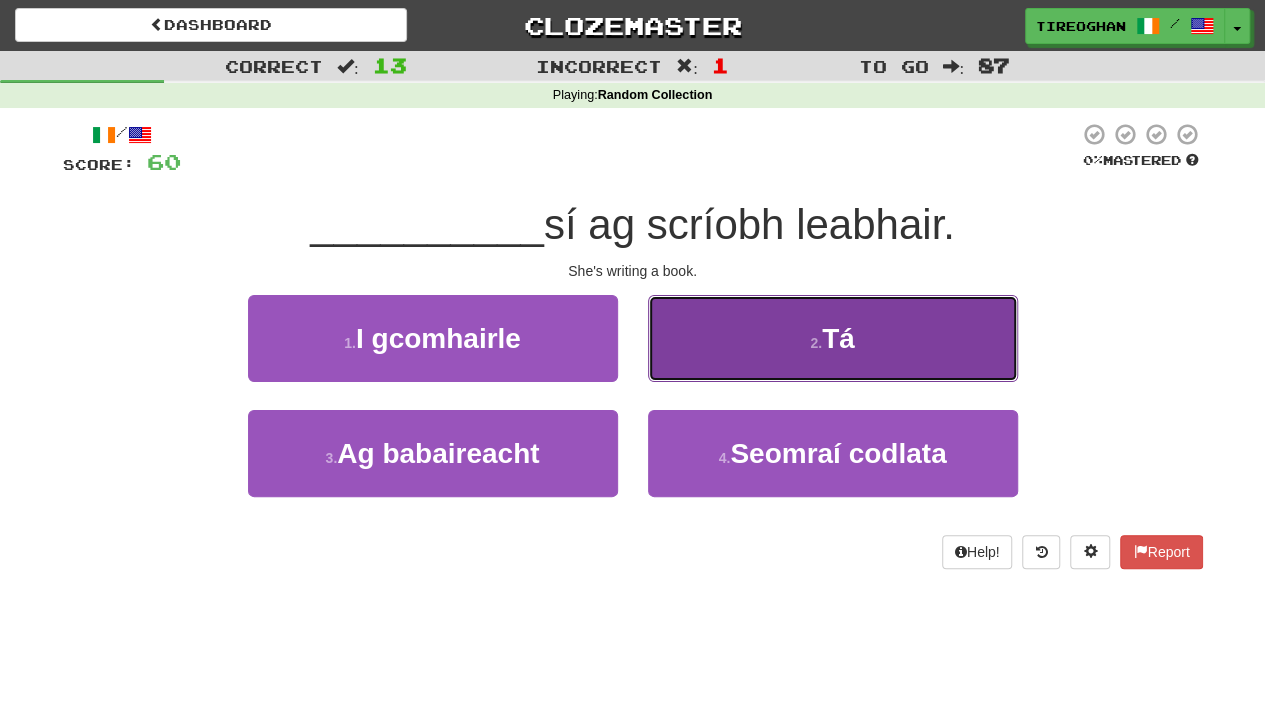 click on "2 .  Tá" at bounding box center (833, 338) 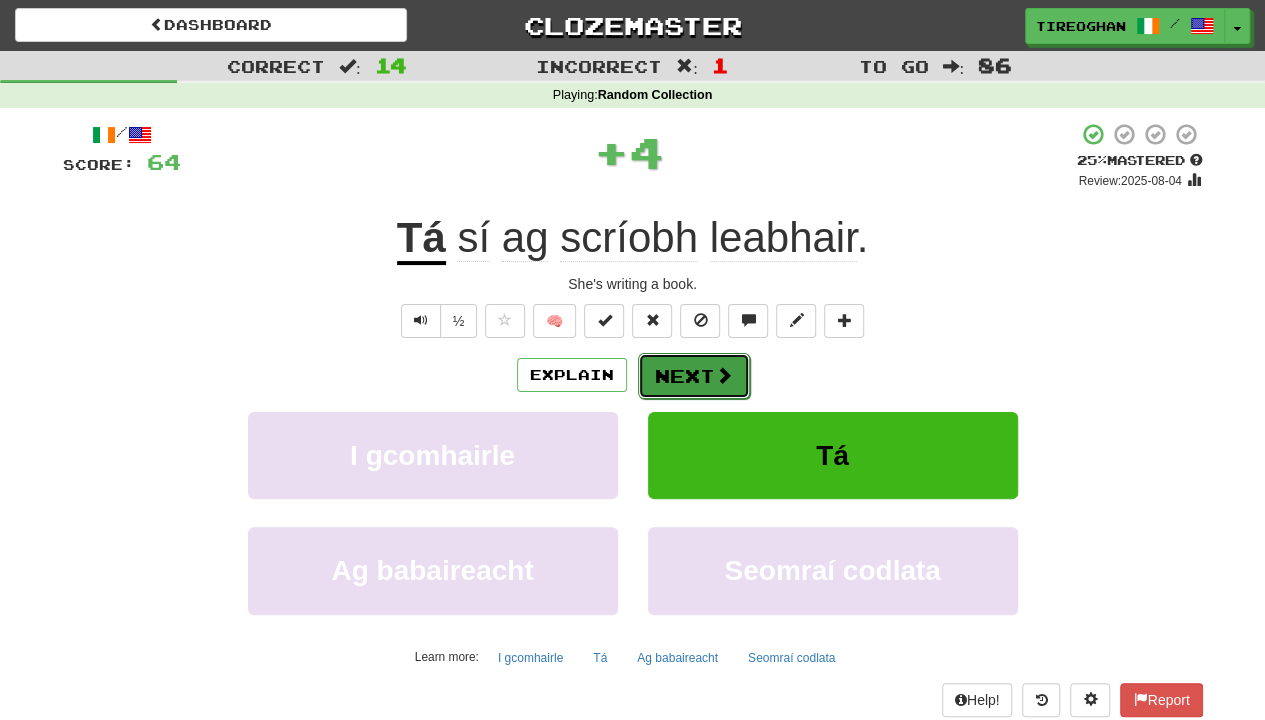 click on "Next" at bounding box center (694, 376) 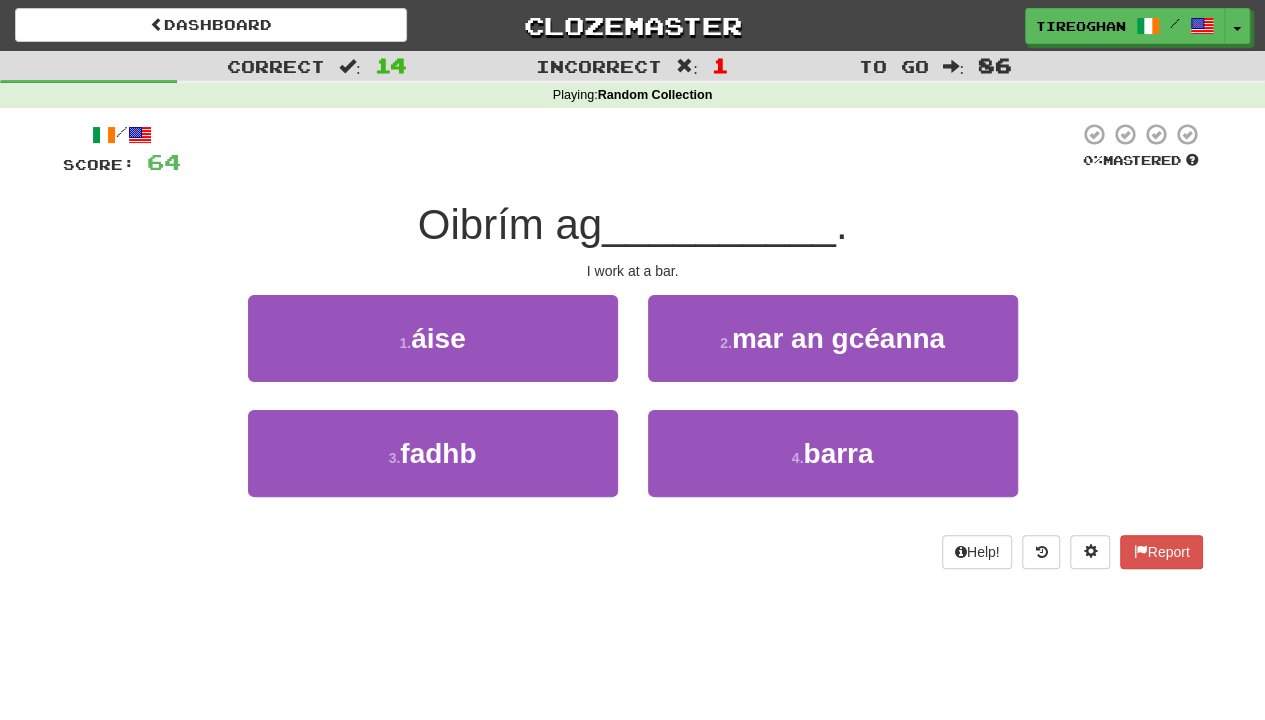 click on "4 .  barra" at bounding box center [833, 467] 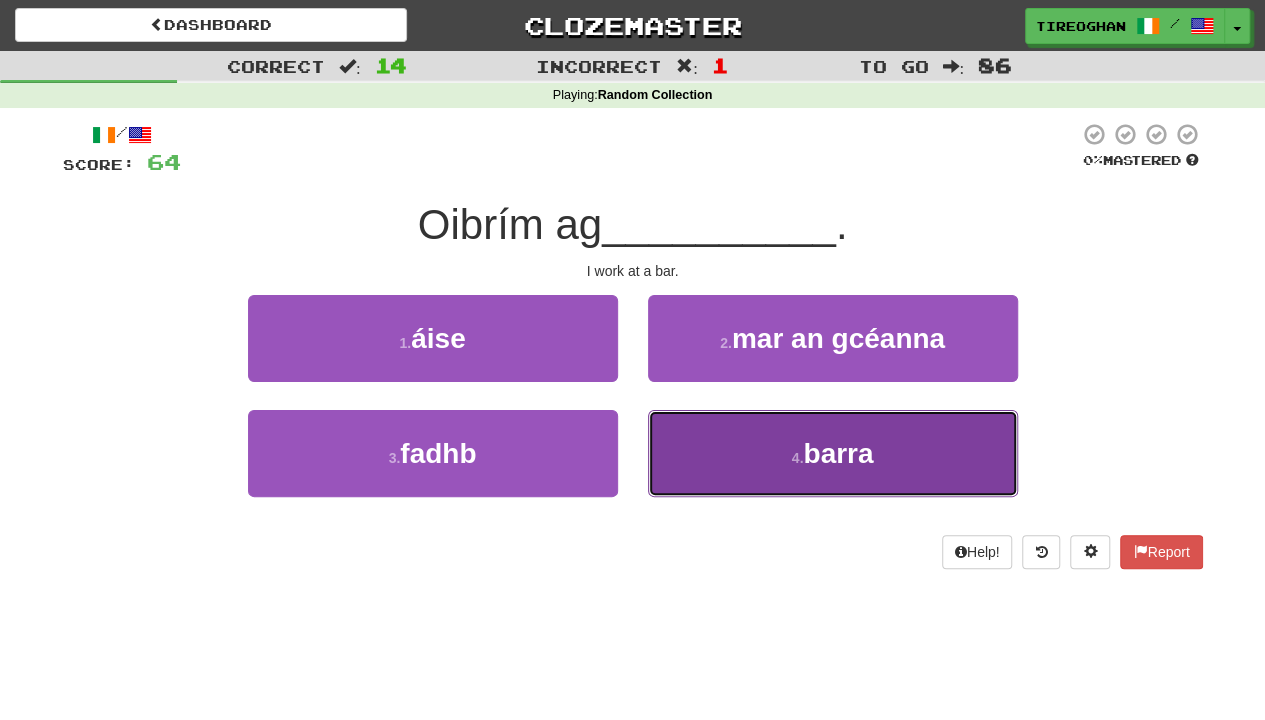 click on "4 .  barra" at bounding box center (833, 453) 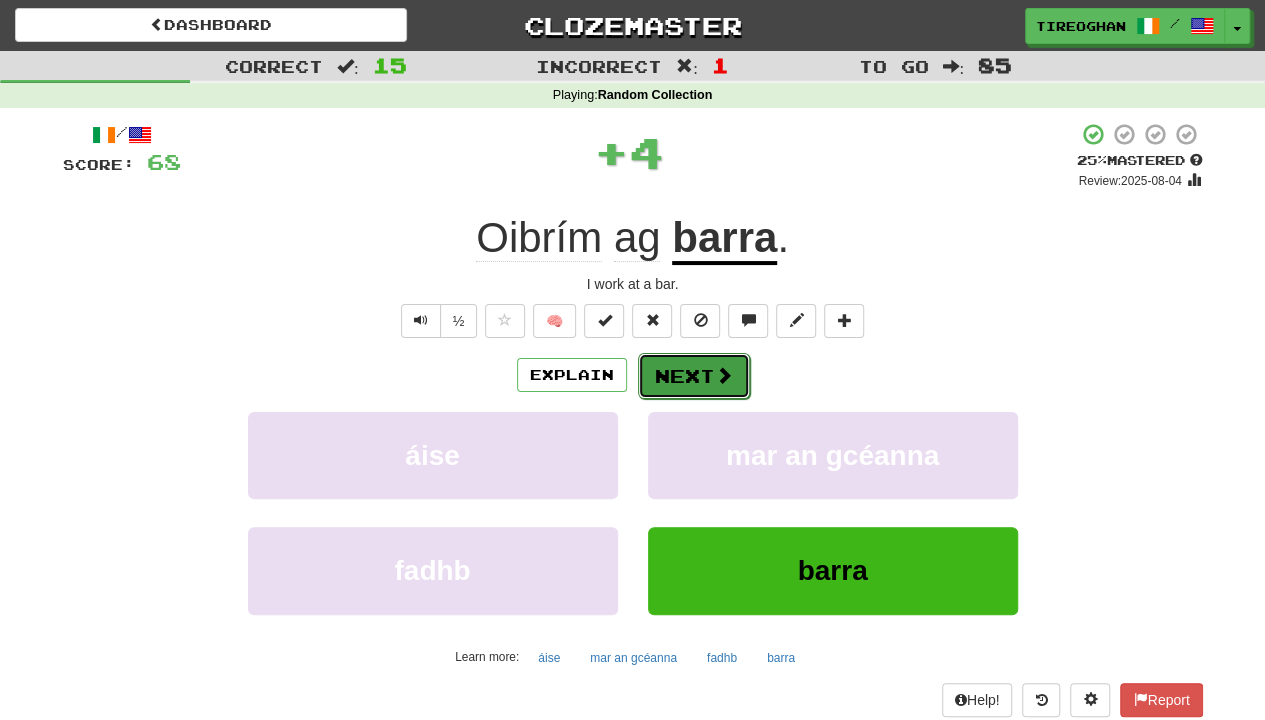 click on "Next" at bounding box center [694, 376] 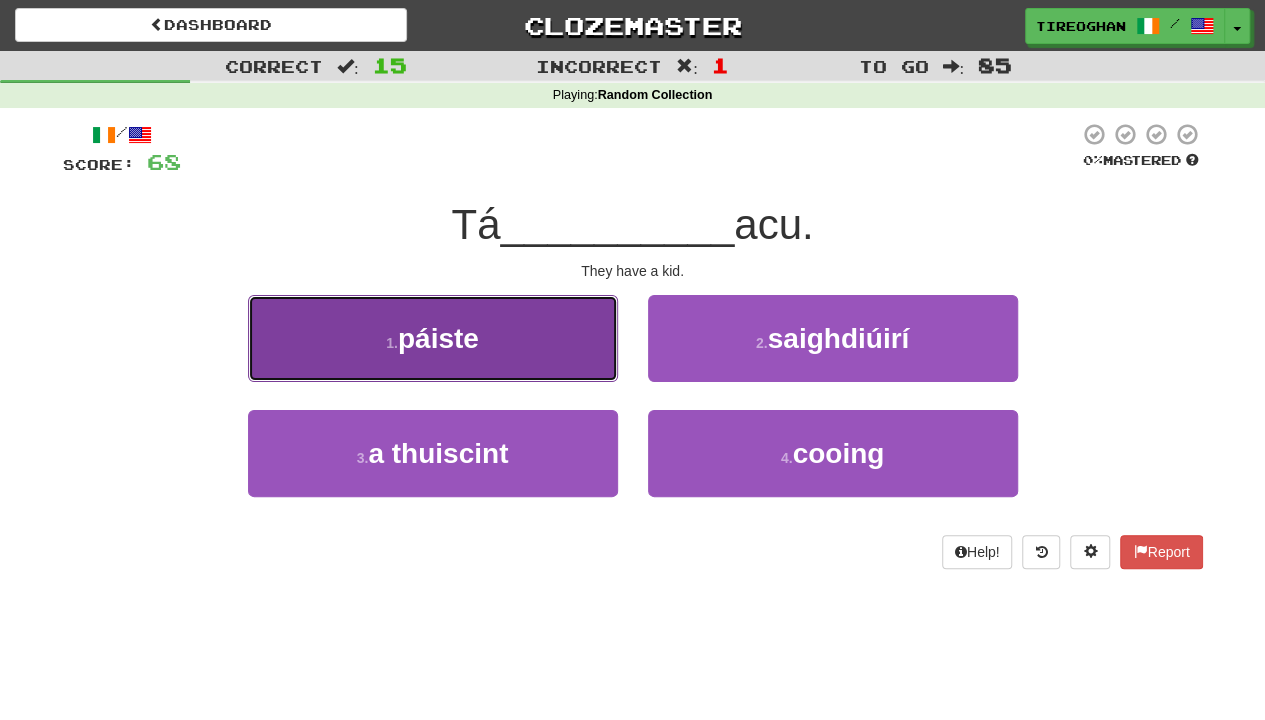 click on "1 .  páiste" at bounding box center [433, 338] 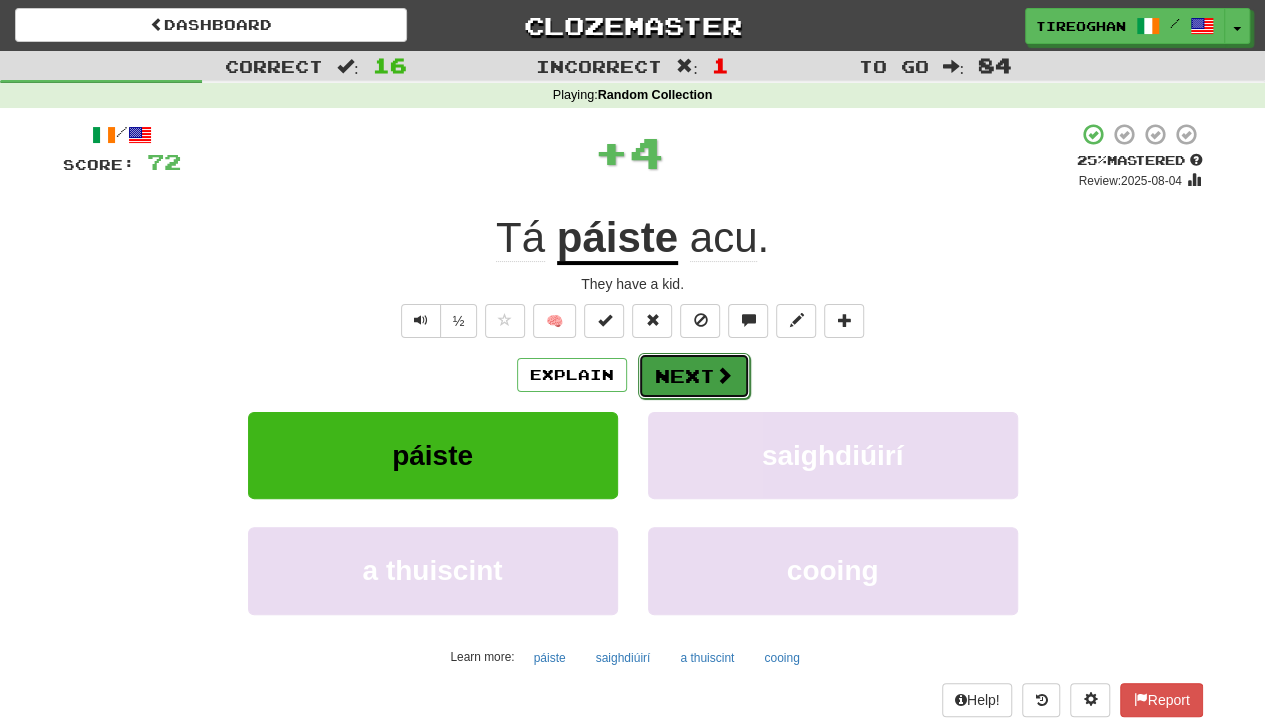 click on "Next" at bounding box center (694, 376) 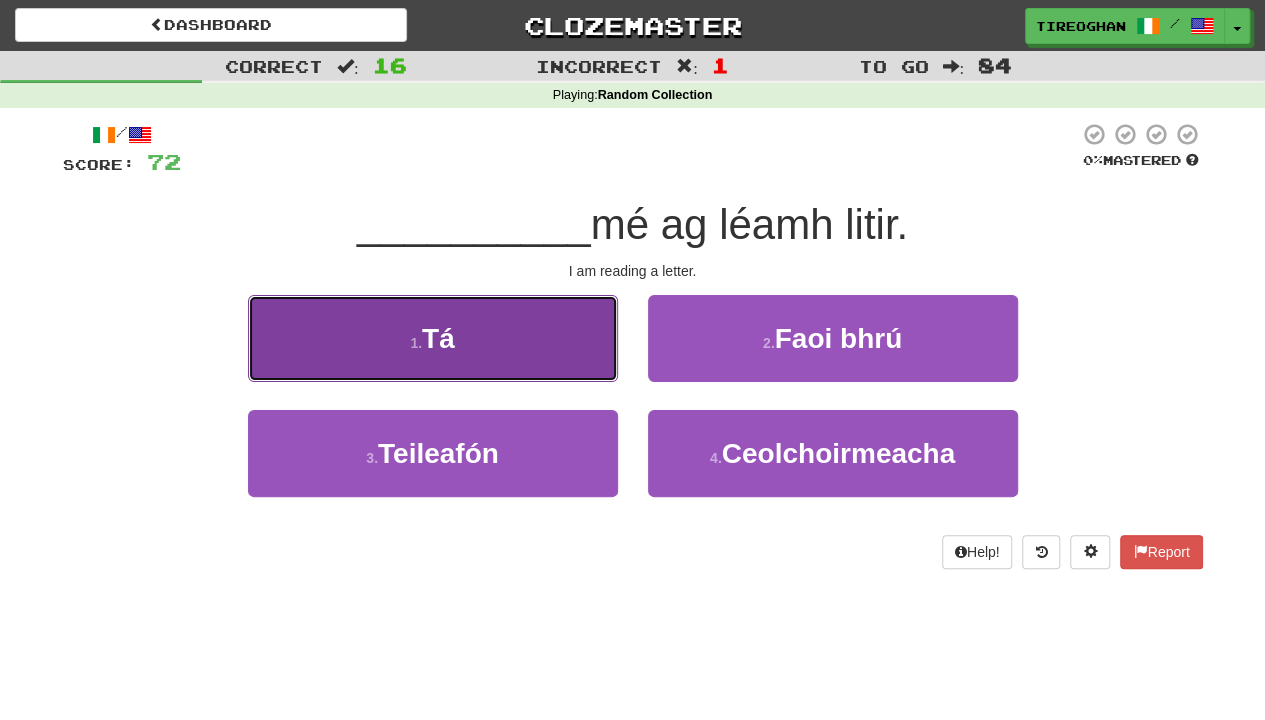click on "1 .  Tá" at bounding box center [433, 338] 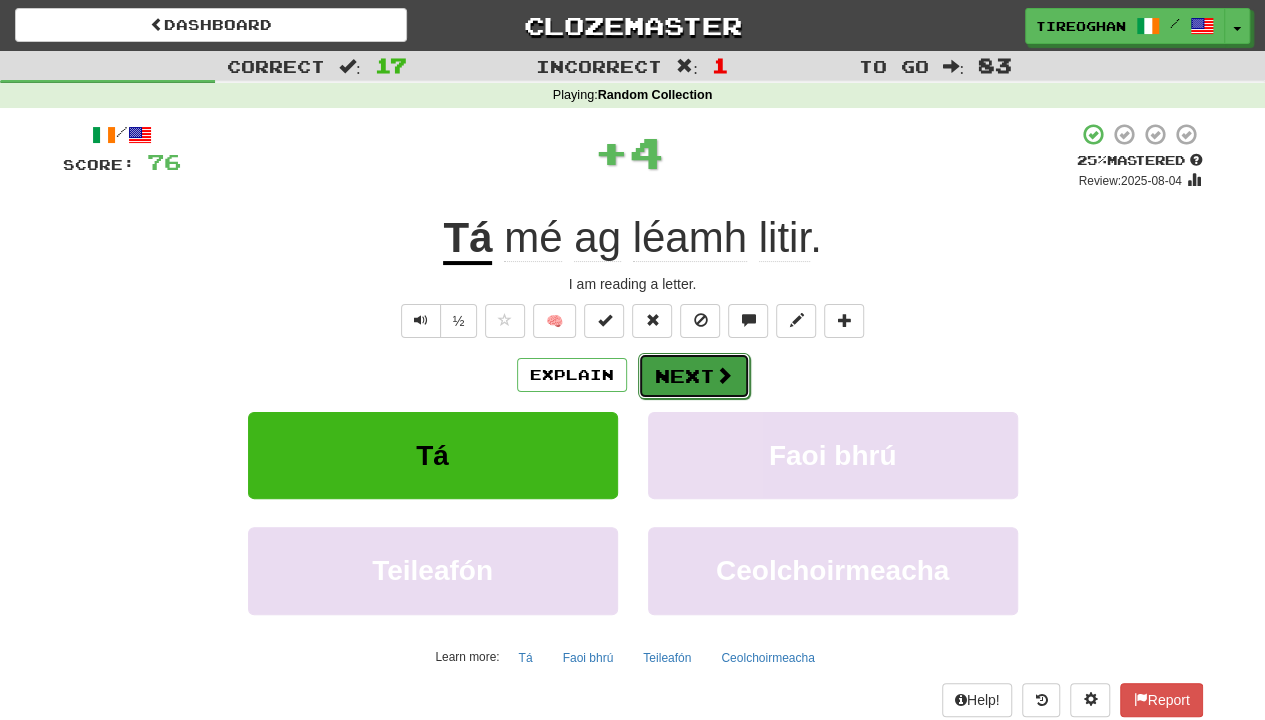 click on "Next" at bounding box center [694, 376] 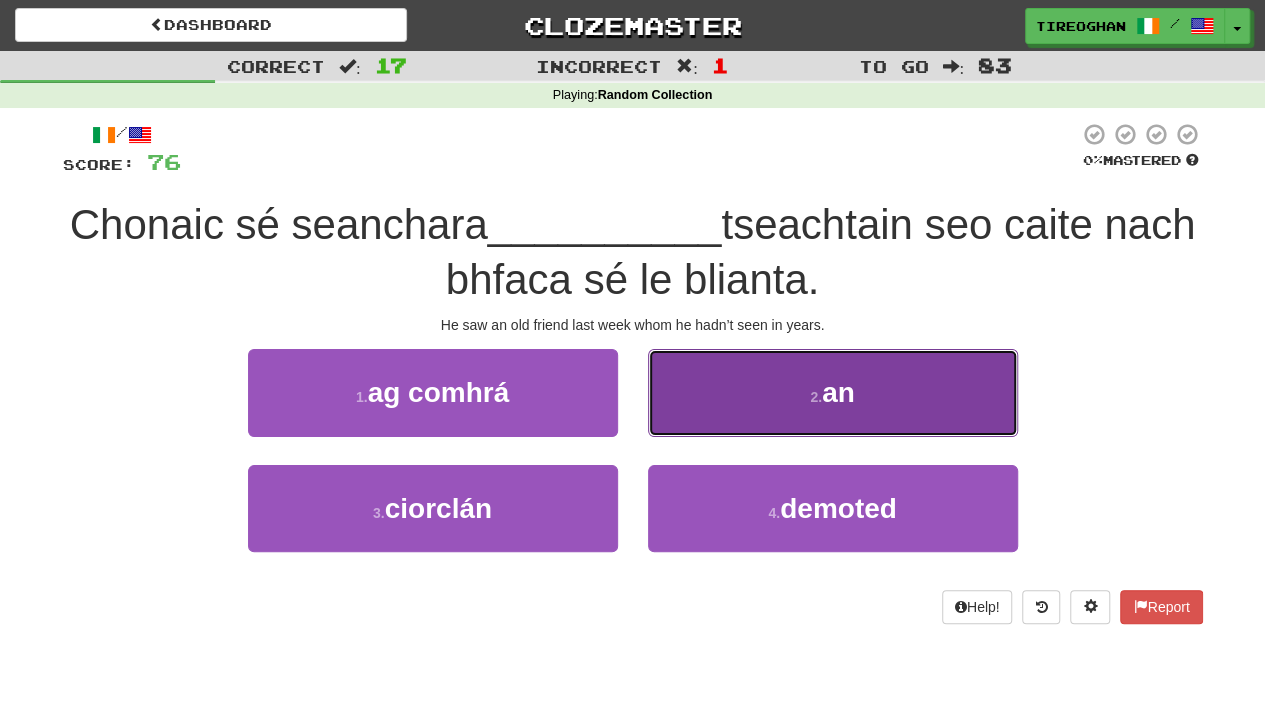click on "2 .  an" at bounding box center [833, 392] 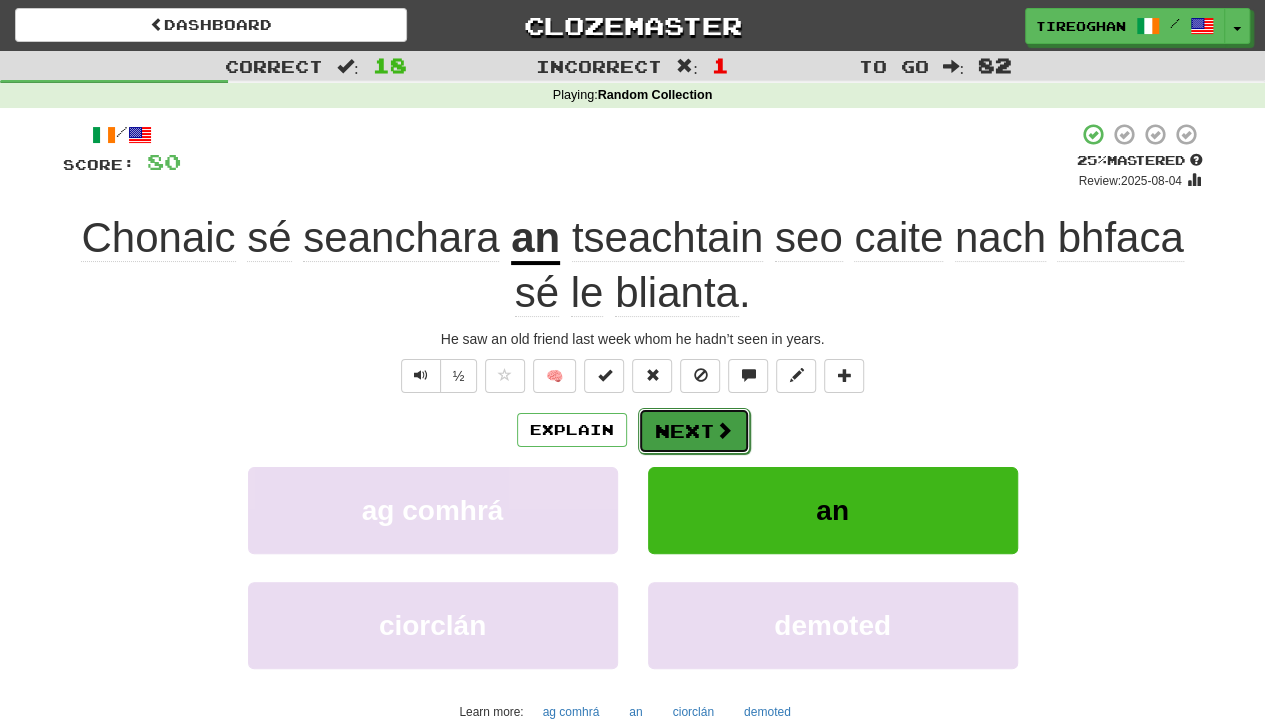 click on "Next" at bounding box center [694, 431] 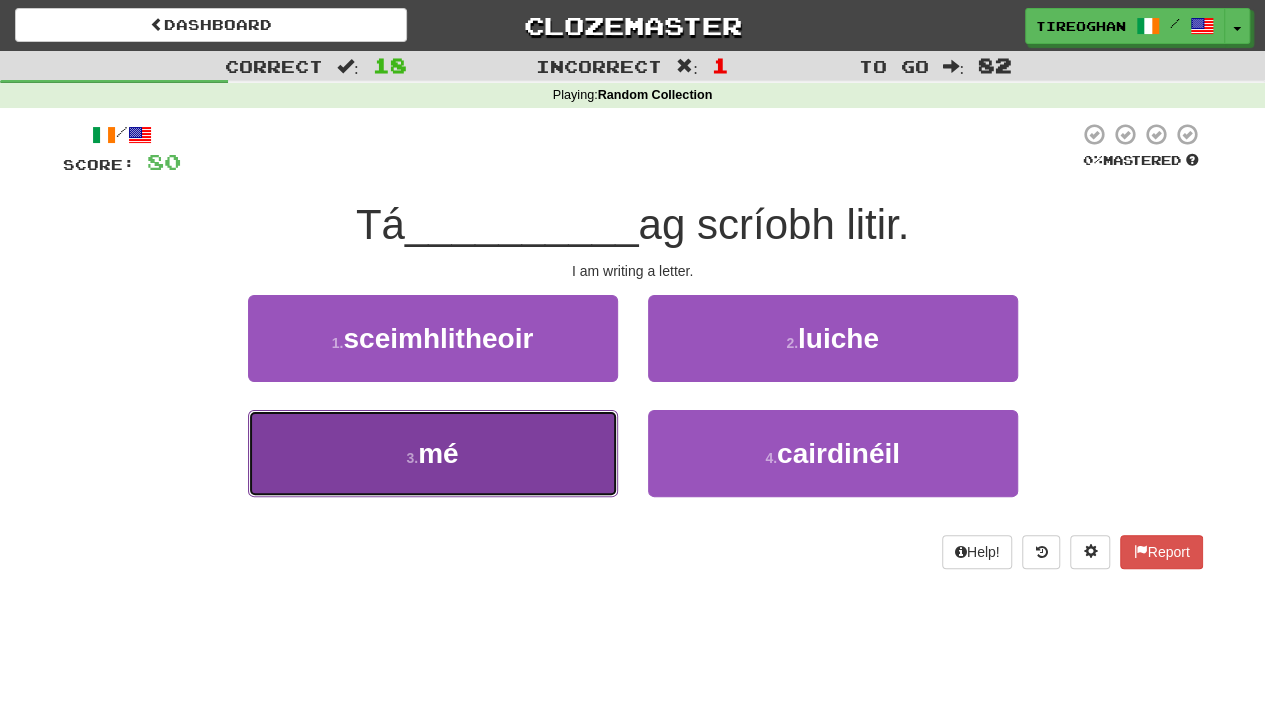 click on "3 .  mé" at bounding box center (433, 453) 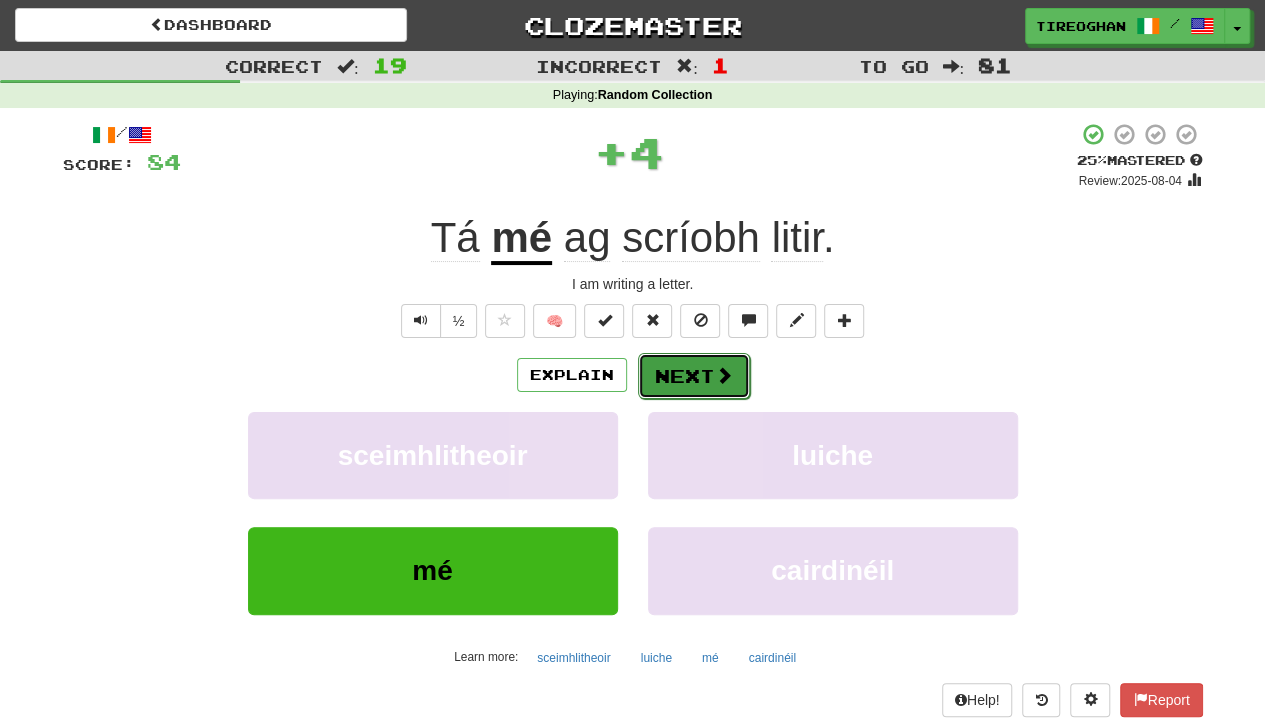 click at bounding box center [724, 375] 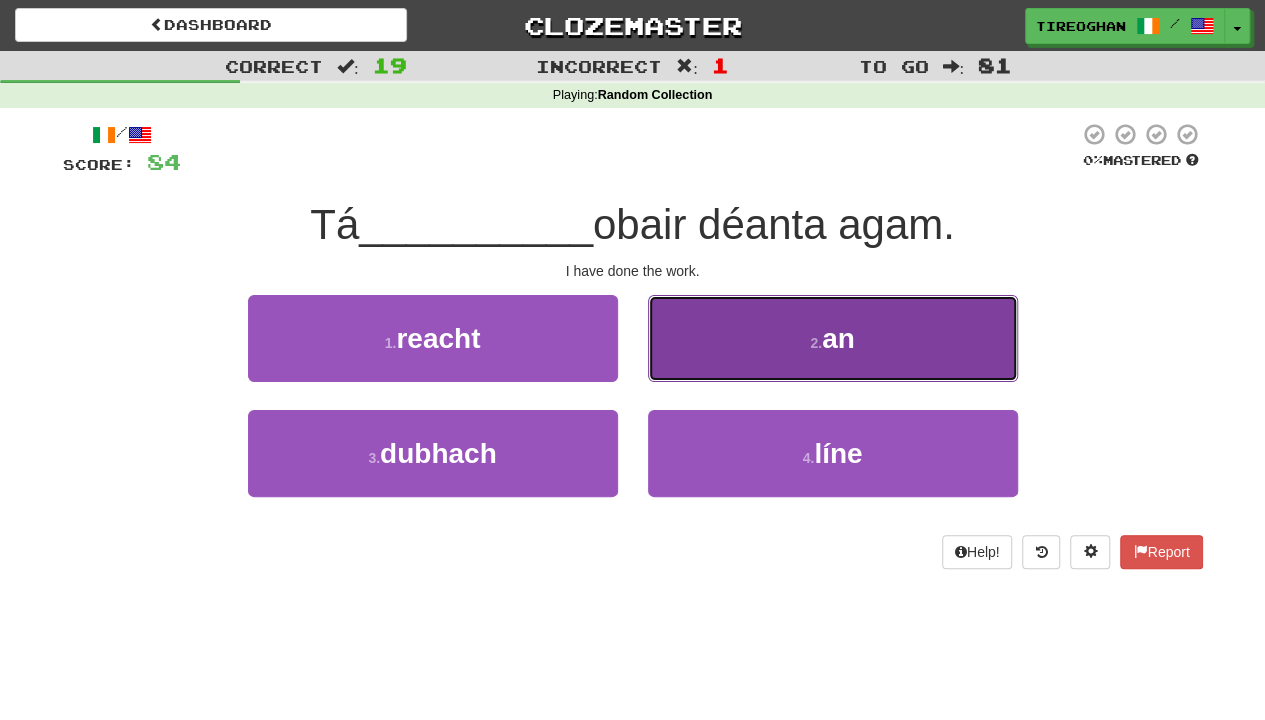 click on "2 .  an" at bounding box center (833, 338) 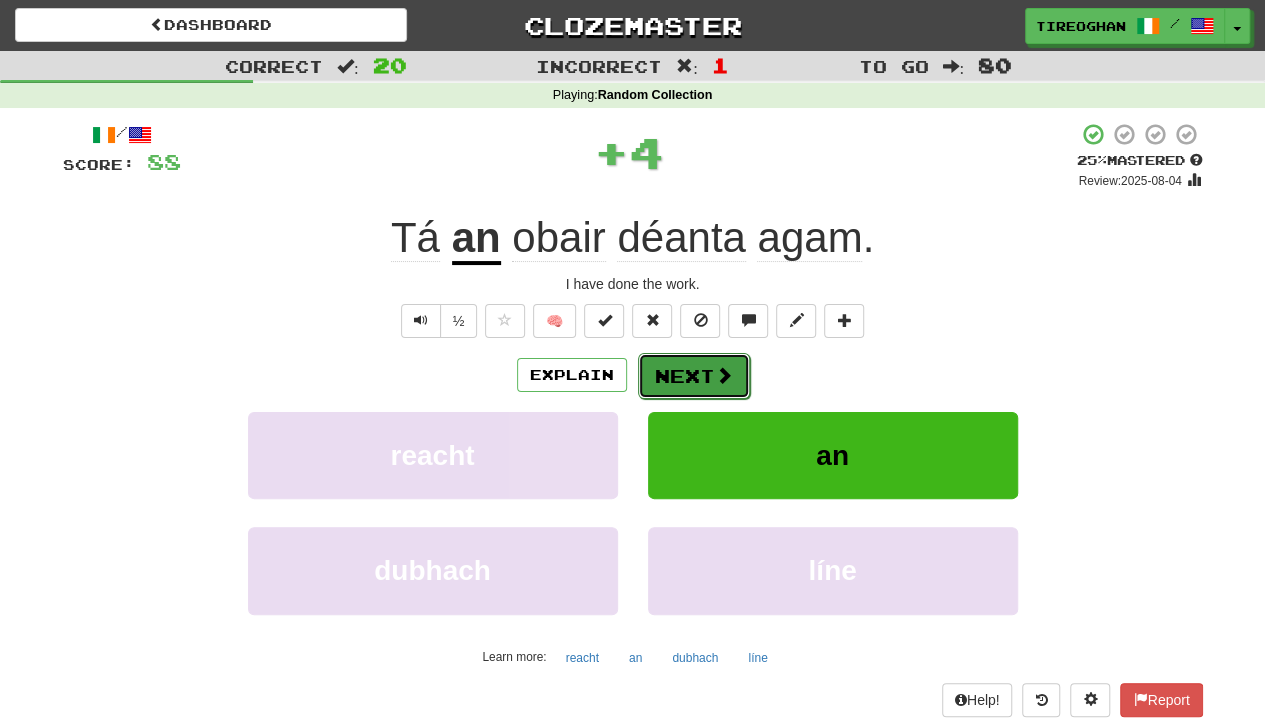 click on "Next" at bounding box center (694, 376) 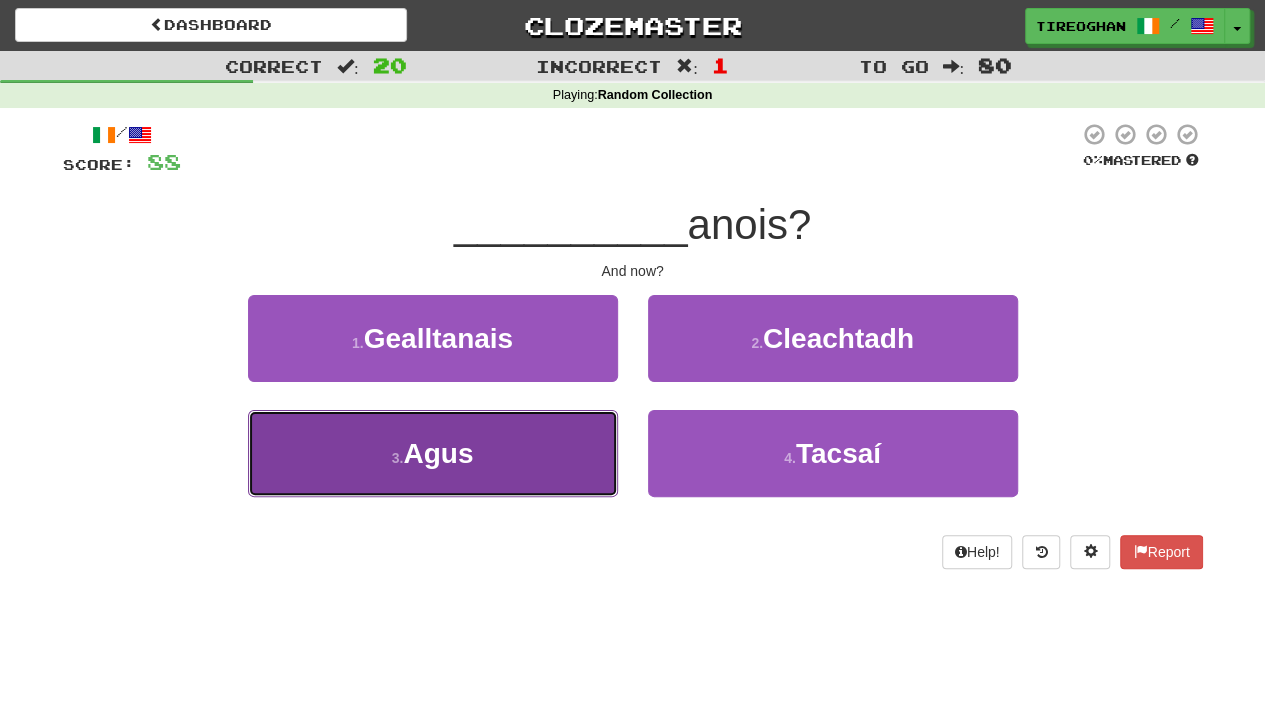 click on "3 .  Agus" at bounding box center [433, 453] 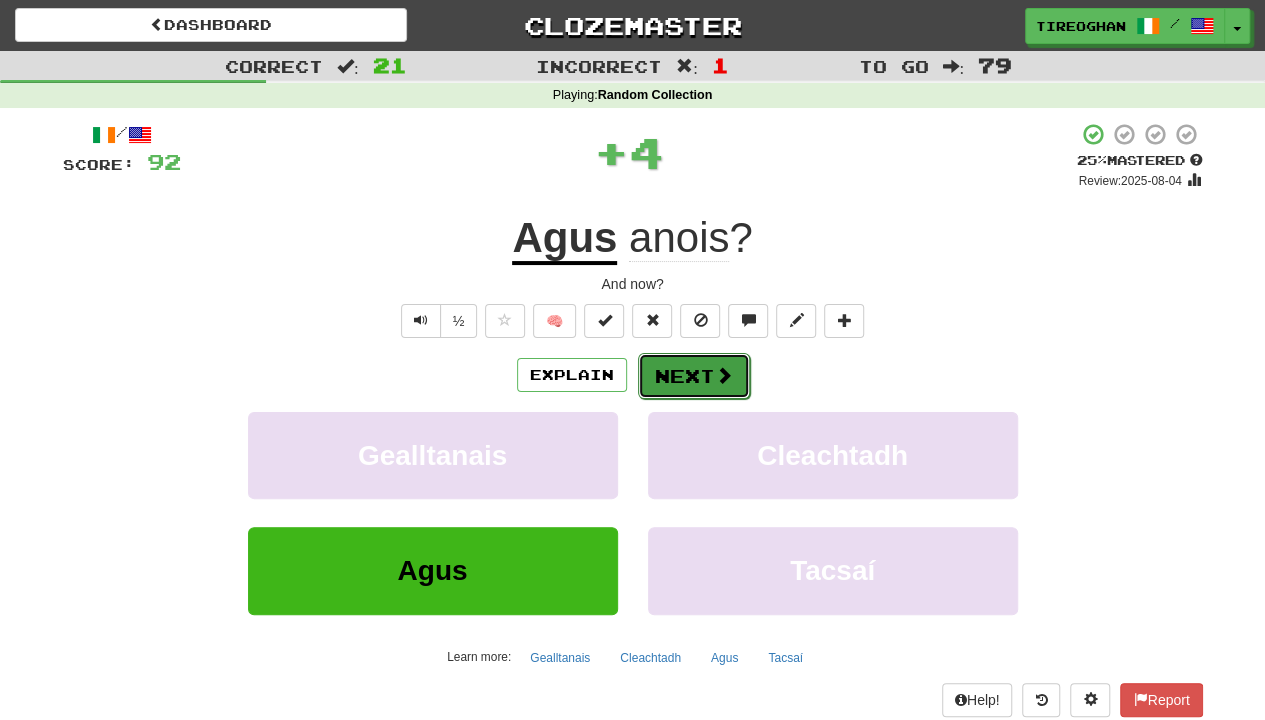 click on "Next" at bounding box center (694, 376) 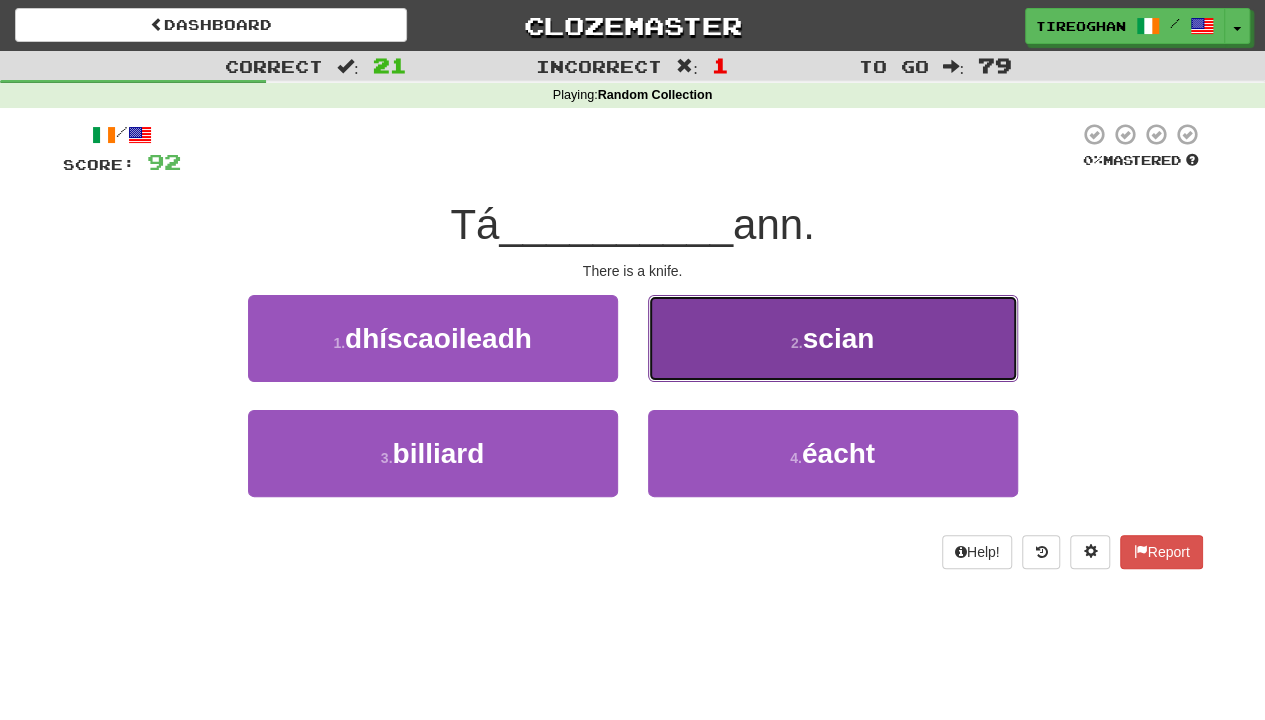 click on "2 .  scian" at bounding box center [833, 338] 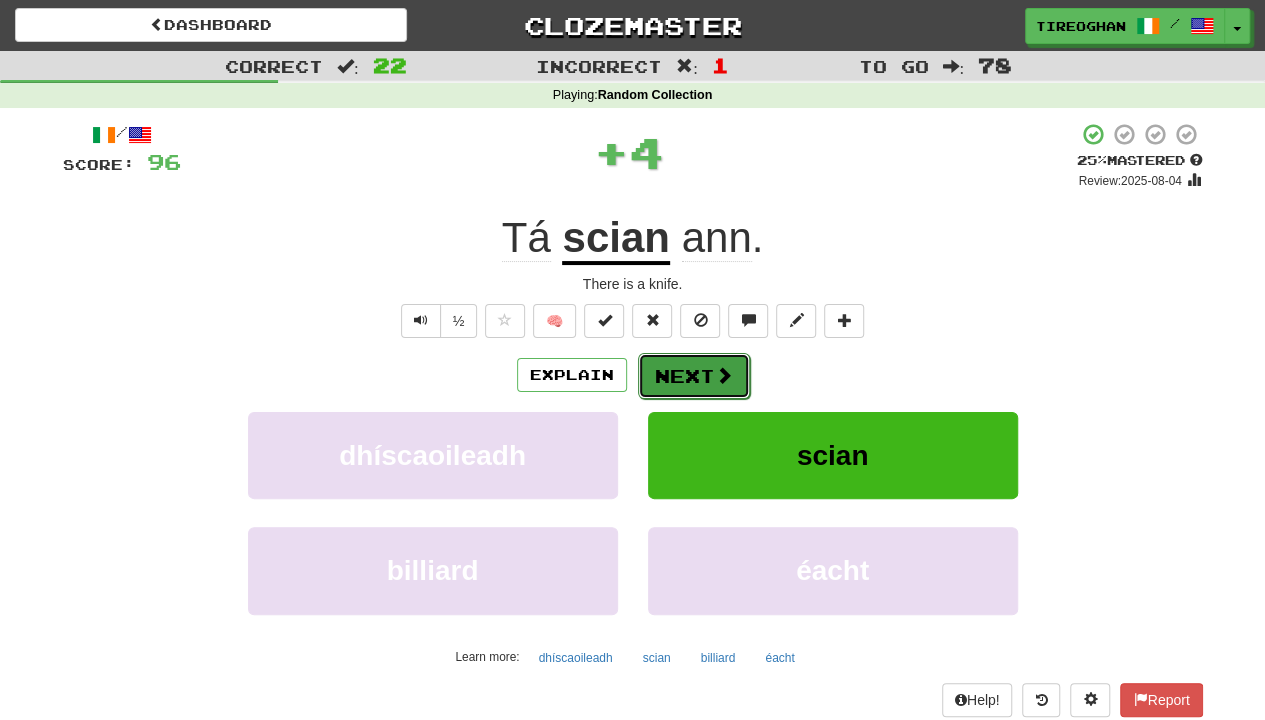 click on "Next" at bounding box center (694, 376) 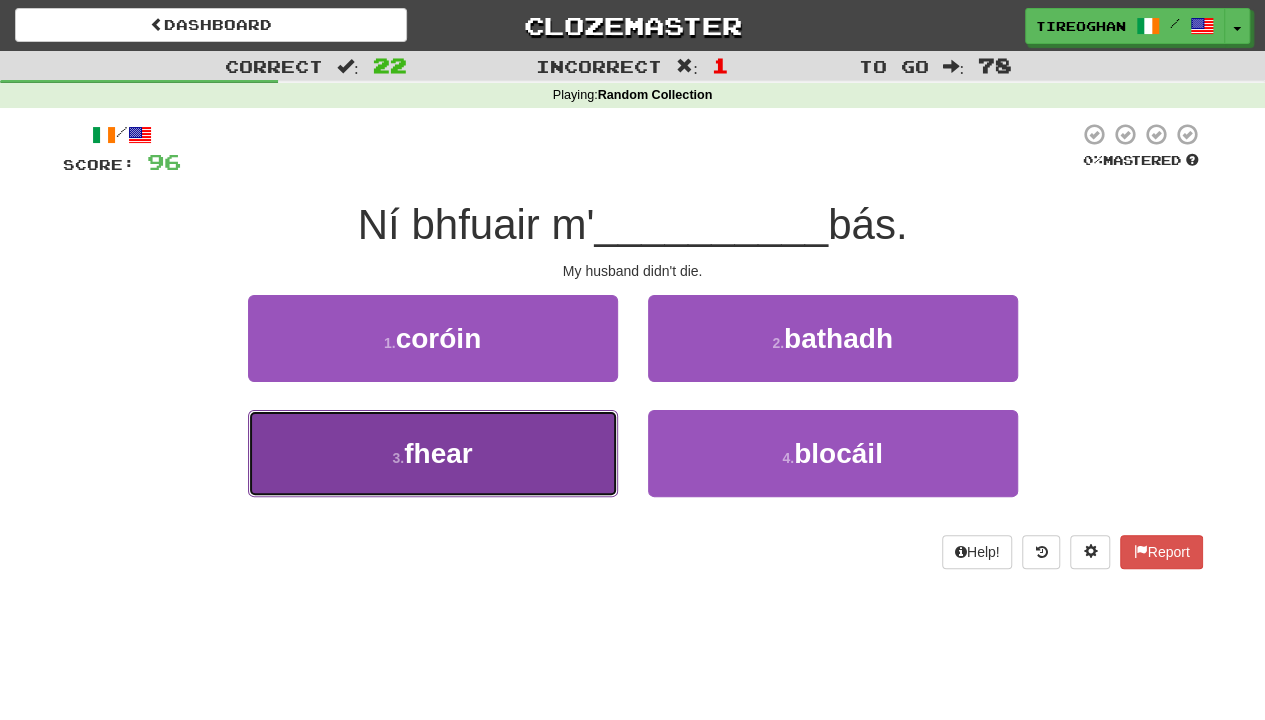 click on "3 .  fhear" at bounding box center [433, 453] 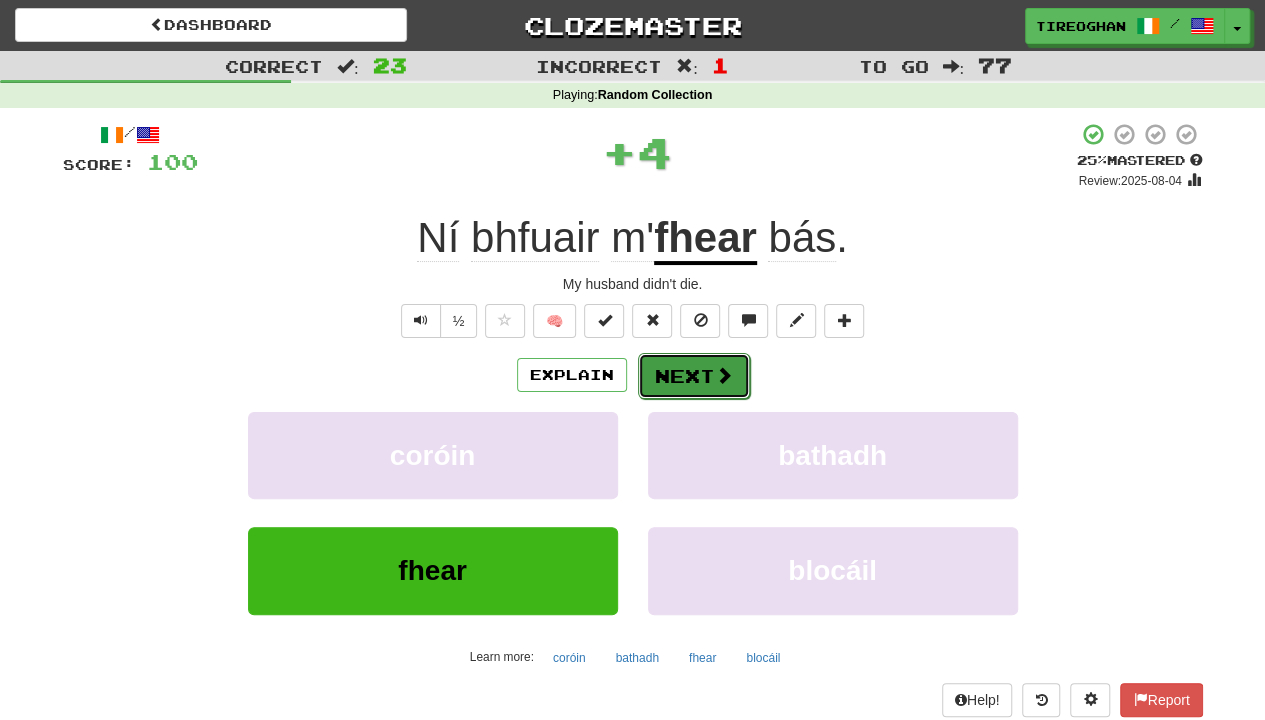 click on "Next" at bounding box center [694, 376] 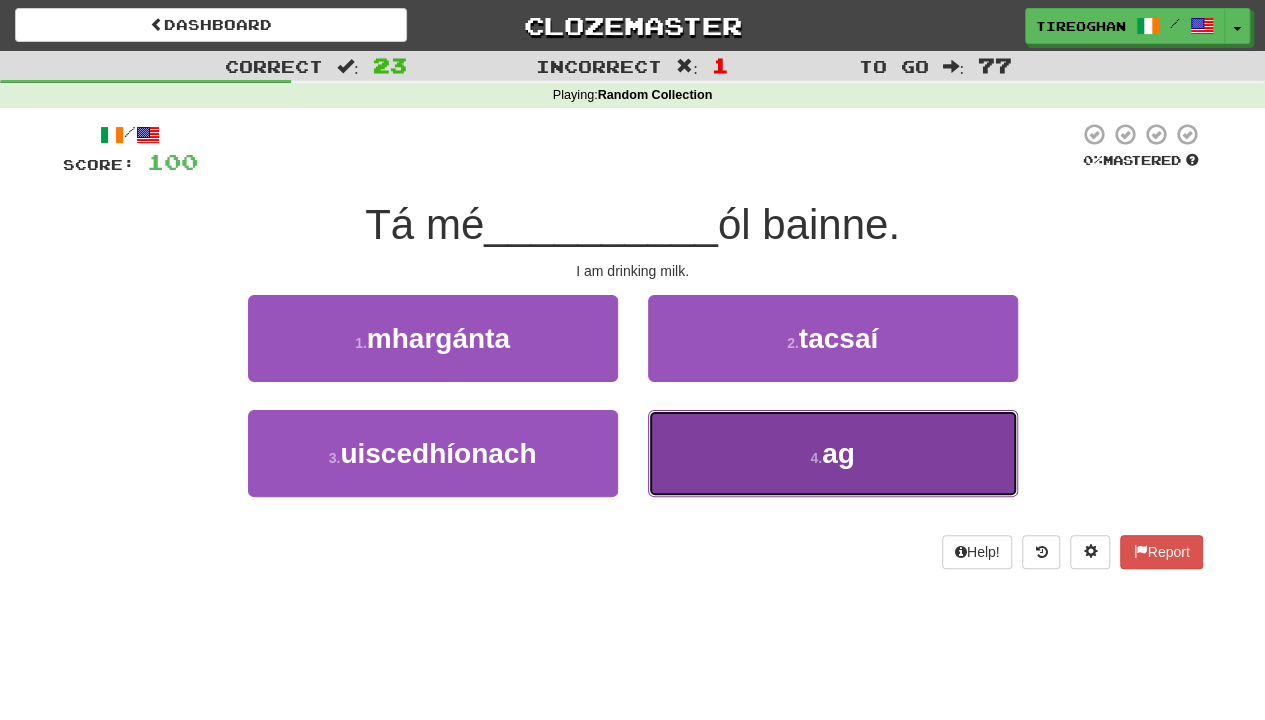 click on "4 .  ag" at bounding box center (833, 453) 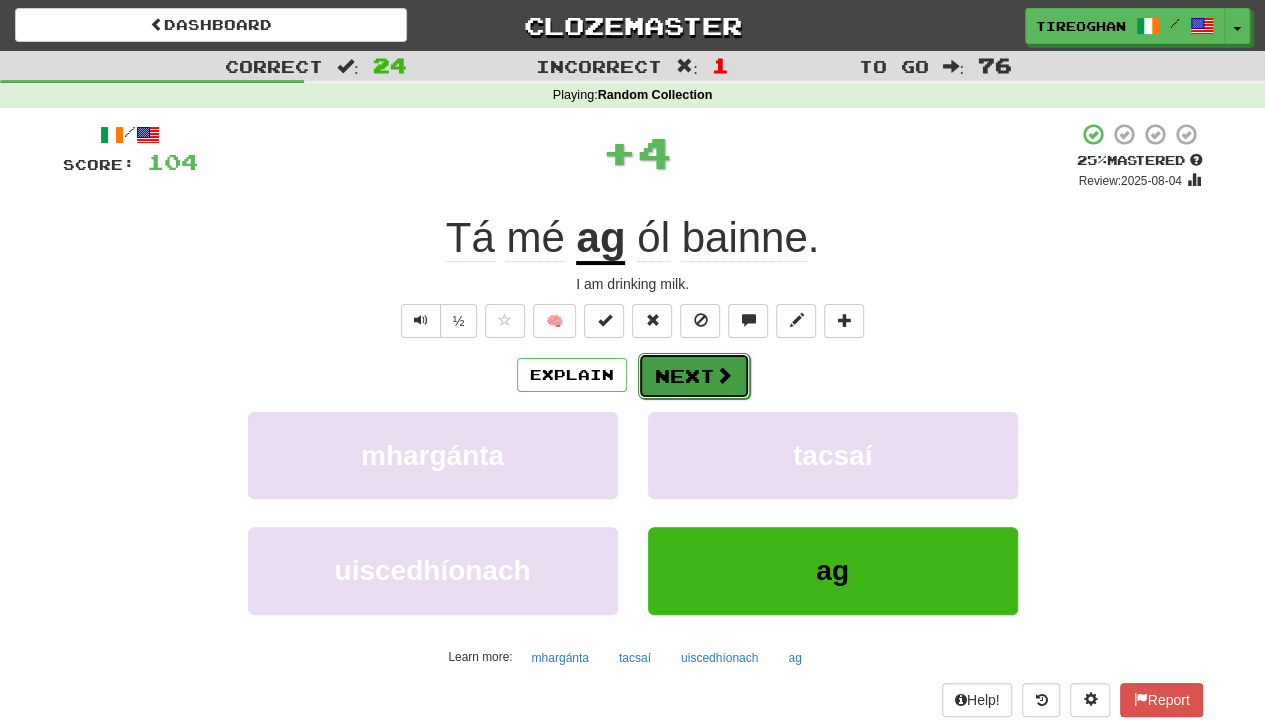 click on "Next" at bounding box center (694, 376) 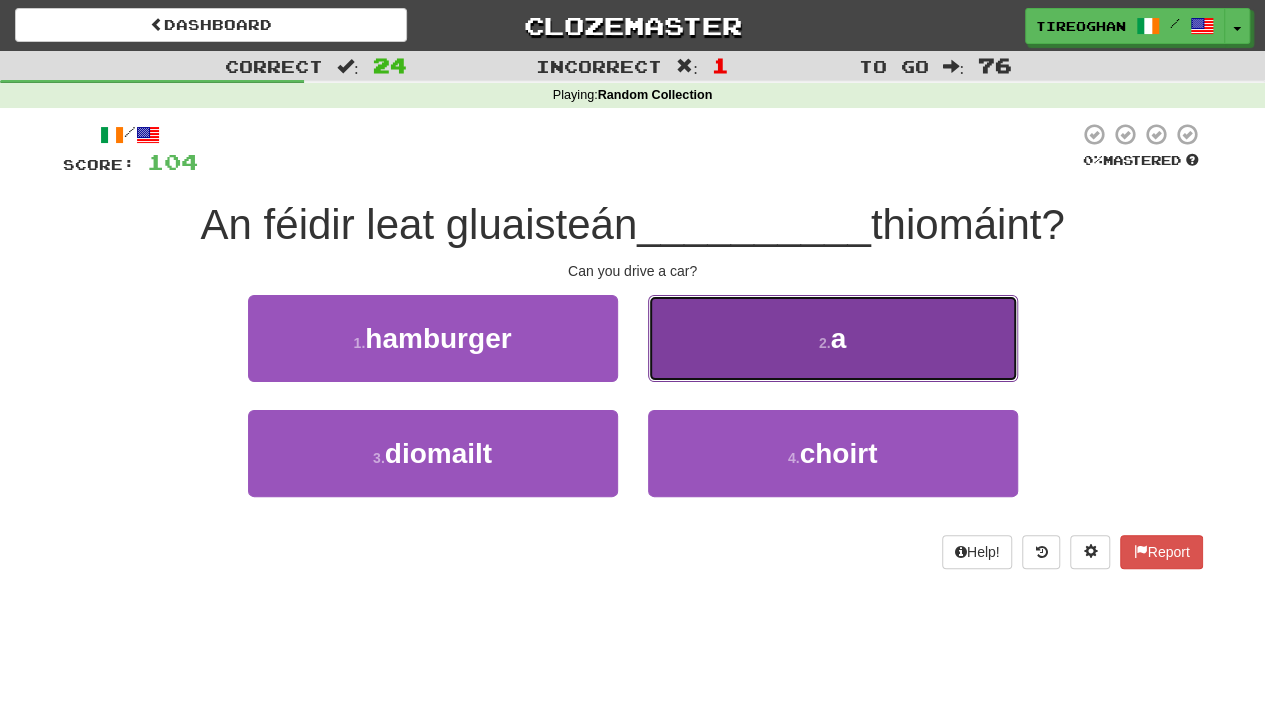 click on "2 .  a" at bounding box center [833, 338] 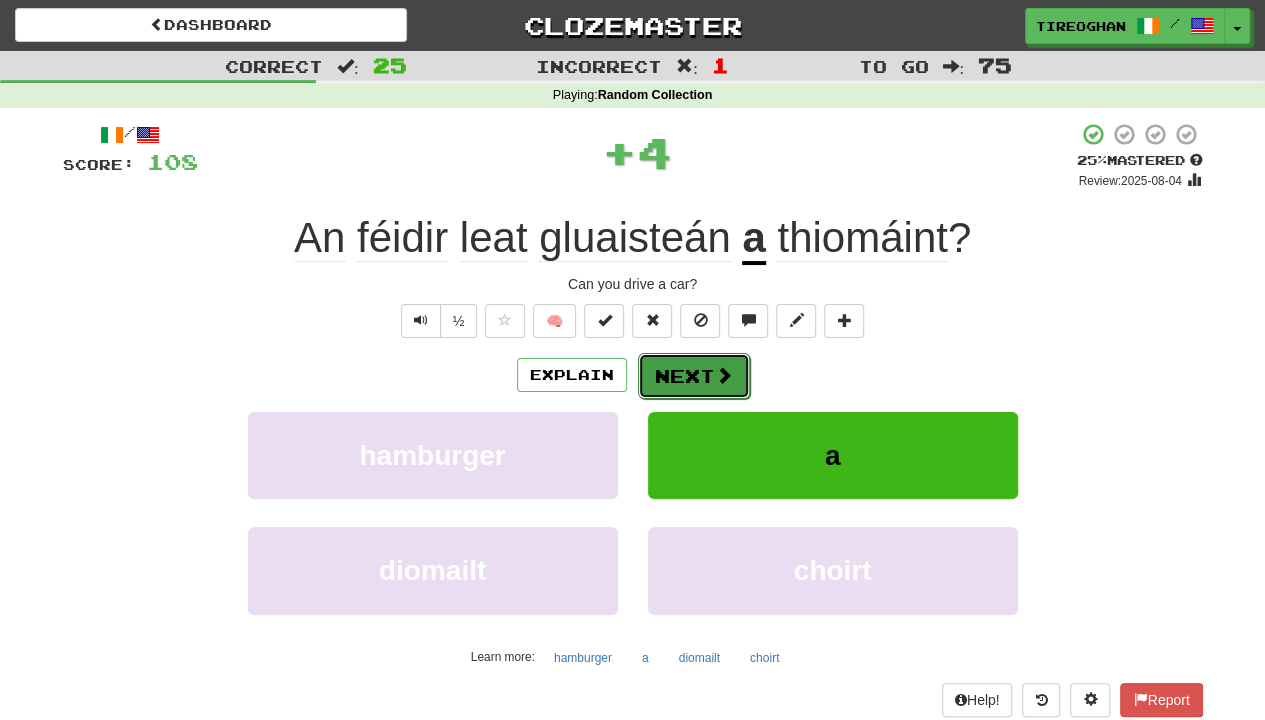 click on "Next" at bounding box center [694, 376] 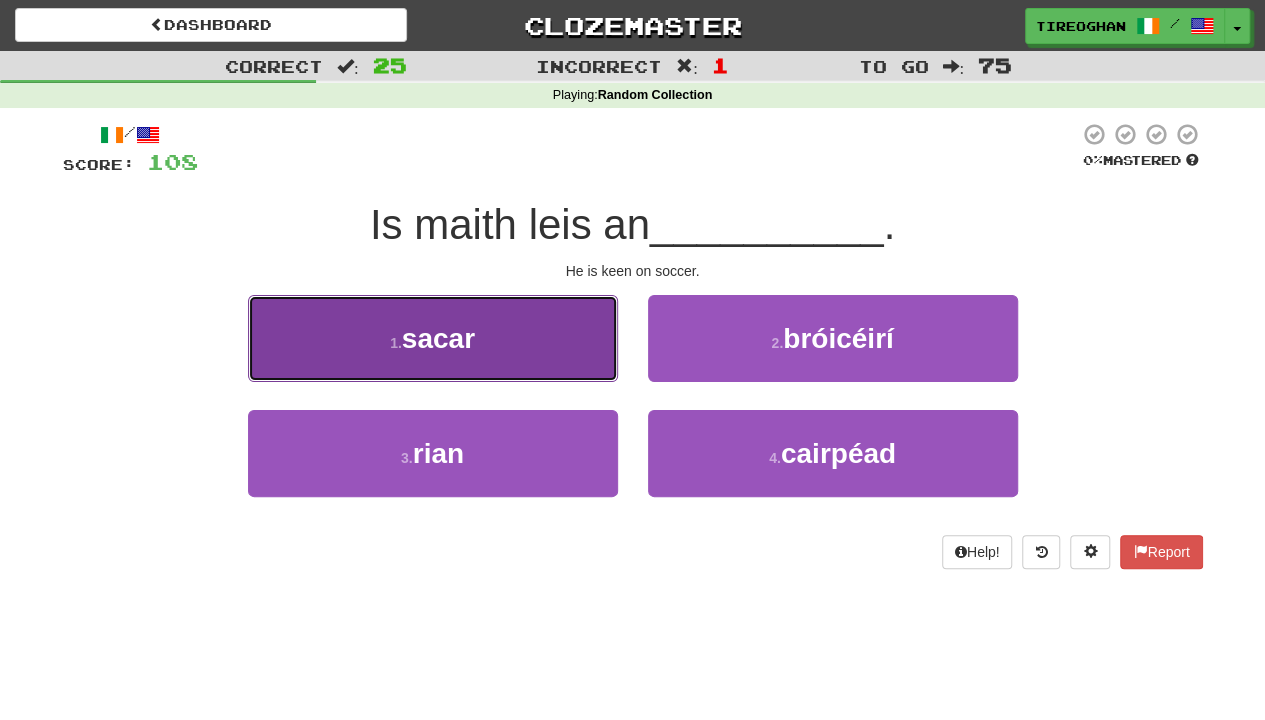 click on "1 .  sacar" at bounding box center (433, 338) 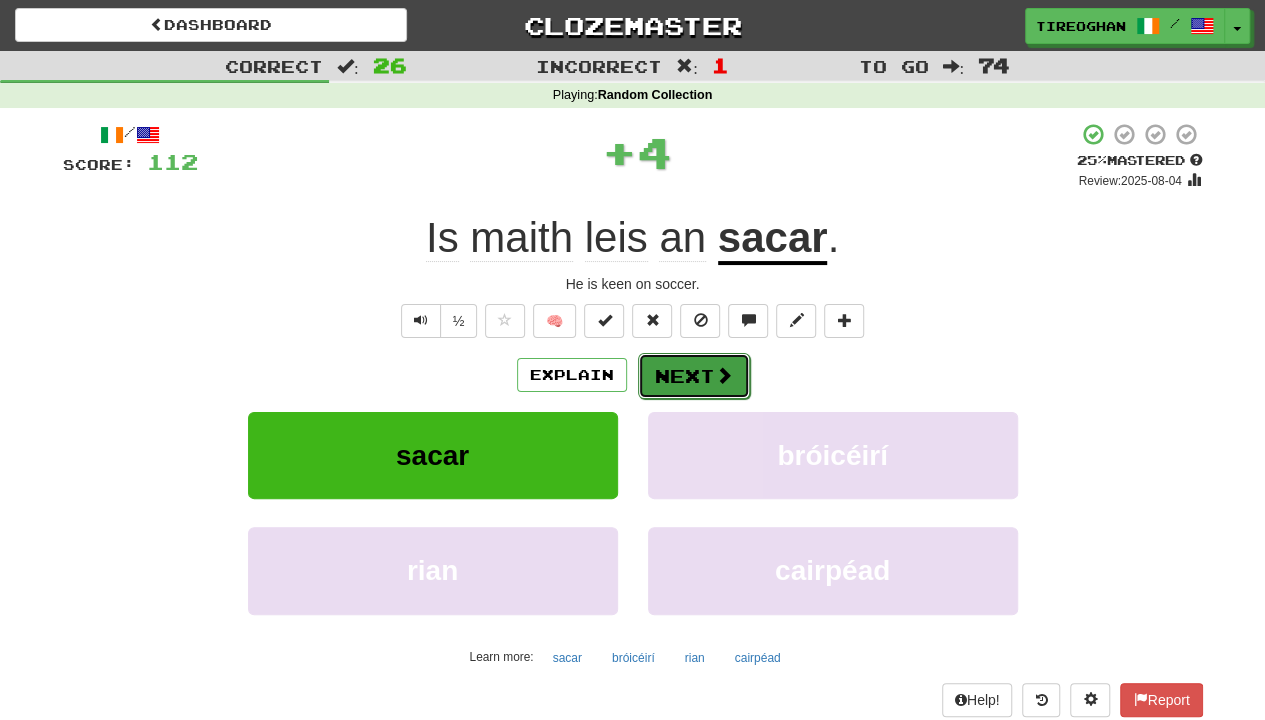 click on "Next" at bounding box center [694, 376] 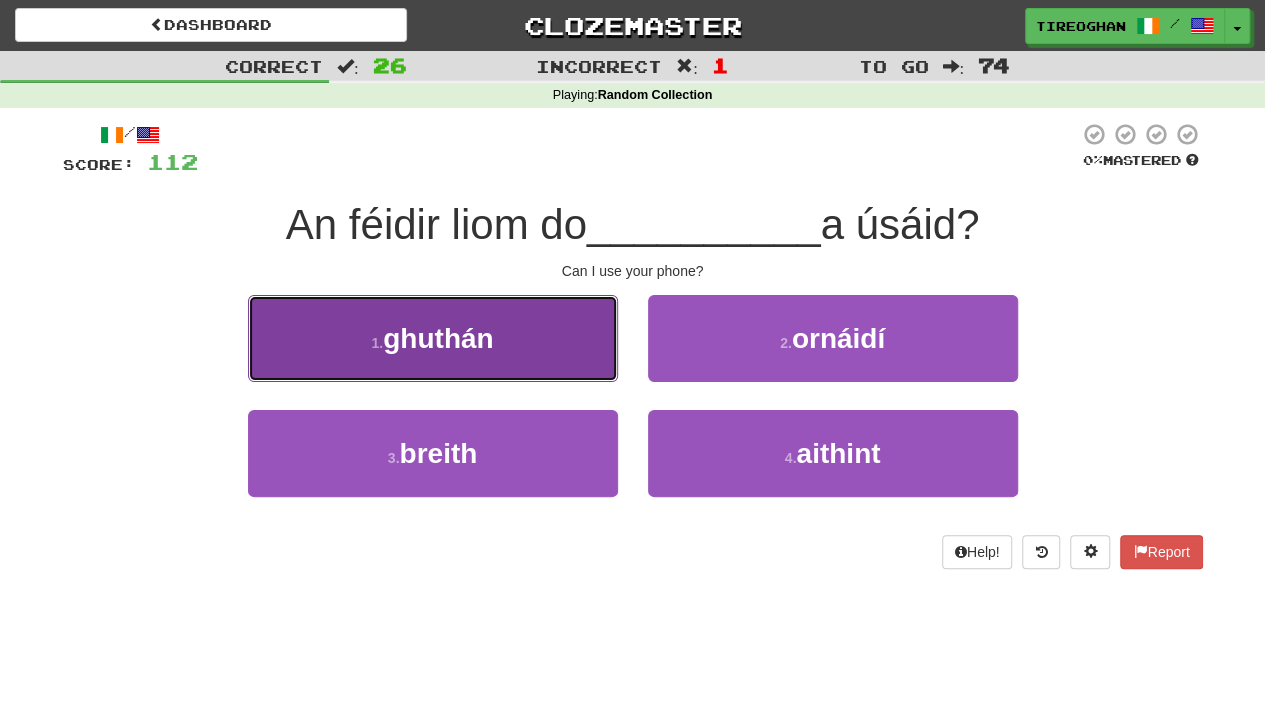 click on "1 .  ghuthán" at bounding box center (433, 338) 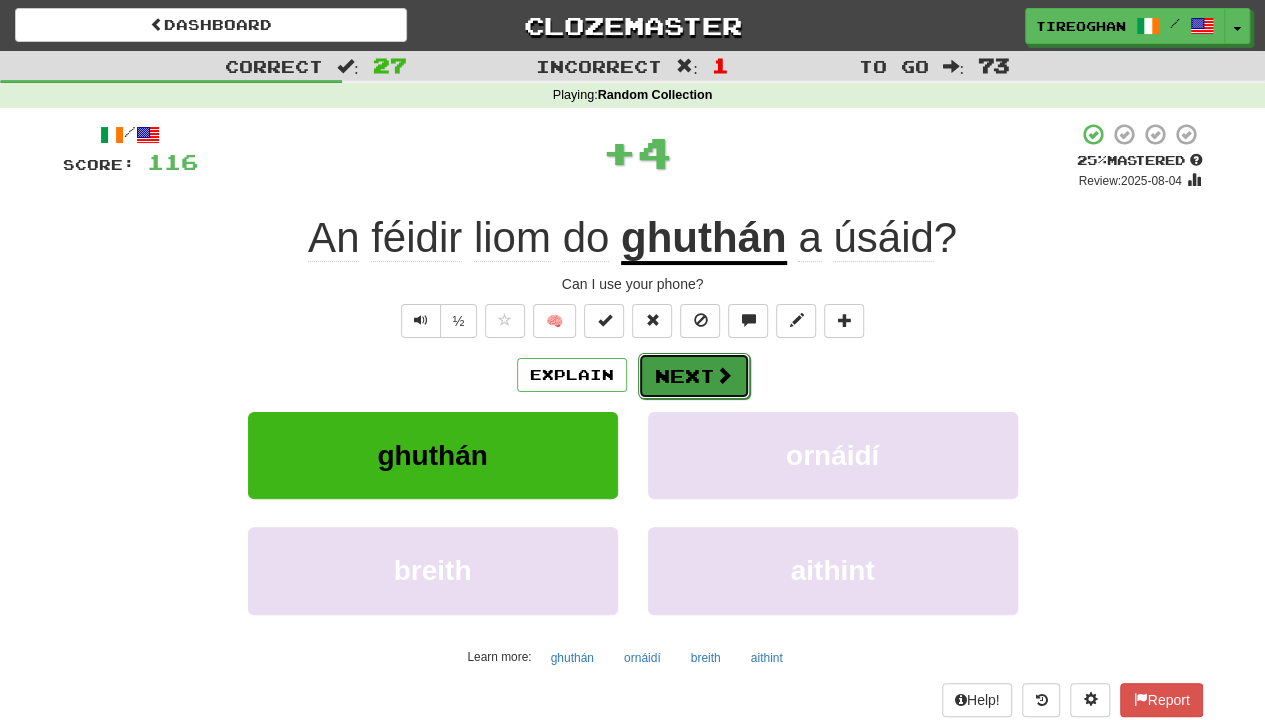 click at bounding box center (724, 375) 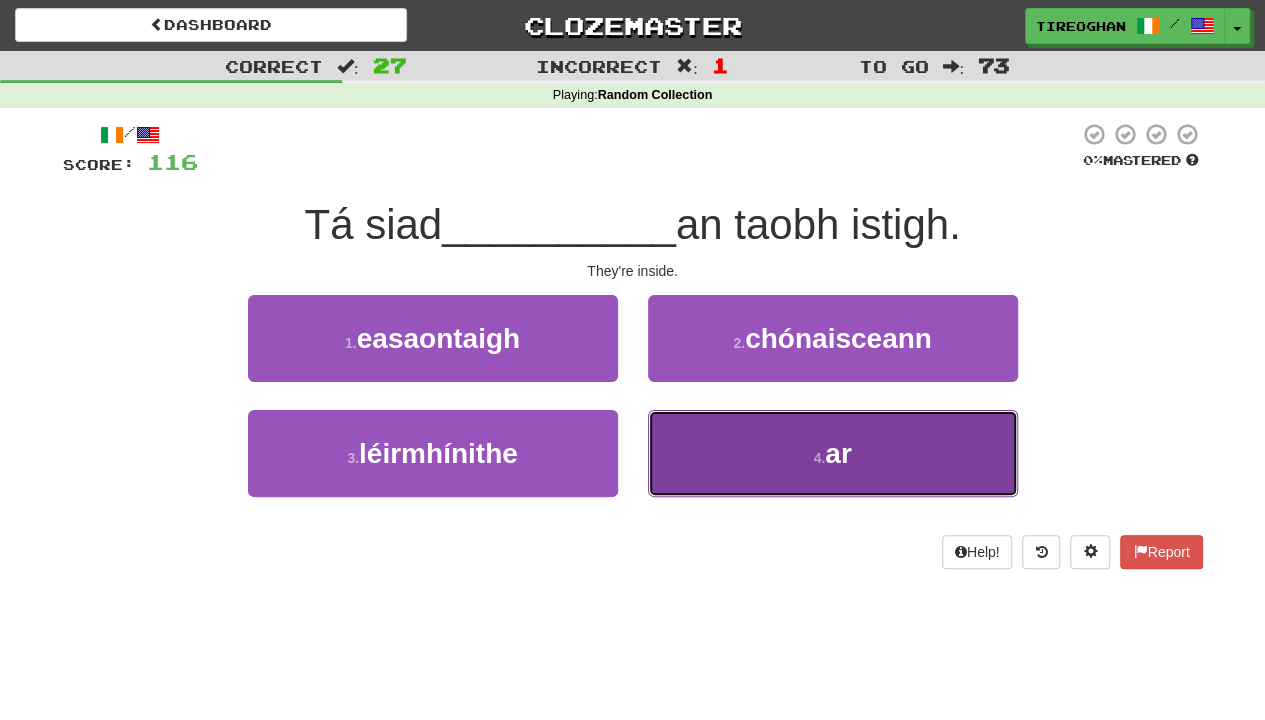 click on "4 .  ar" at bounding box center (833, 453) 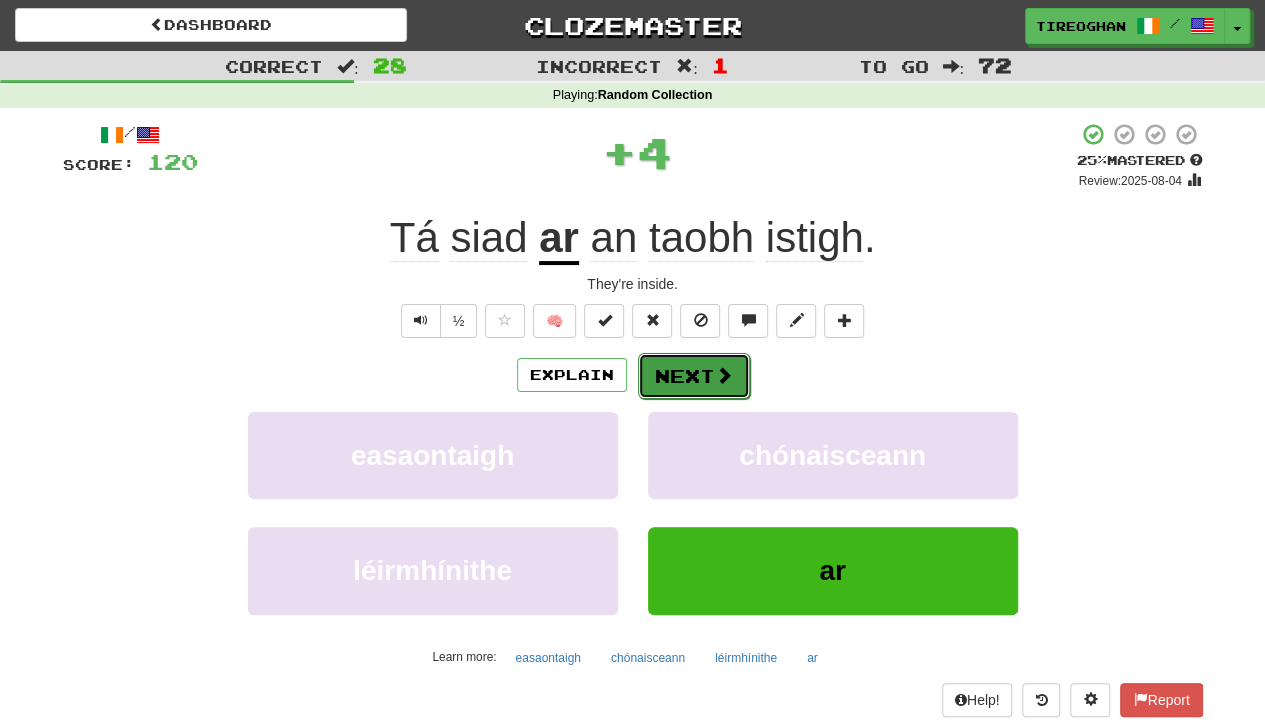 click on "Next" at bounding box center (694, 376) 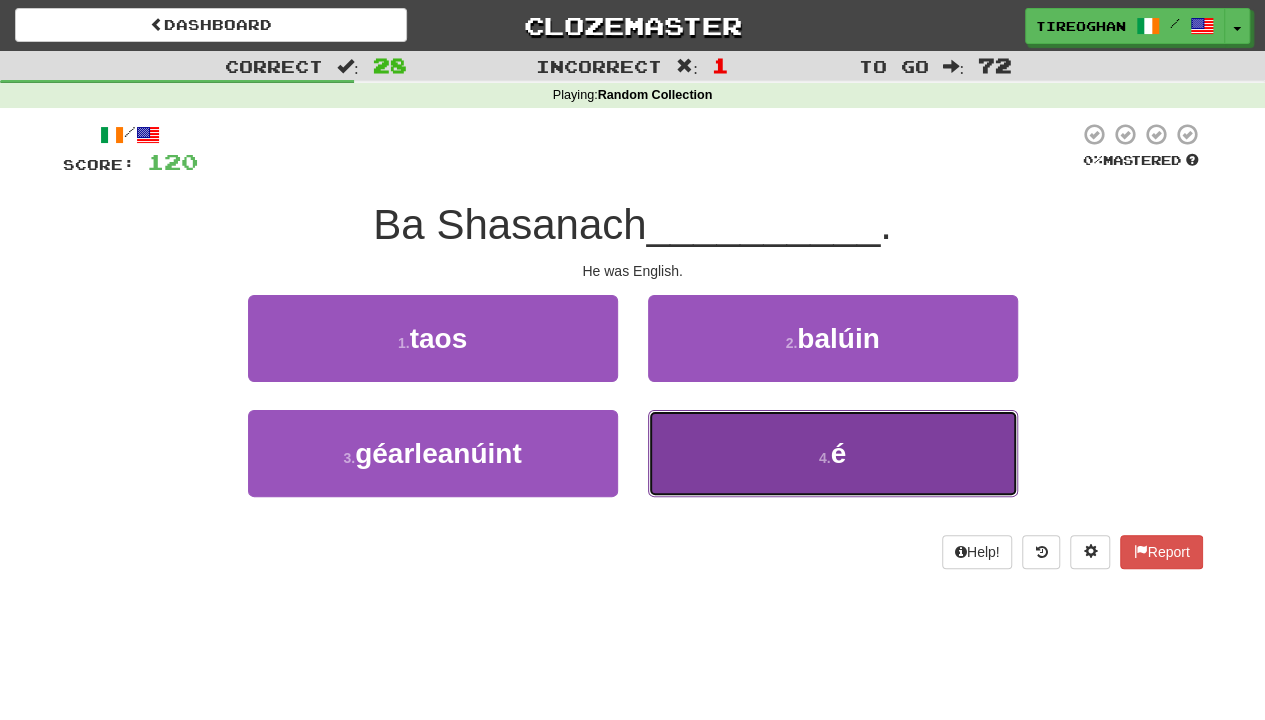 click on "4 .  é" at bounding box center [833, 453] 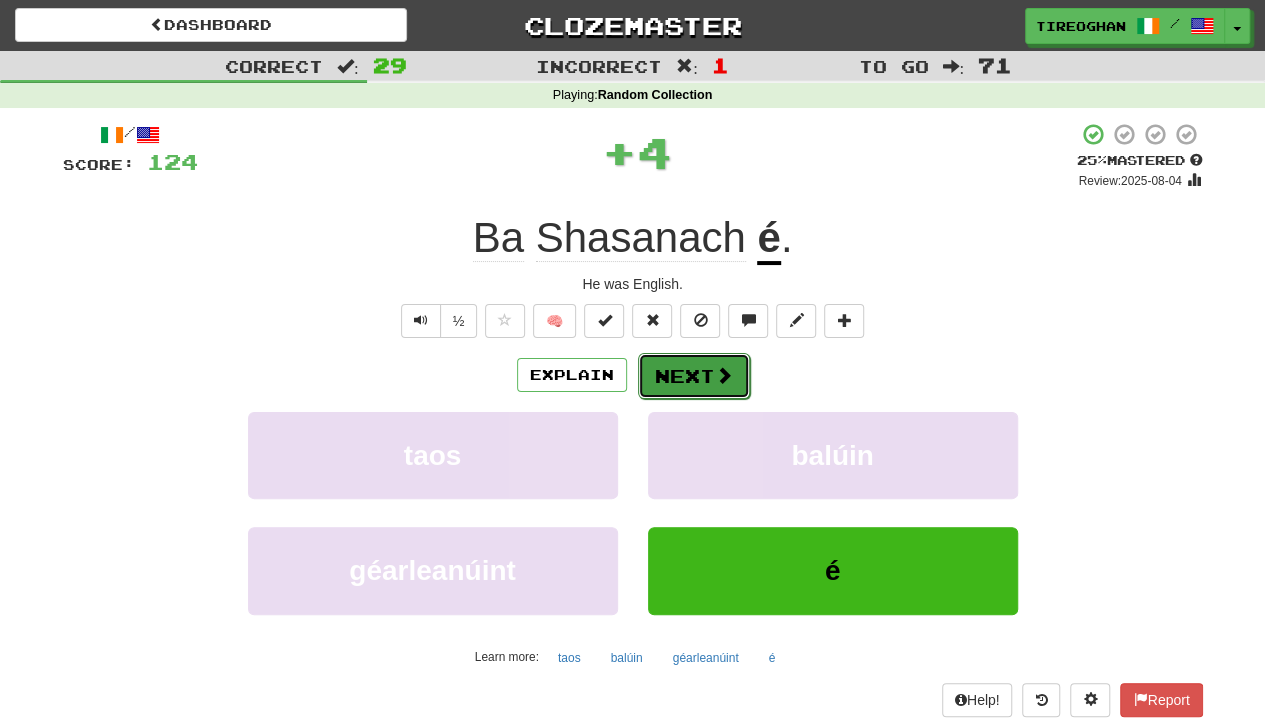 click on "Next" at bounding box center (694, 376) 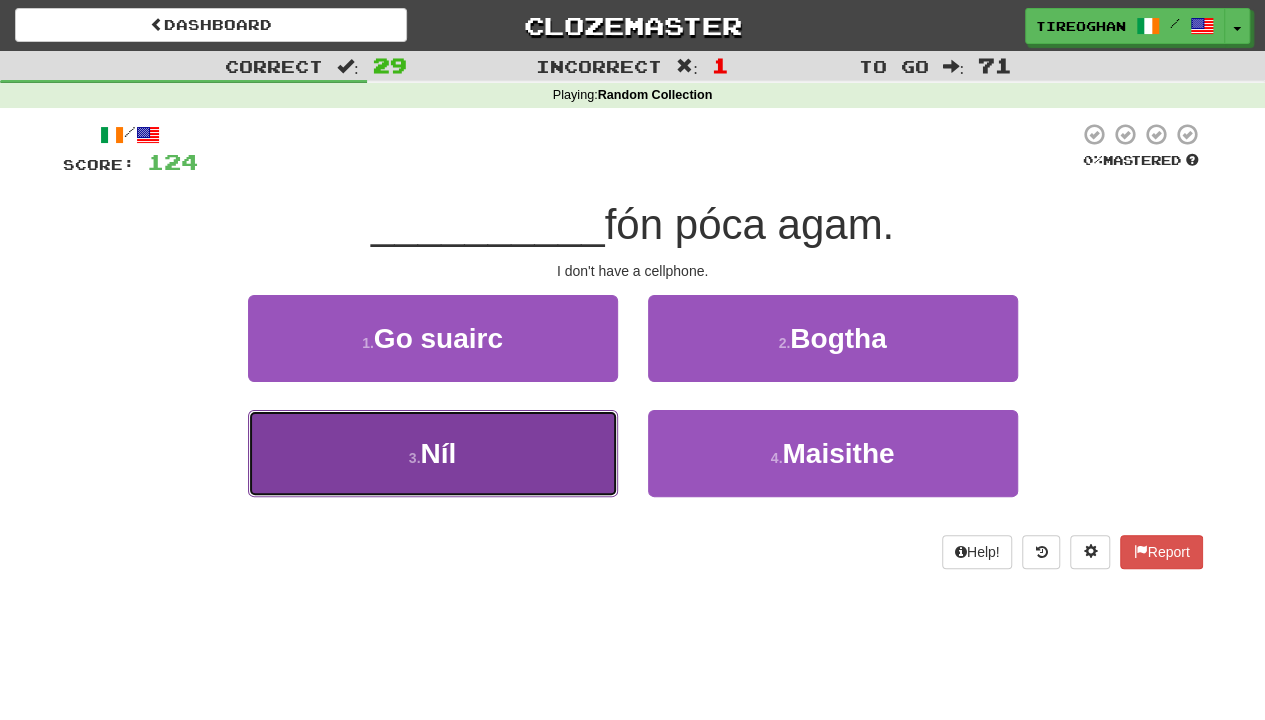 click on "3 .  Níl" at bounding box center (433, 453) 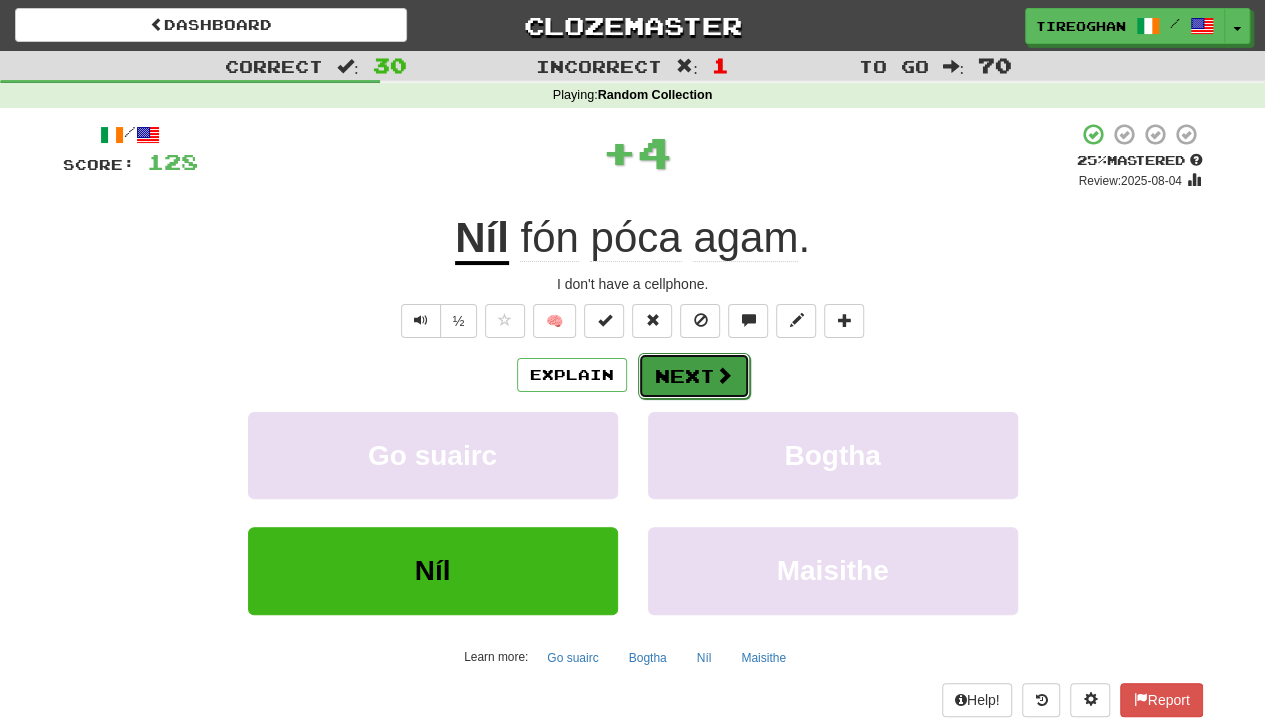 click on "Next" at bounding box center (694, 376) 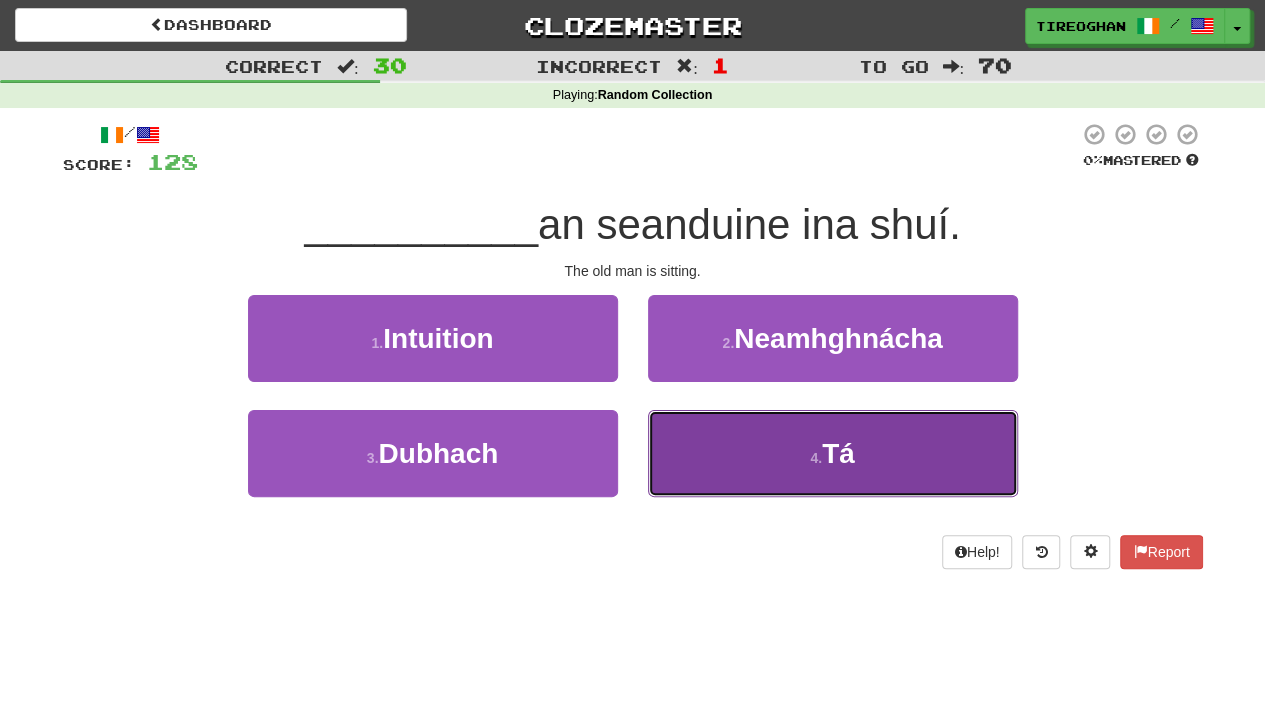click on "4 .  Tá" at bounding box center [833, 453] 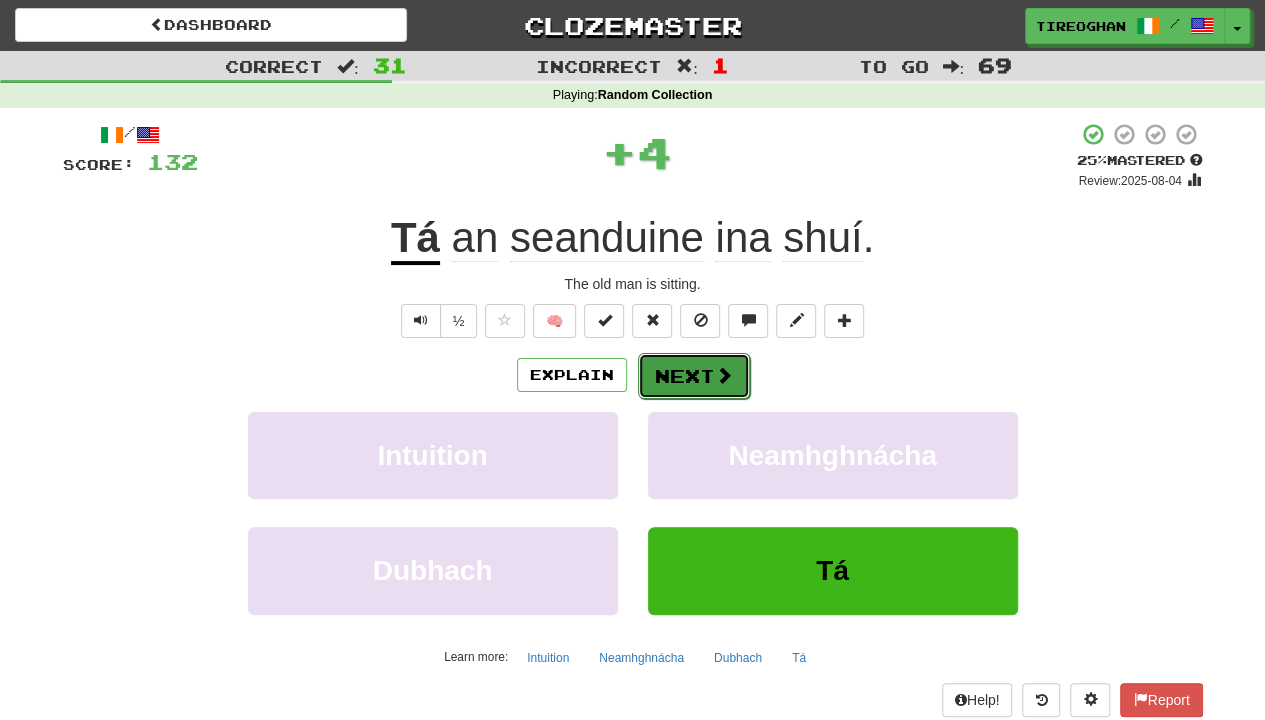 click on "Next" at bounding box center (694, 376) 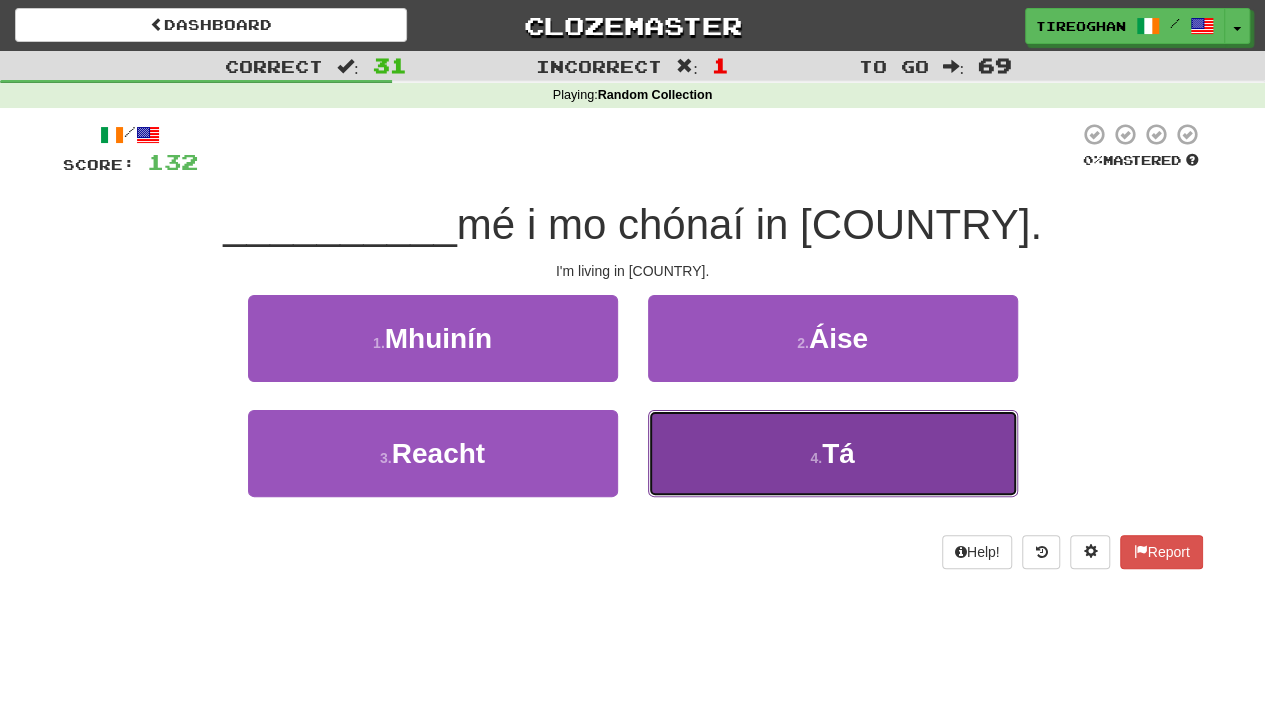 click on "4 .  Tá" at bounding box center (833, 453) 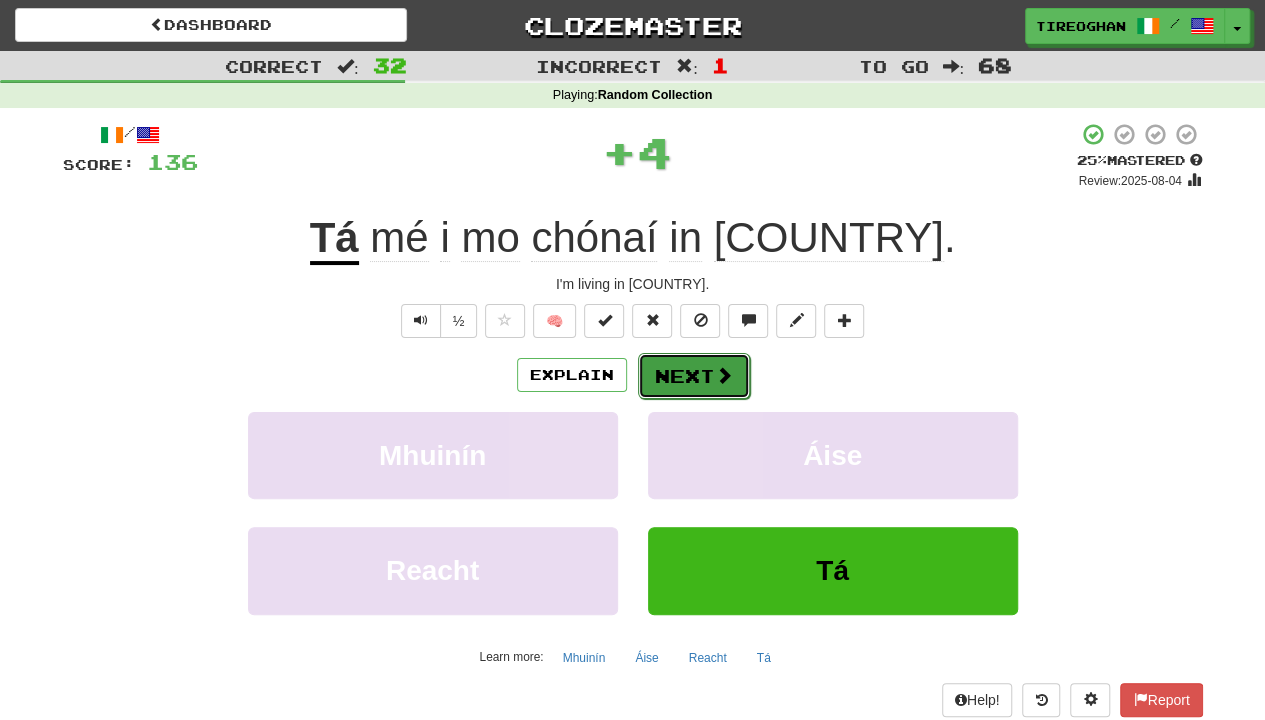 click on "Next" at bounding box center (694, 376) 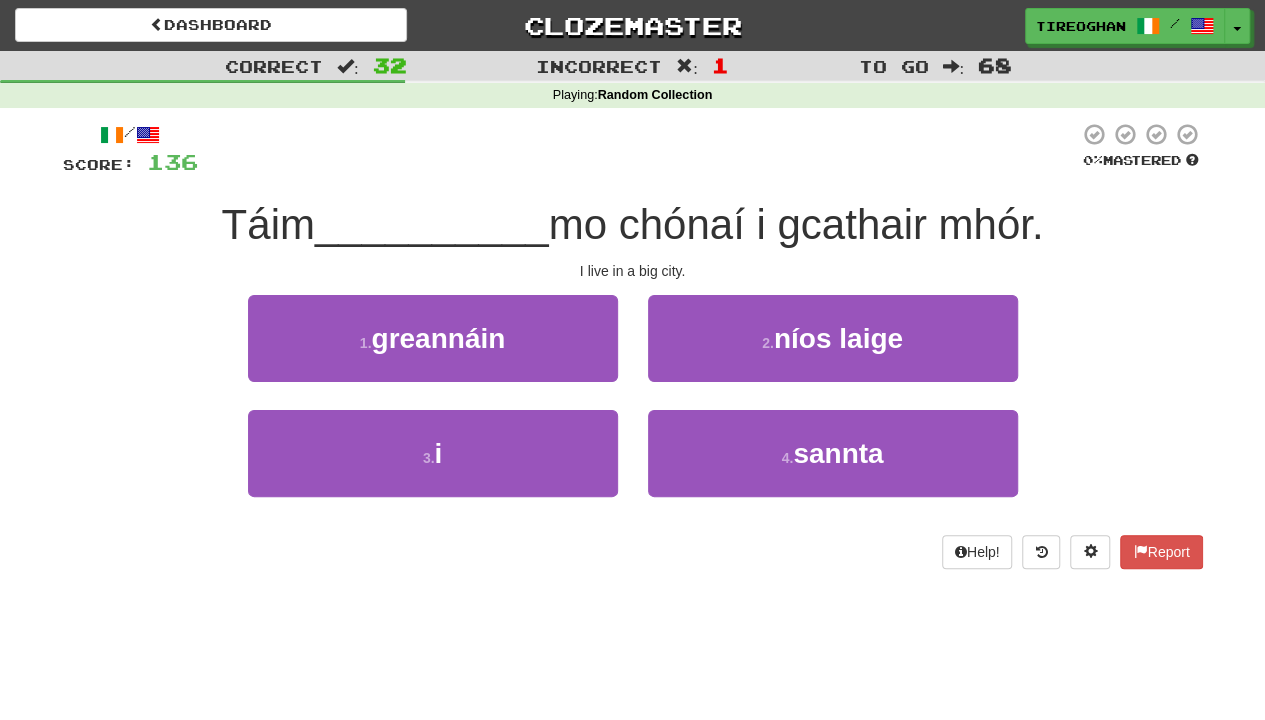 click on "3 .  i" at bounding box center (433, 467) 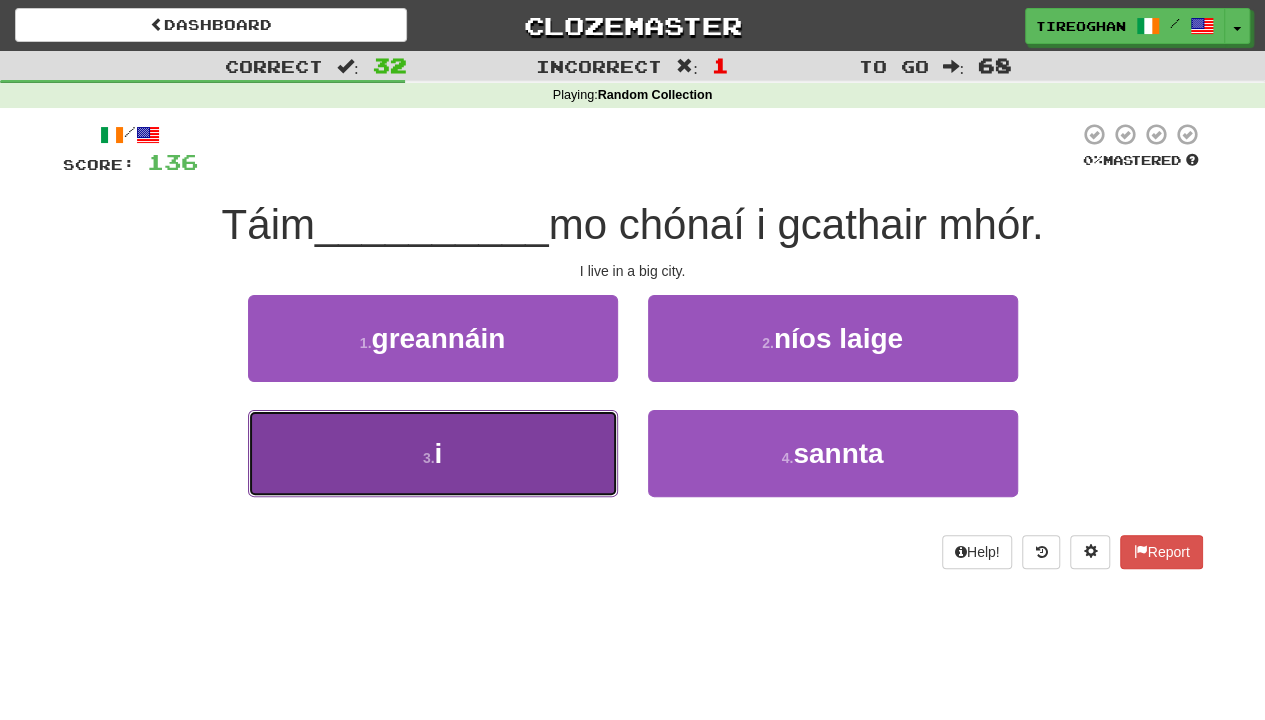 click on "3 .  i" at bounding box center (433, 453) 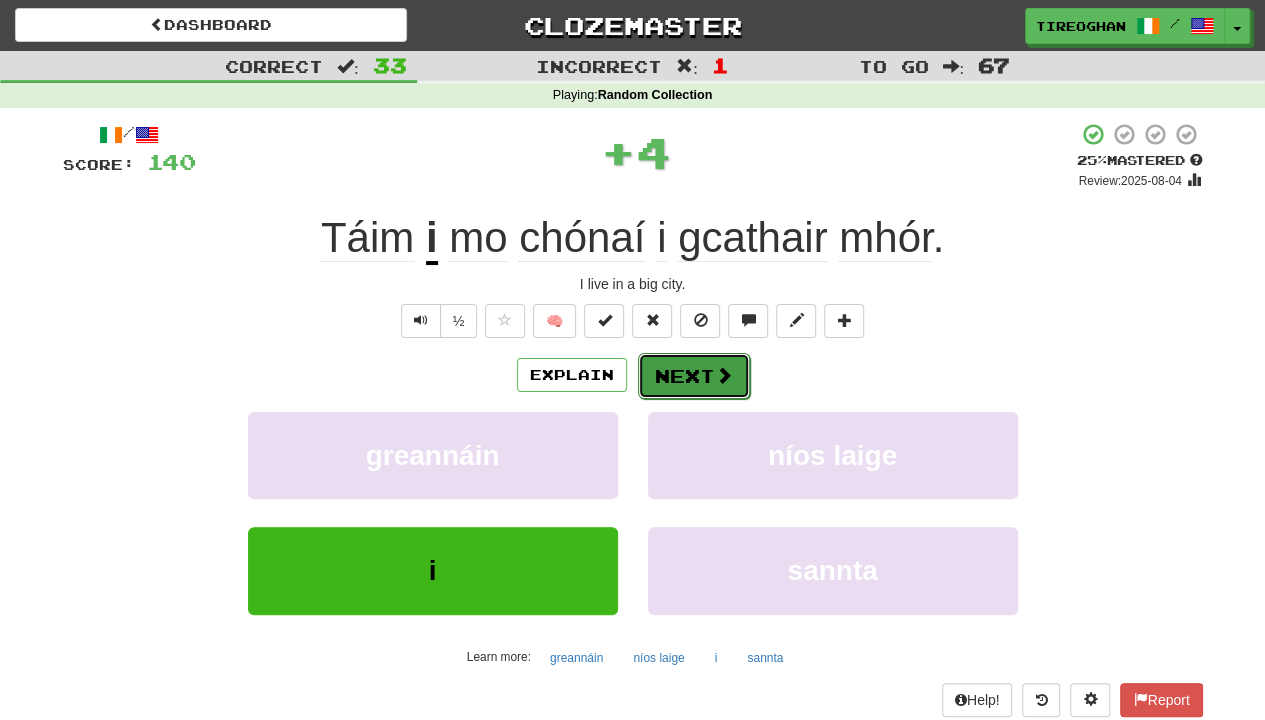 click at bounding box center (724, 375) 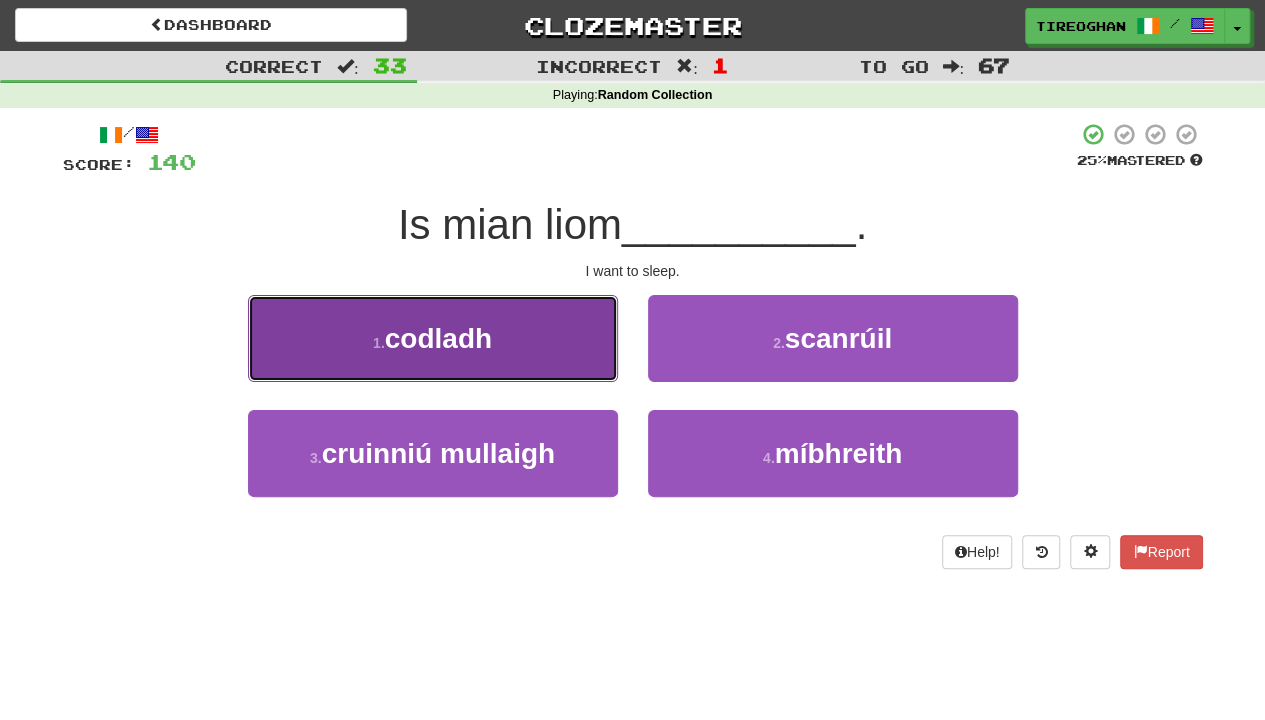 click on "1 .  codladh" at bounding box center [433, 338] 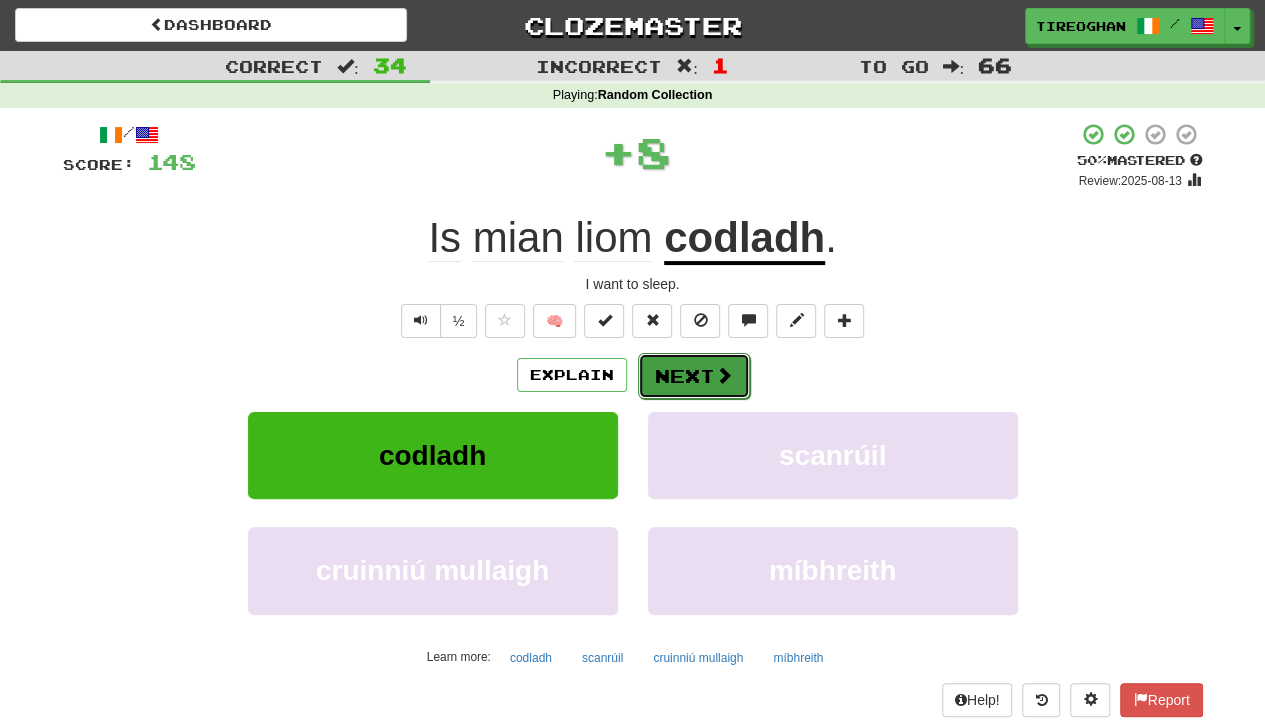 click on "Next" at bounding box center [694, 376] 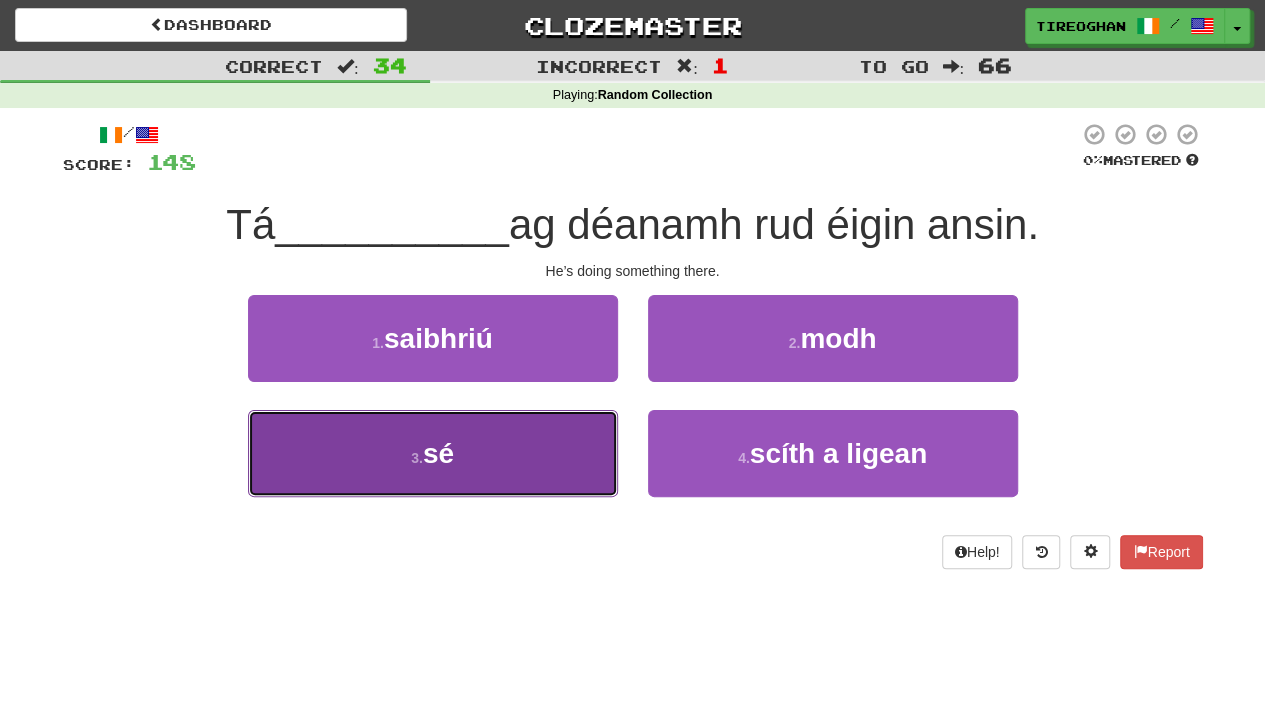 click on "3 .  sé" at bounding box center [433, 453] 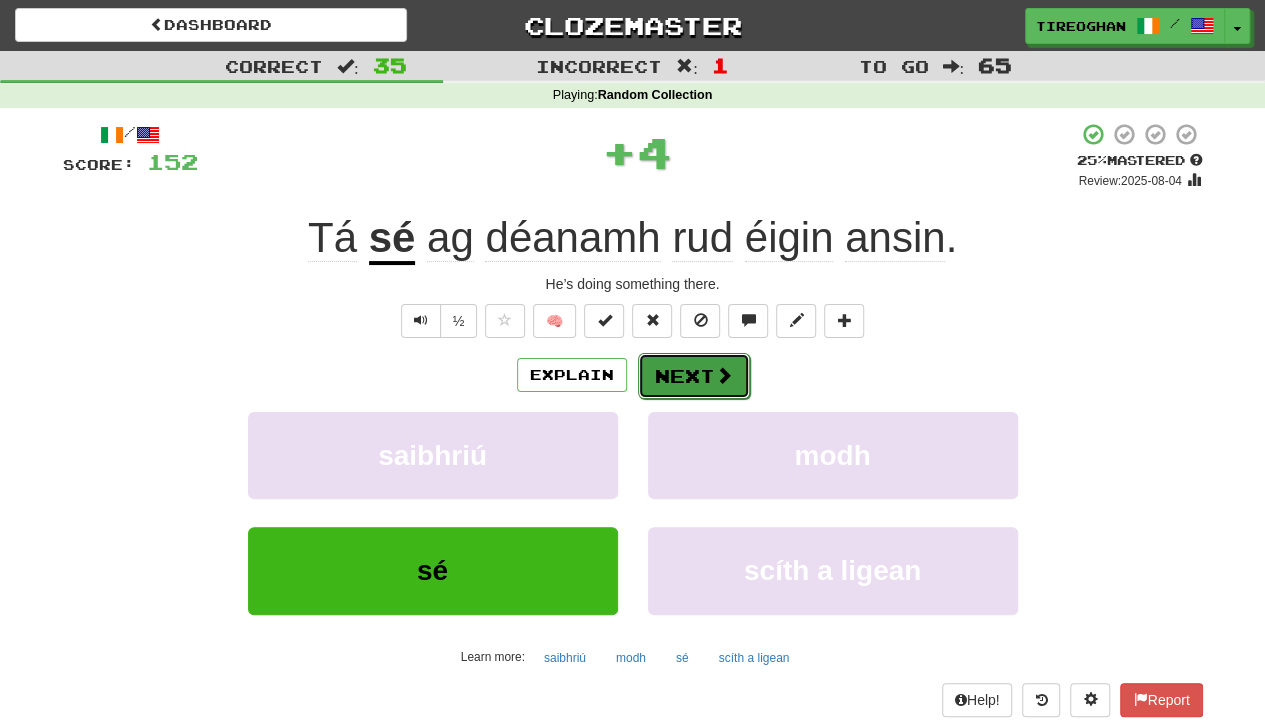 click on "Next" at bounding box center [694, 376] 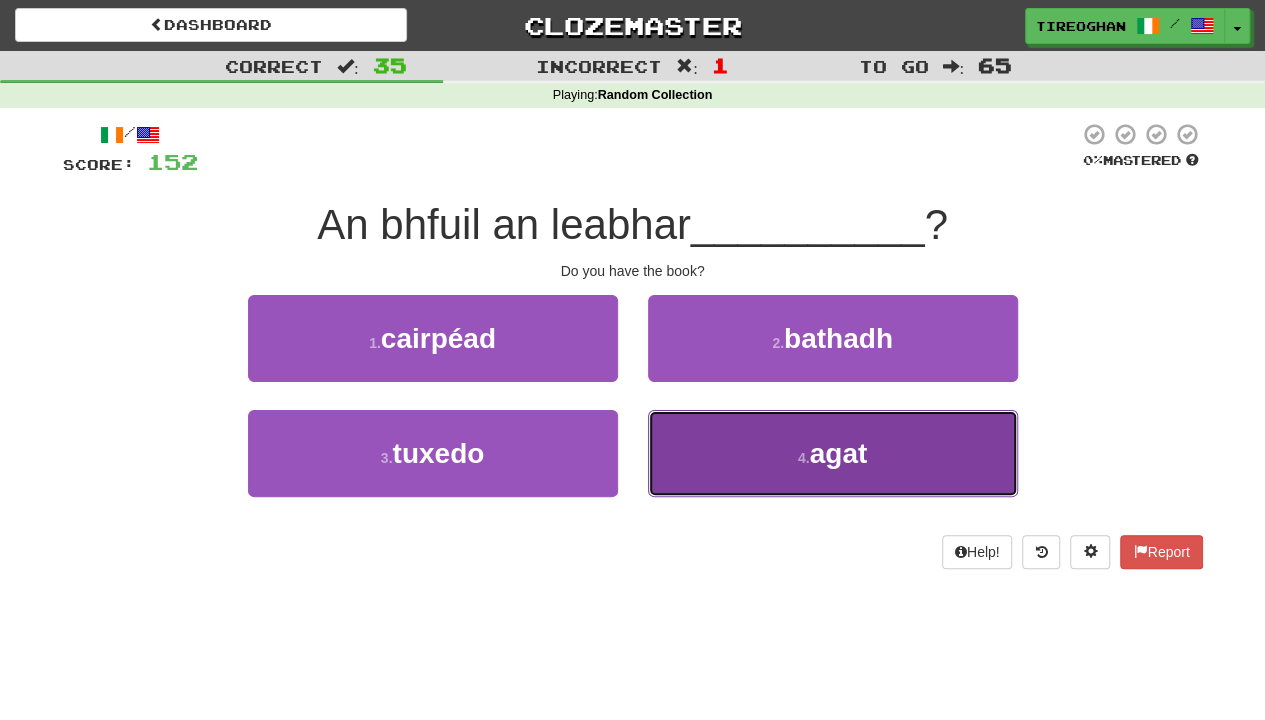 click on "4 .  agat" at bounding box center [833, 453] 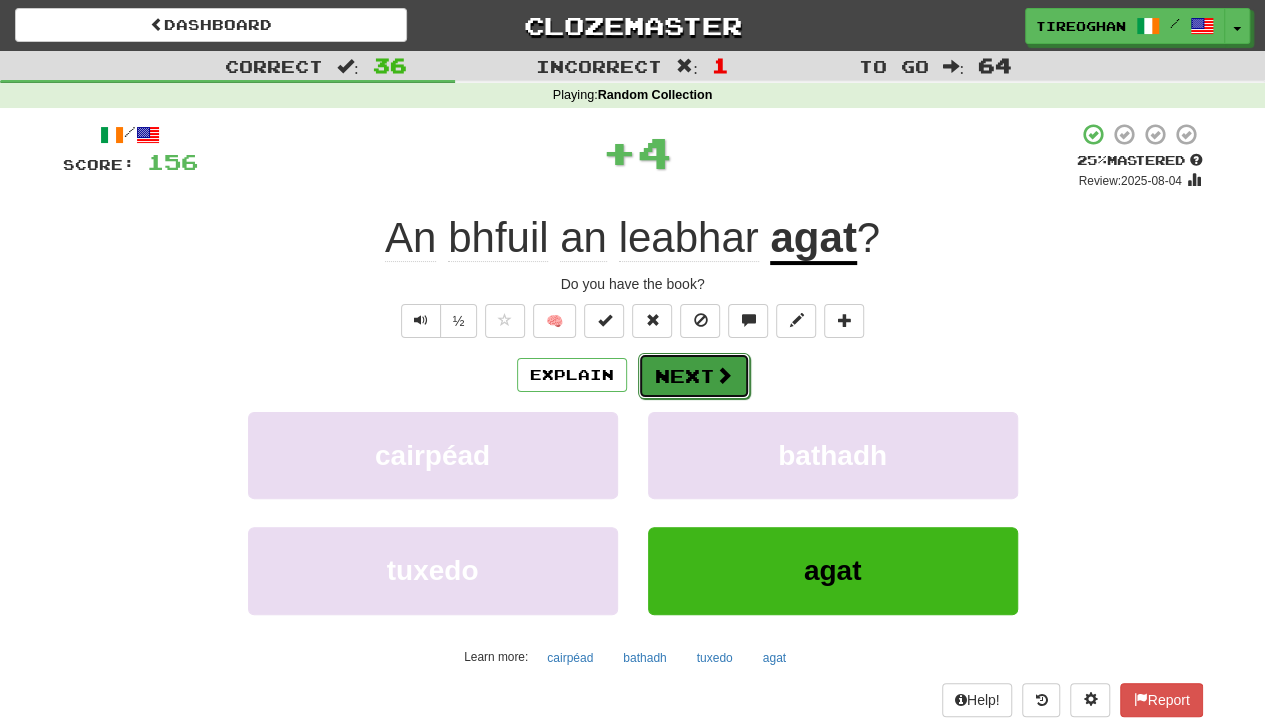 click on "Next" at bounding box center [694, 376] 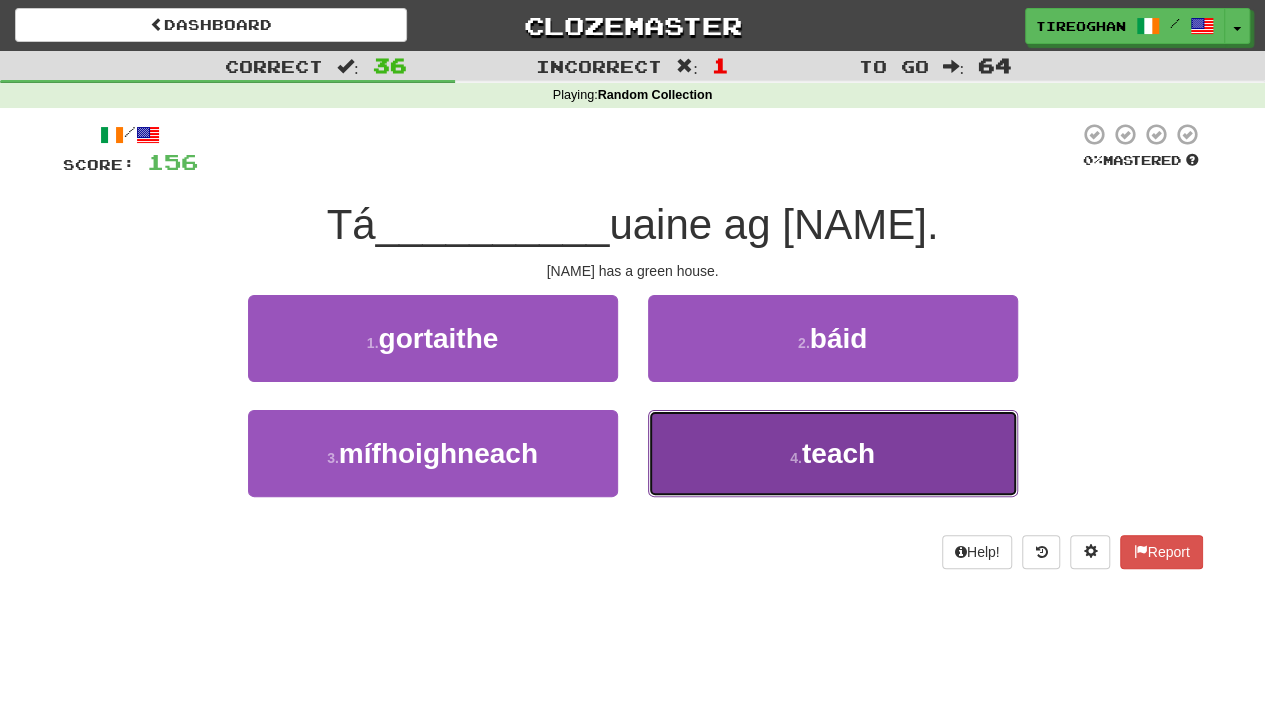 click on "4 .  teach" at bounding box center (833, 453) 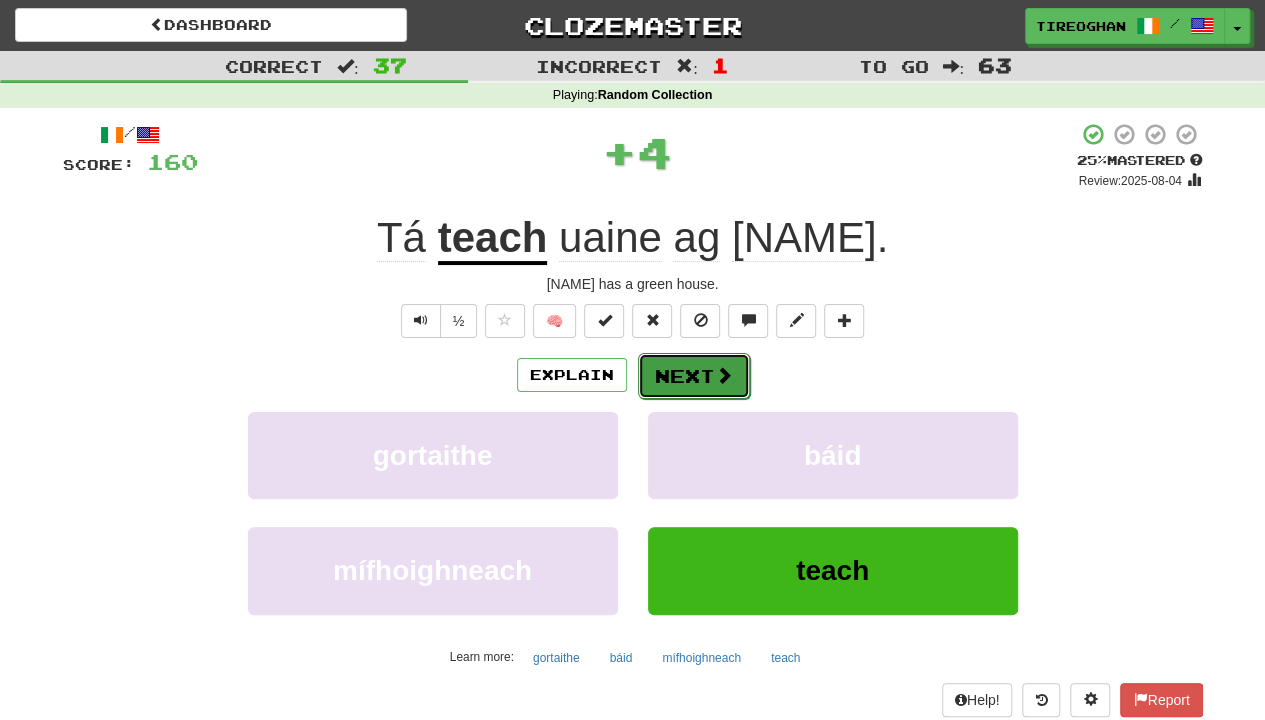 click on "Next" at bounding box center (694, 376) 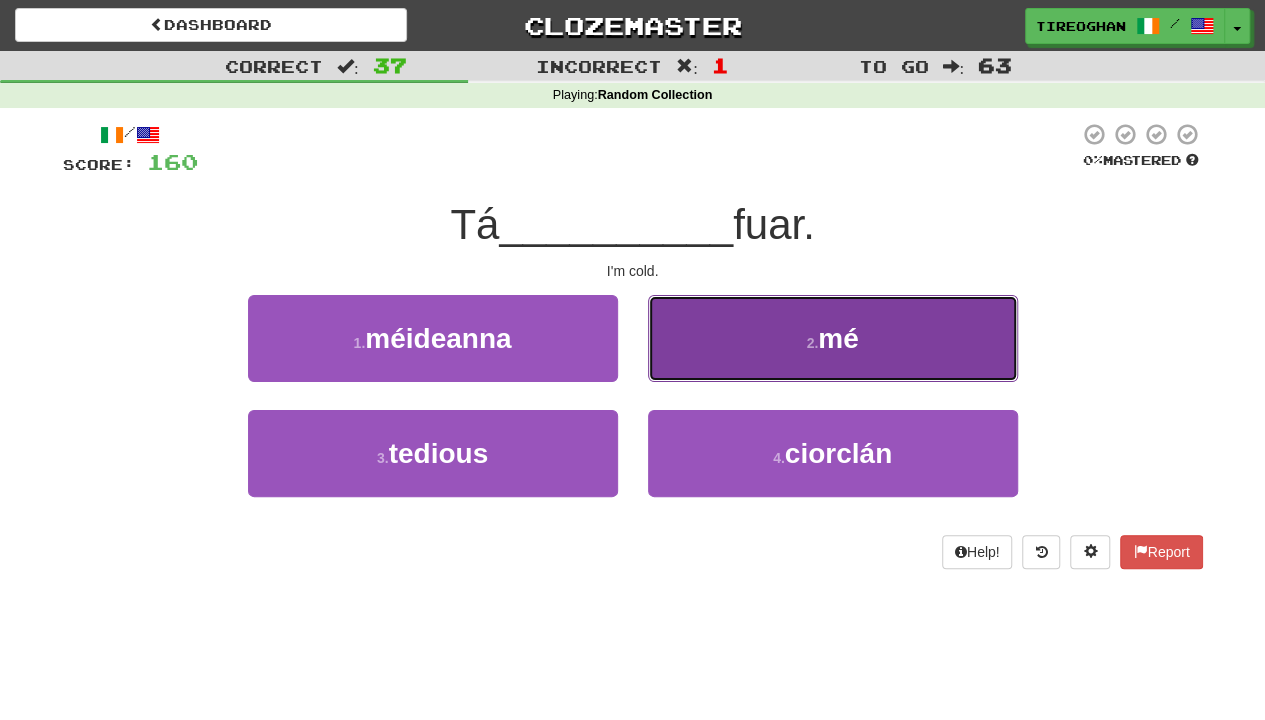 click on "2 .  mé" at bounding box center (833, 338) 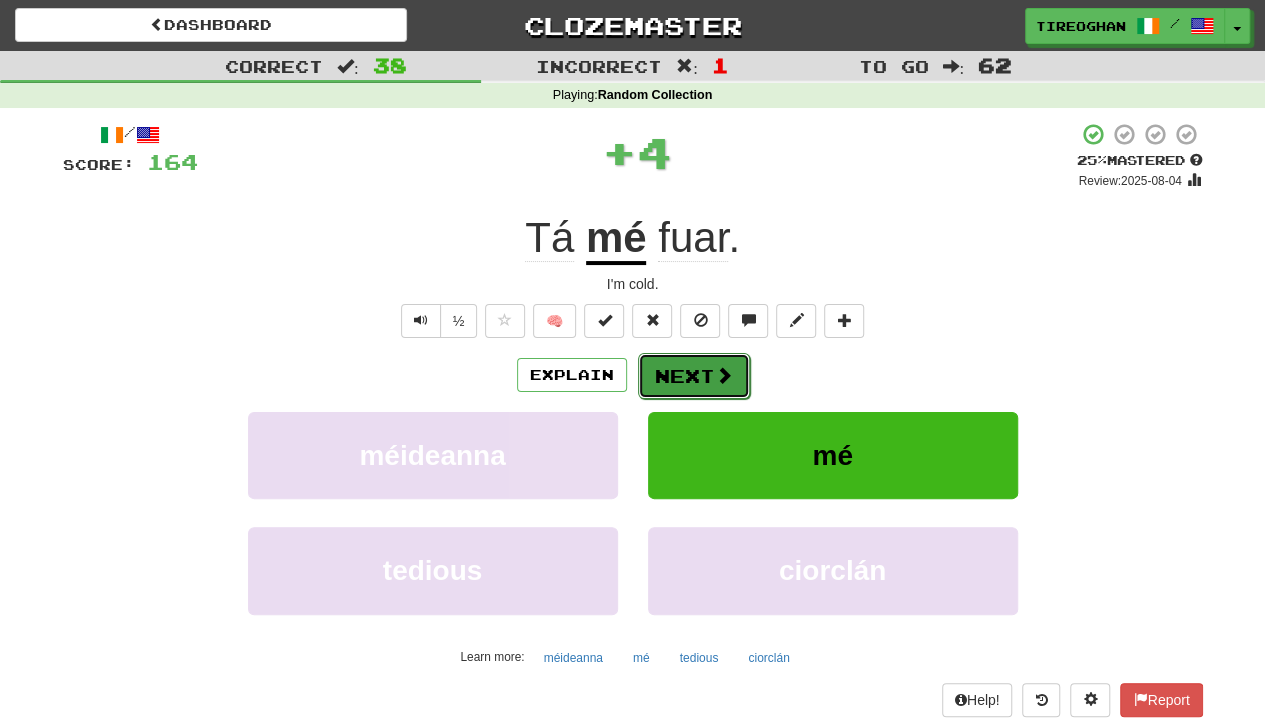 click on "Next" at bounding box center (694, 376) 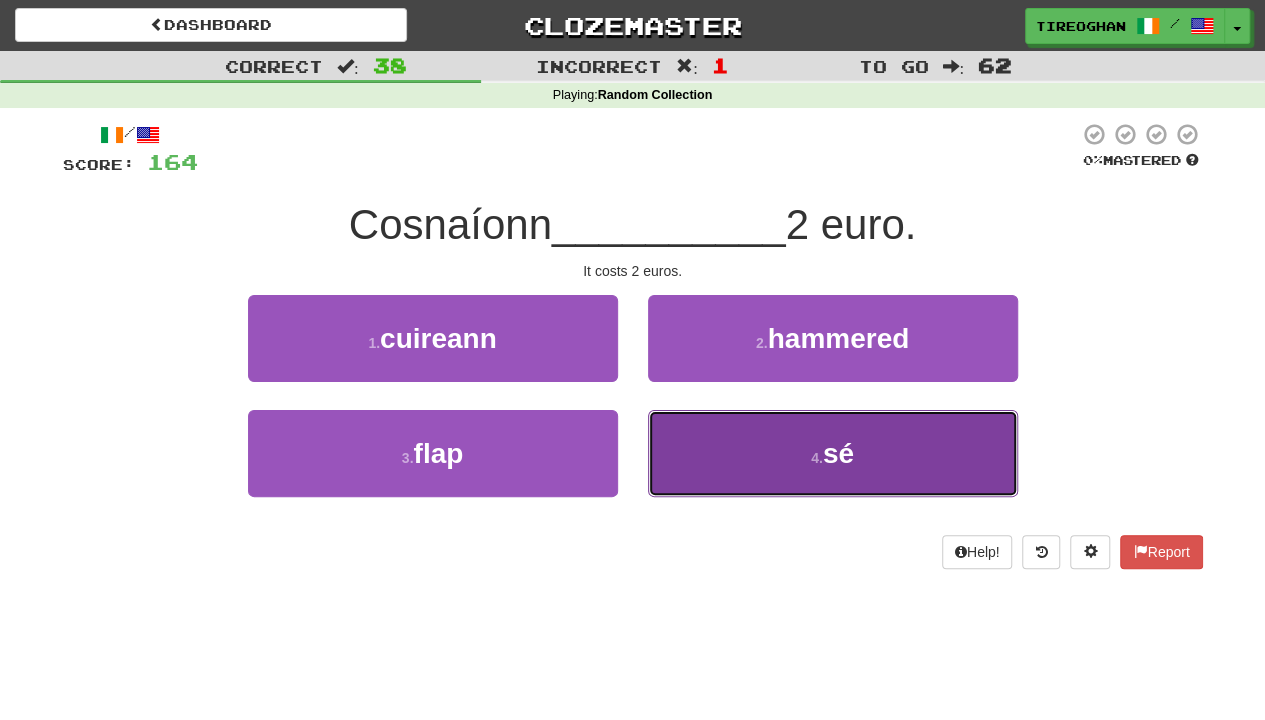 click on "4 .  sé" at bounding box center [833, 453] 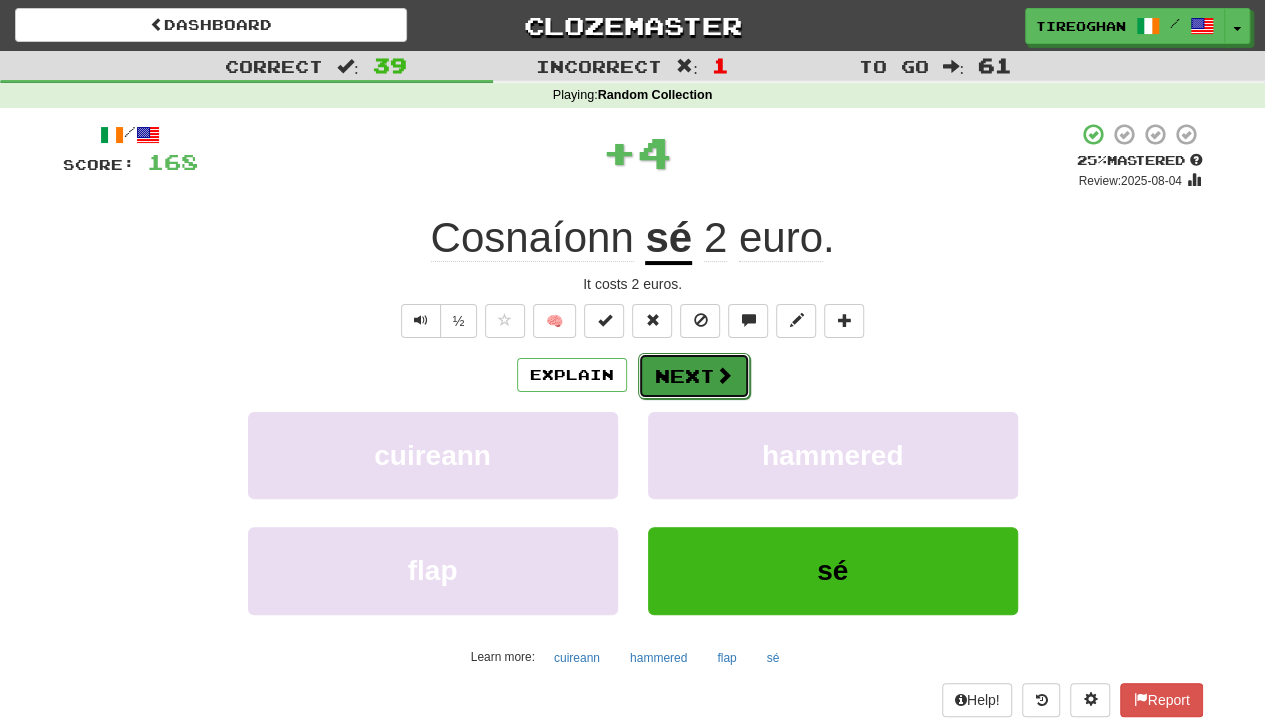 click on "Next" at bounding box center [694, 376] 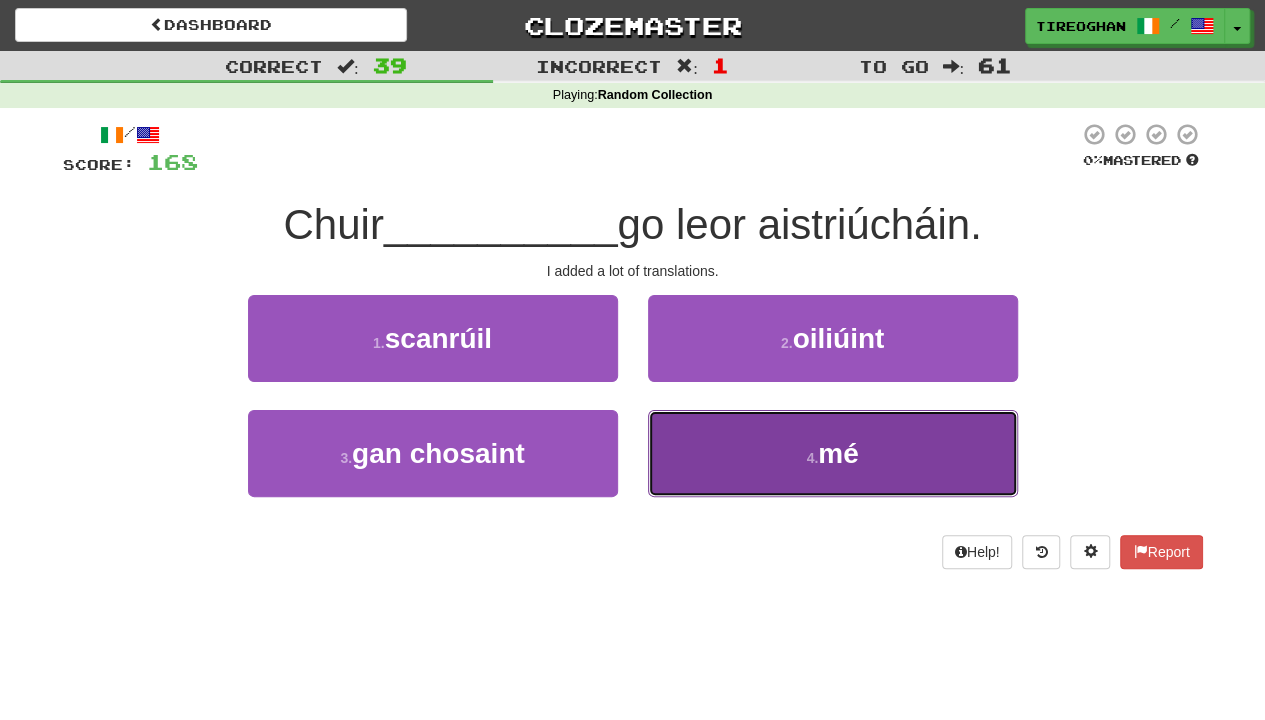 click on "4 .  mé" at bounding box center [833, 453] 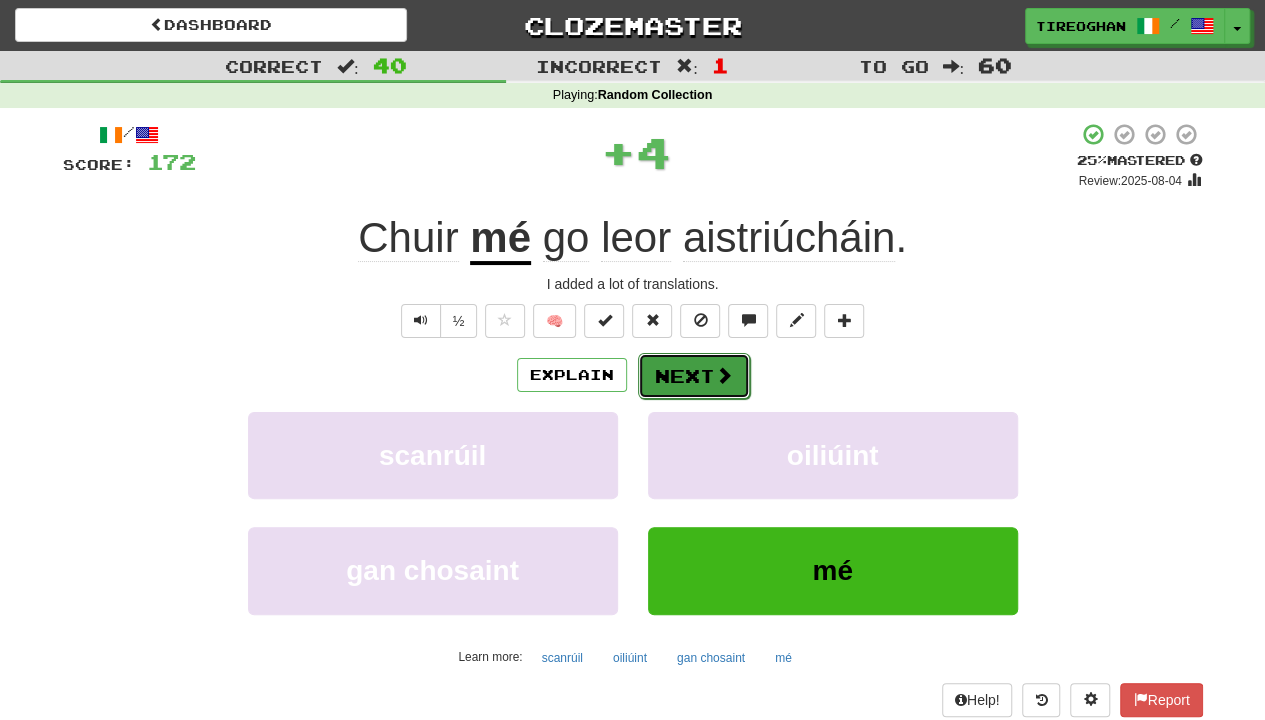 click at bounding box center [724, 375] 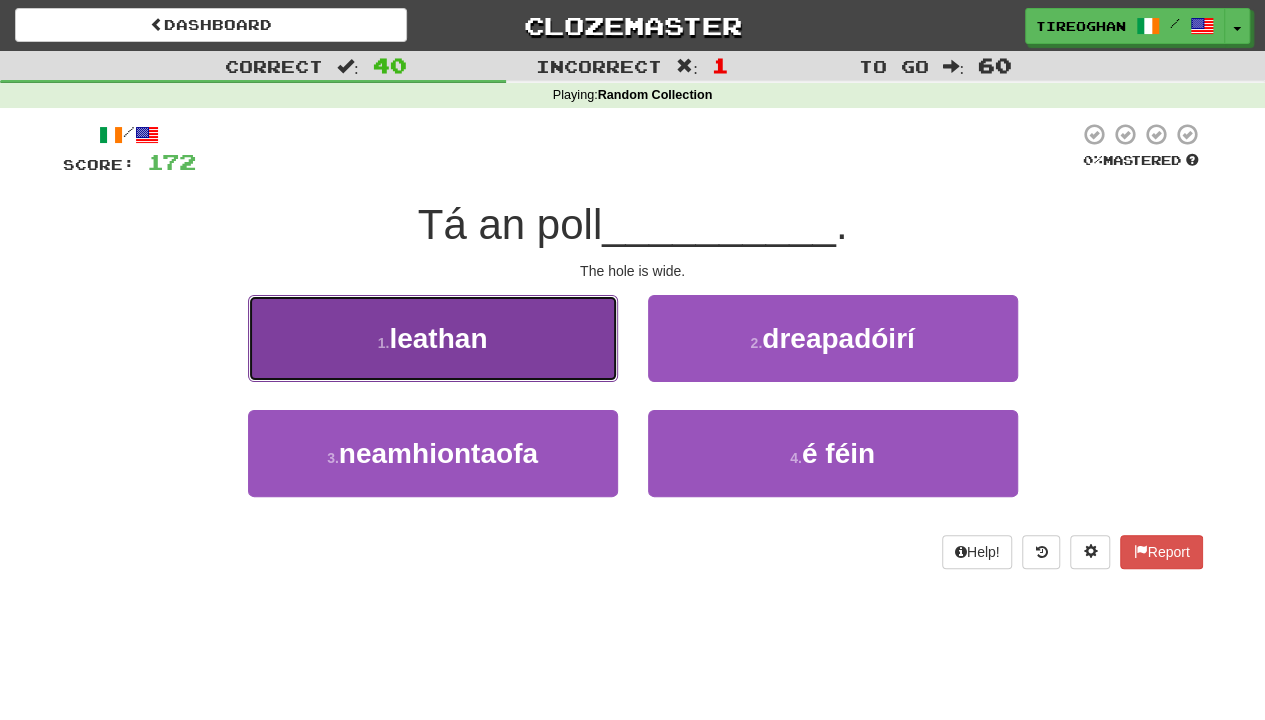 click on "1 .  leathan" at bounding box center (433, 338) 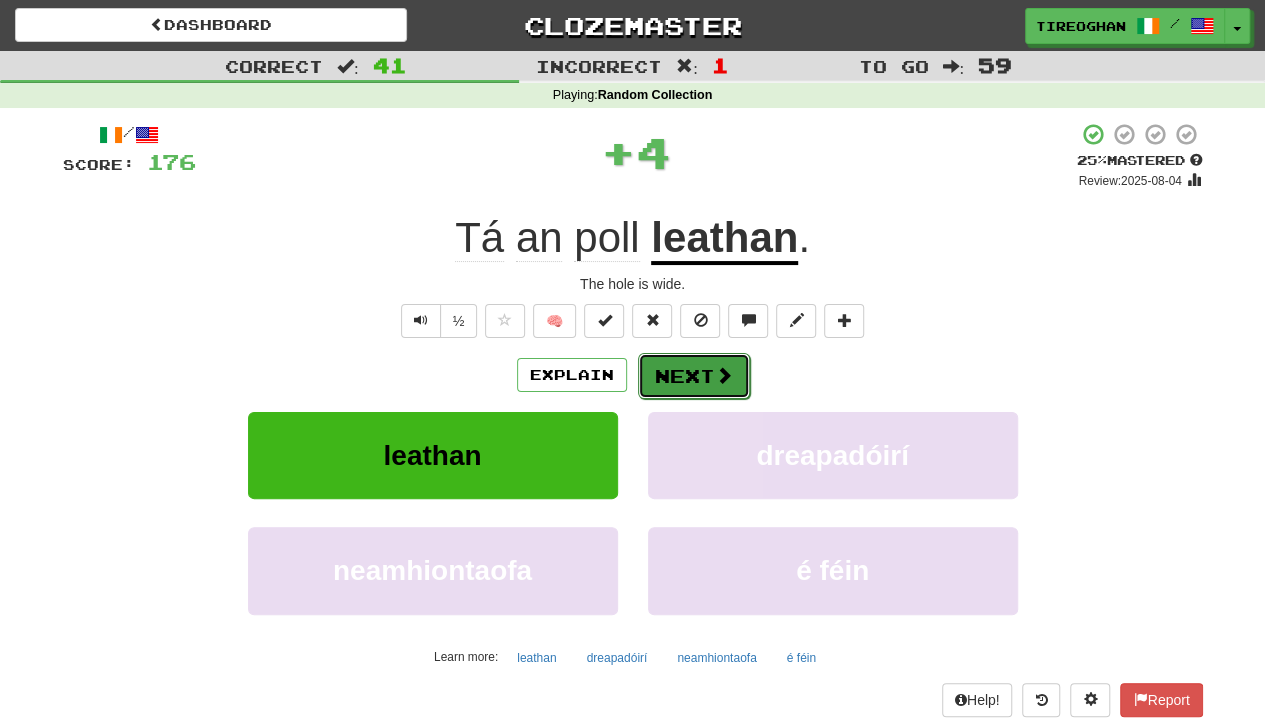 click on "Next" at bounding box center (694, 376) 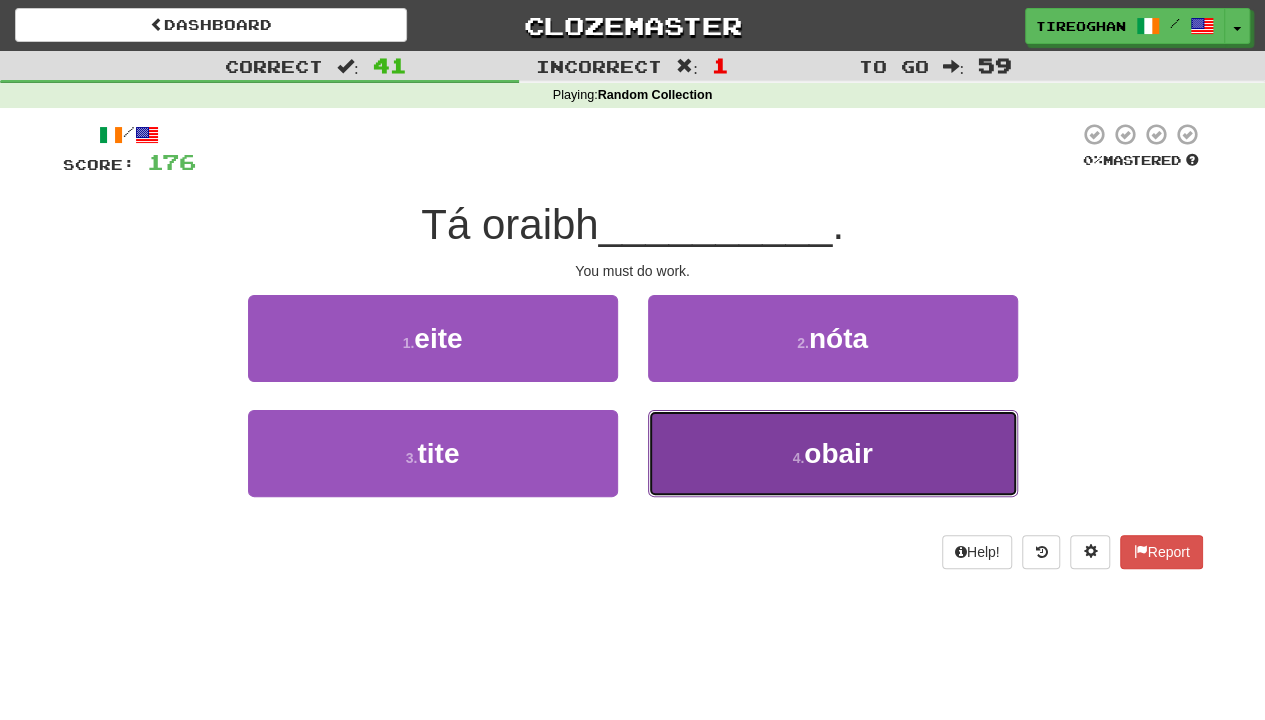 click on "4 .  obair" at bounding box center (833, 453) 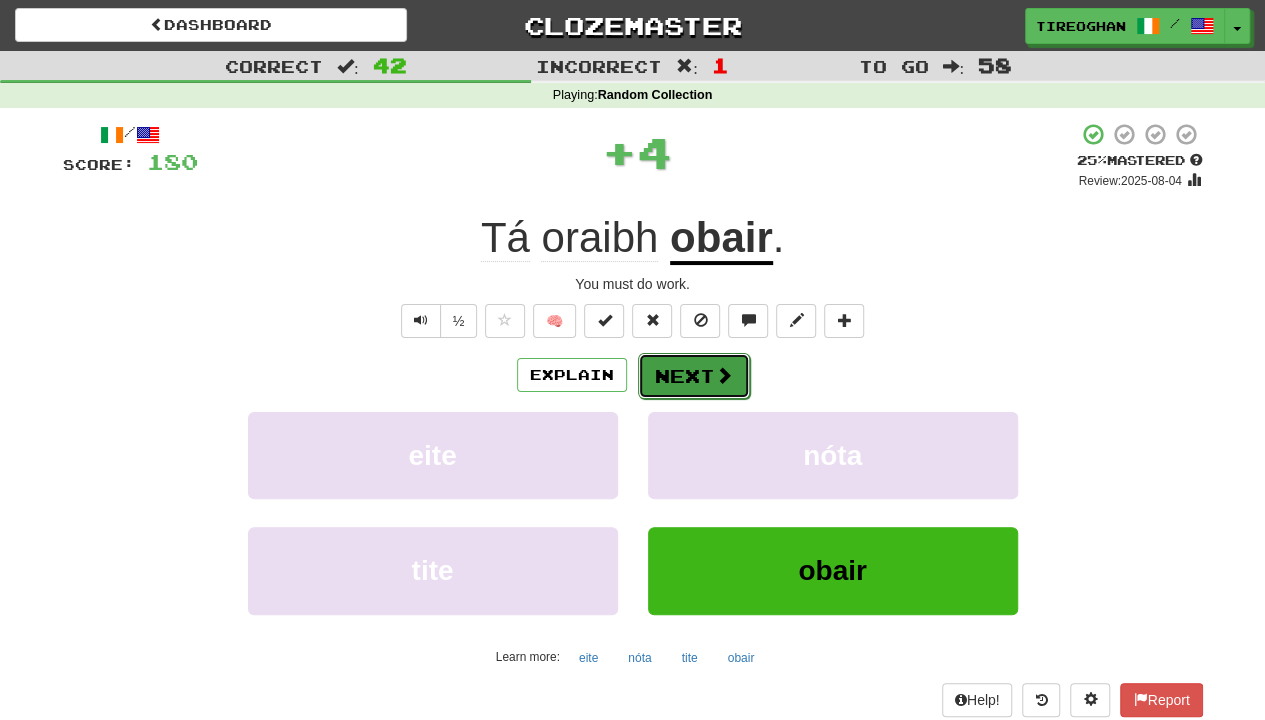 click on "Next" at bounding box center [694, 376] 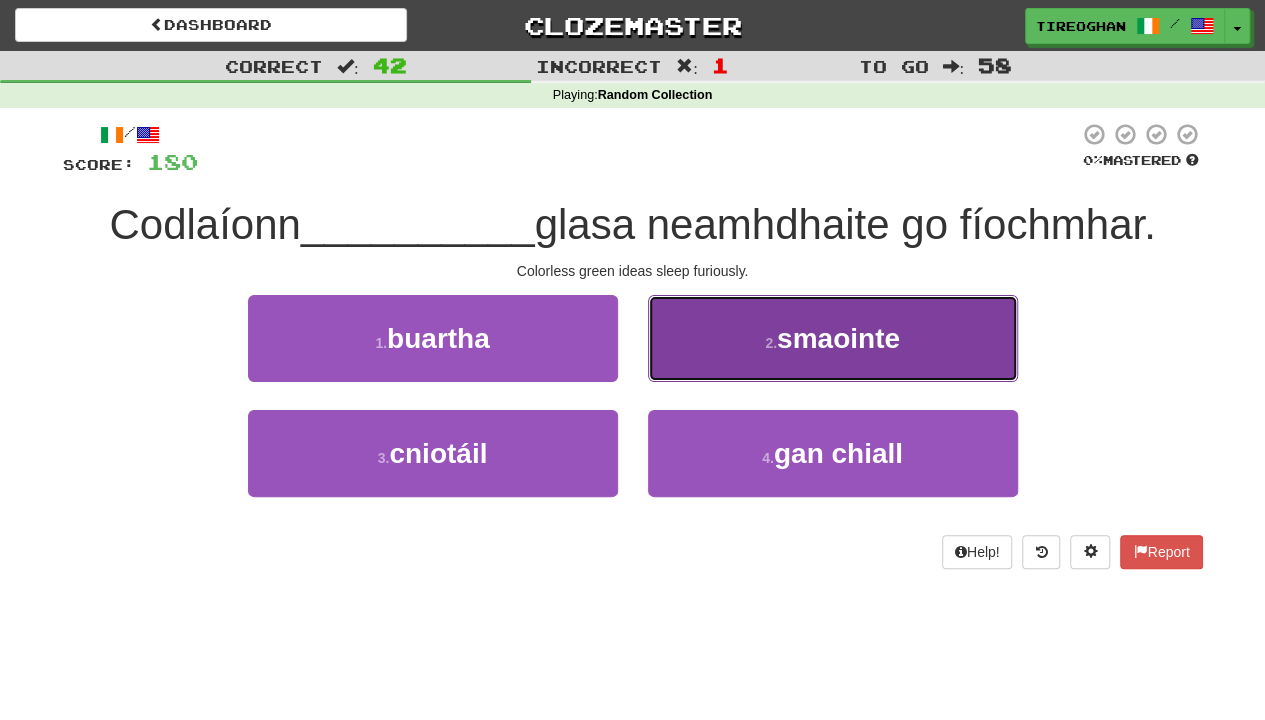 click on "2 .  smaointe" at bounding box center [833, 338] 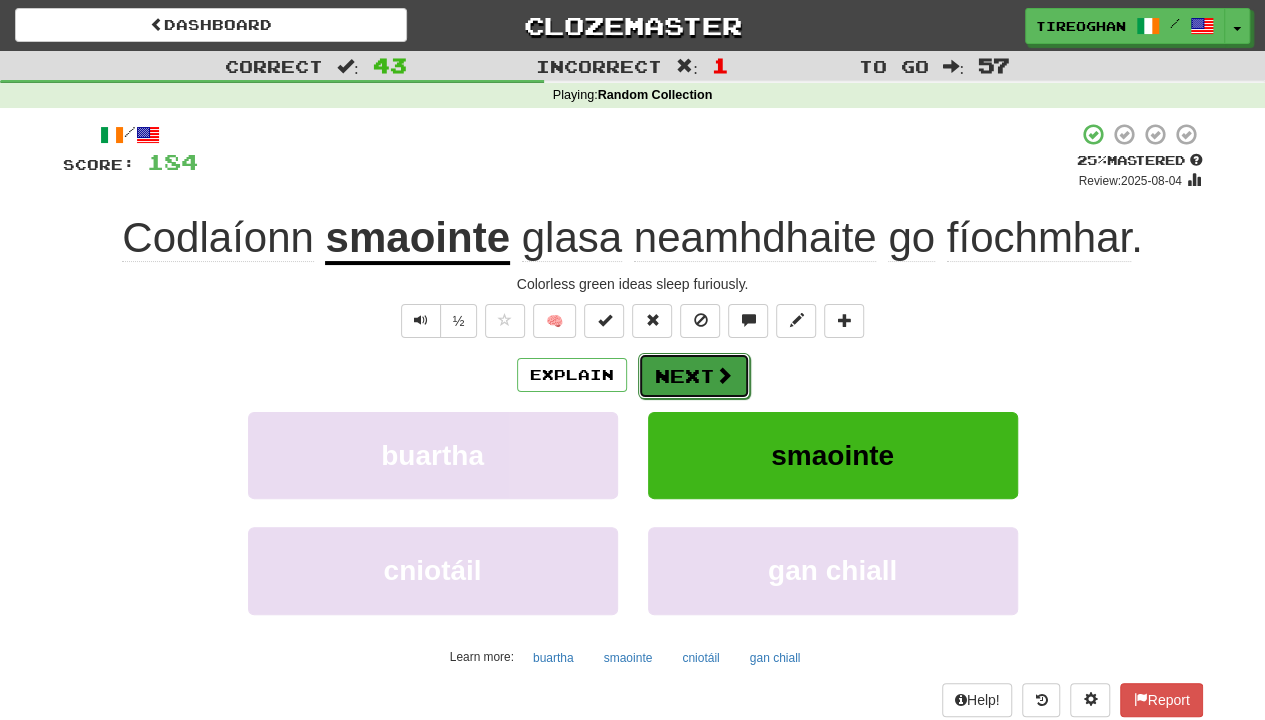 click on "Next" at bounding box center (694, 376) 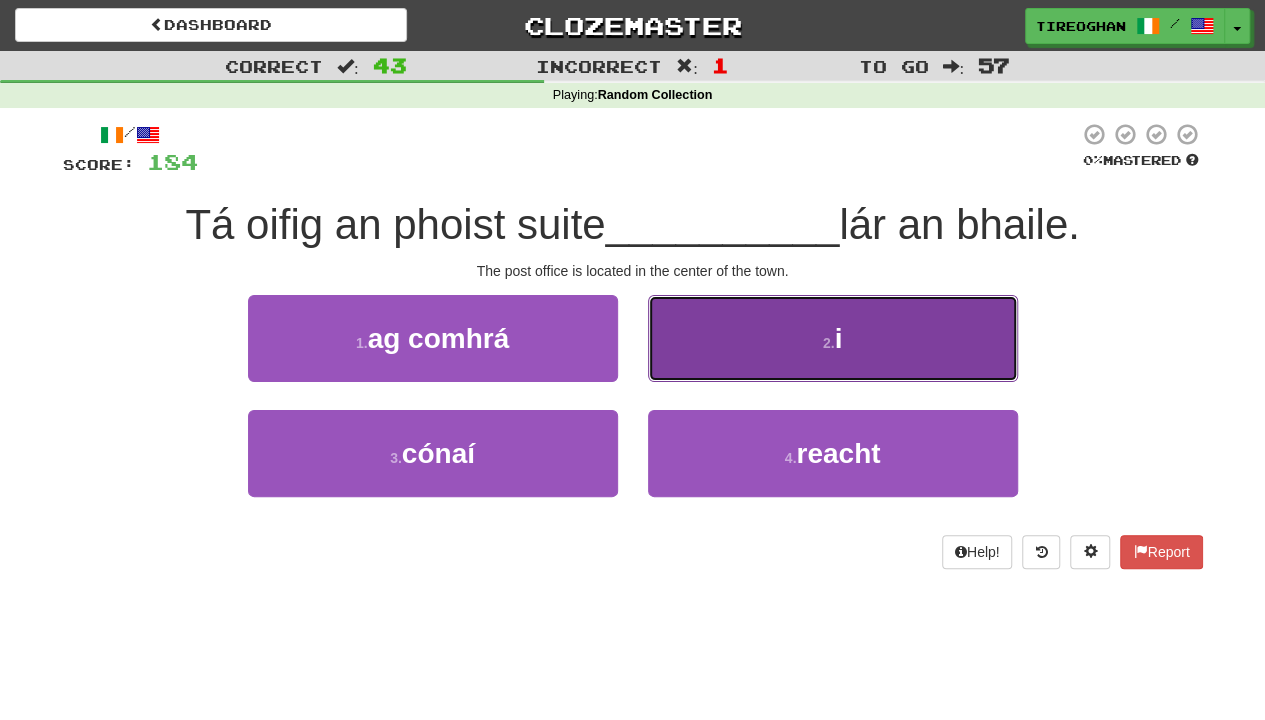 click on "2 .  i" at bounding box center [833, 338] 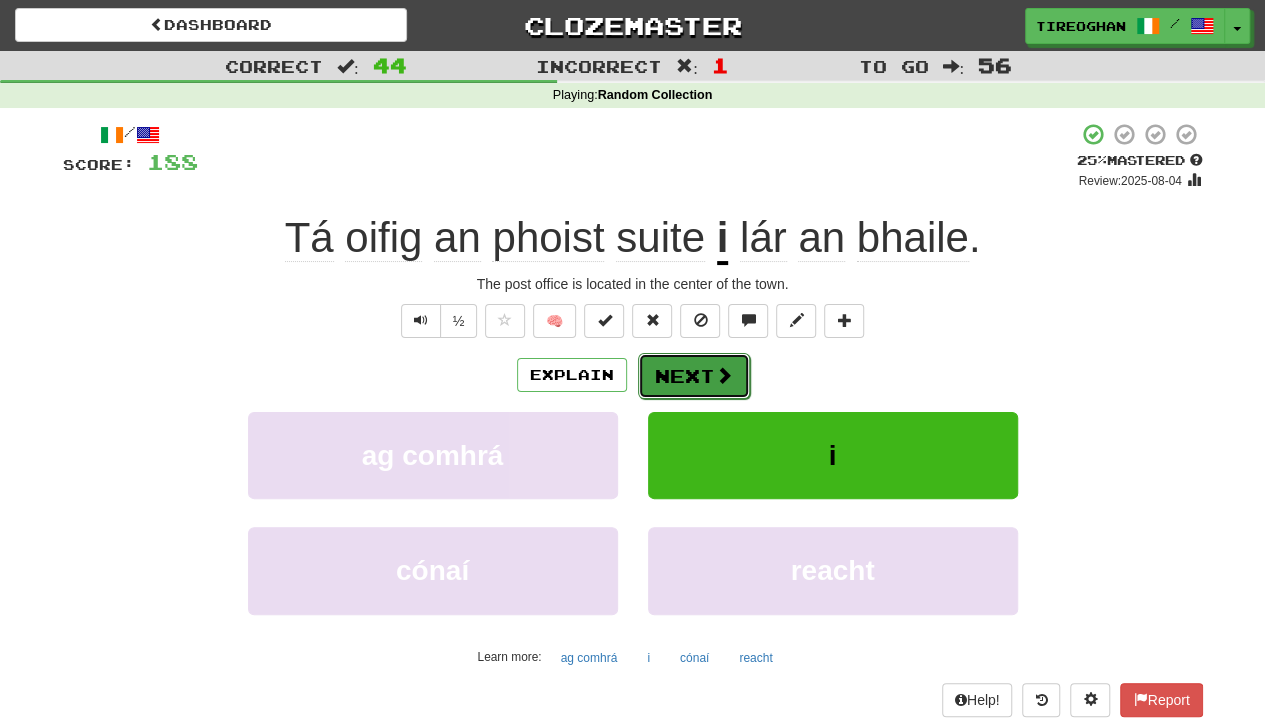 click on "Next" at bounding box center (694, 376) 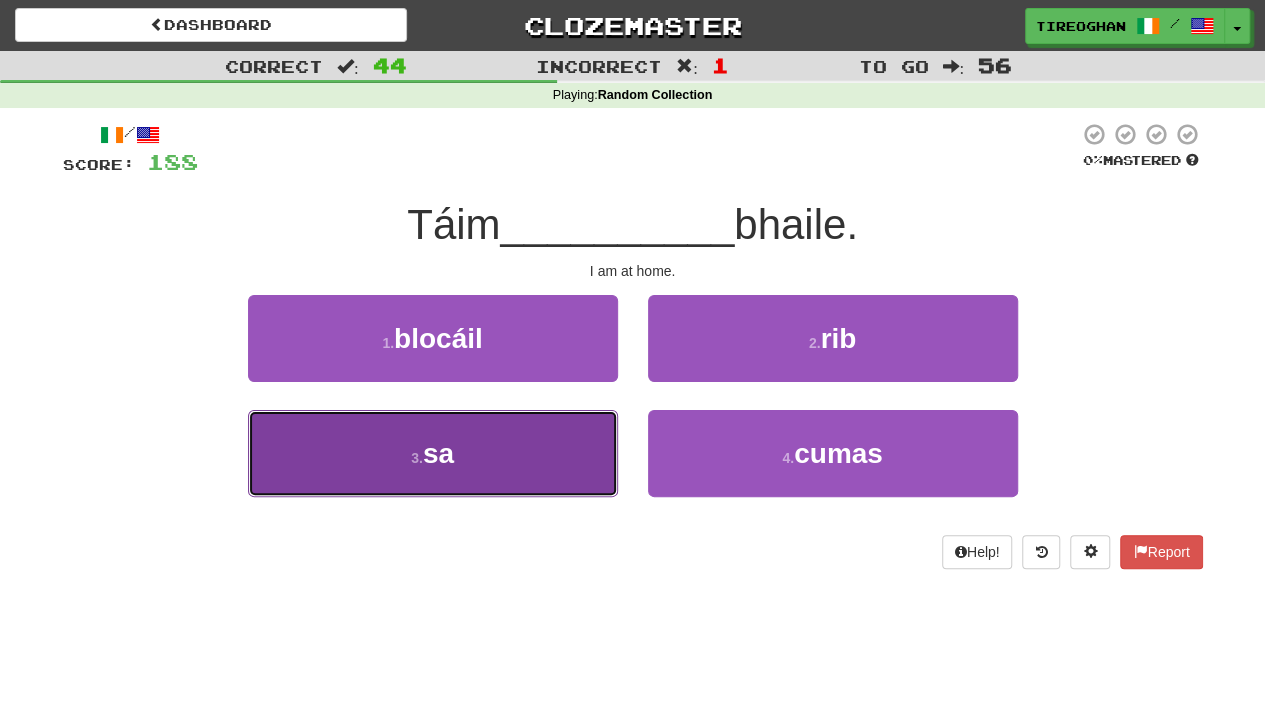click on "sa" at bounding box center [438, 453] 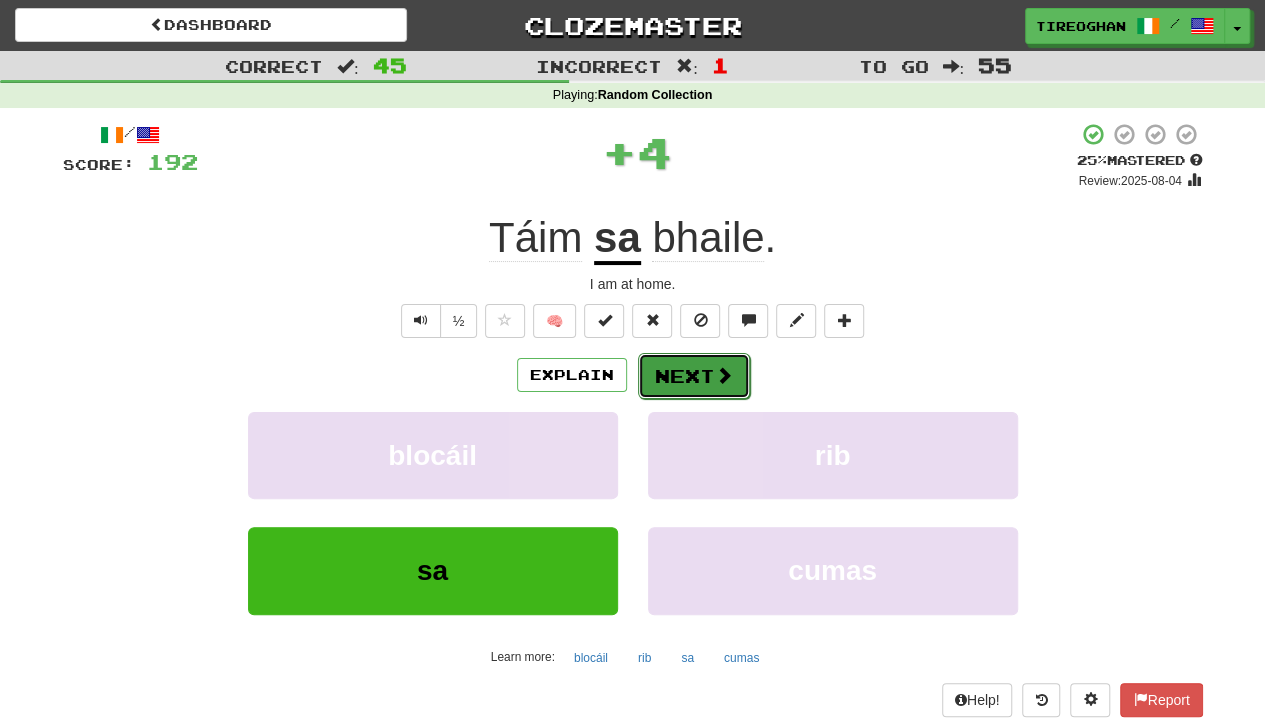 click on "Next" at bounding box center [694, 376] 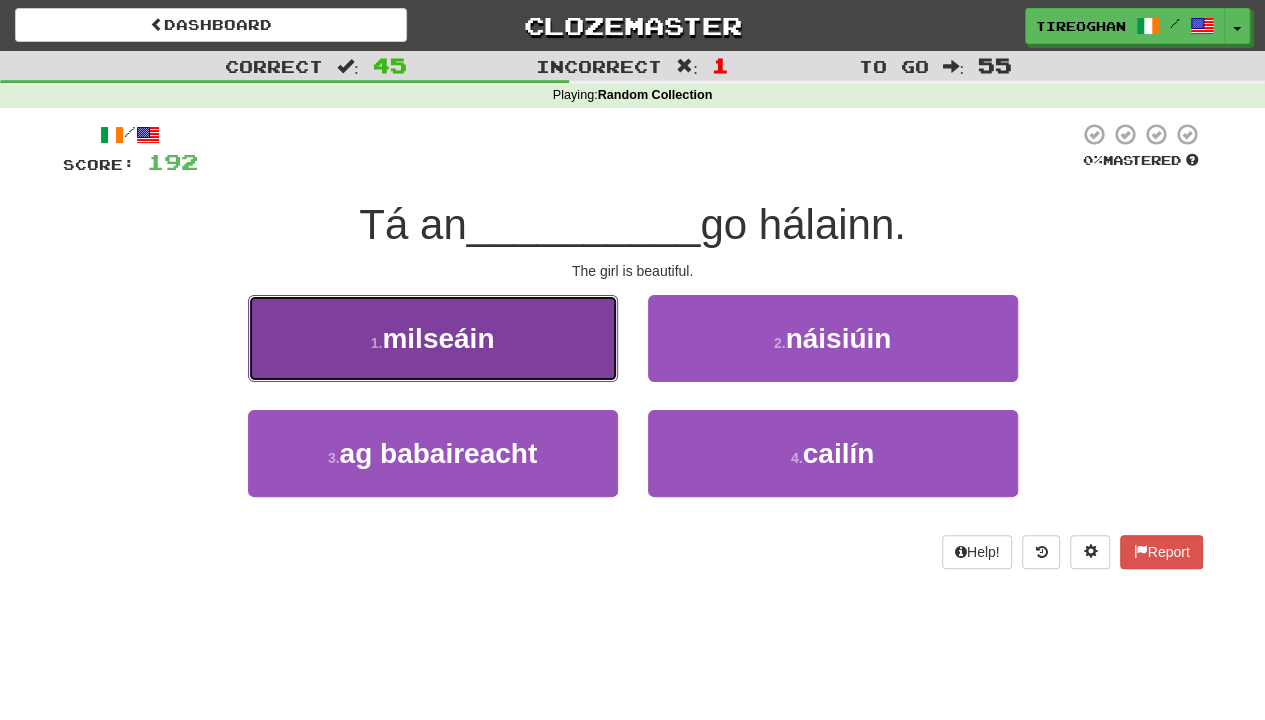 click on "1 .  milseáin" at bounding box center (433, 338) 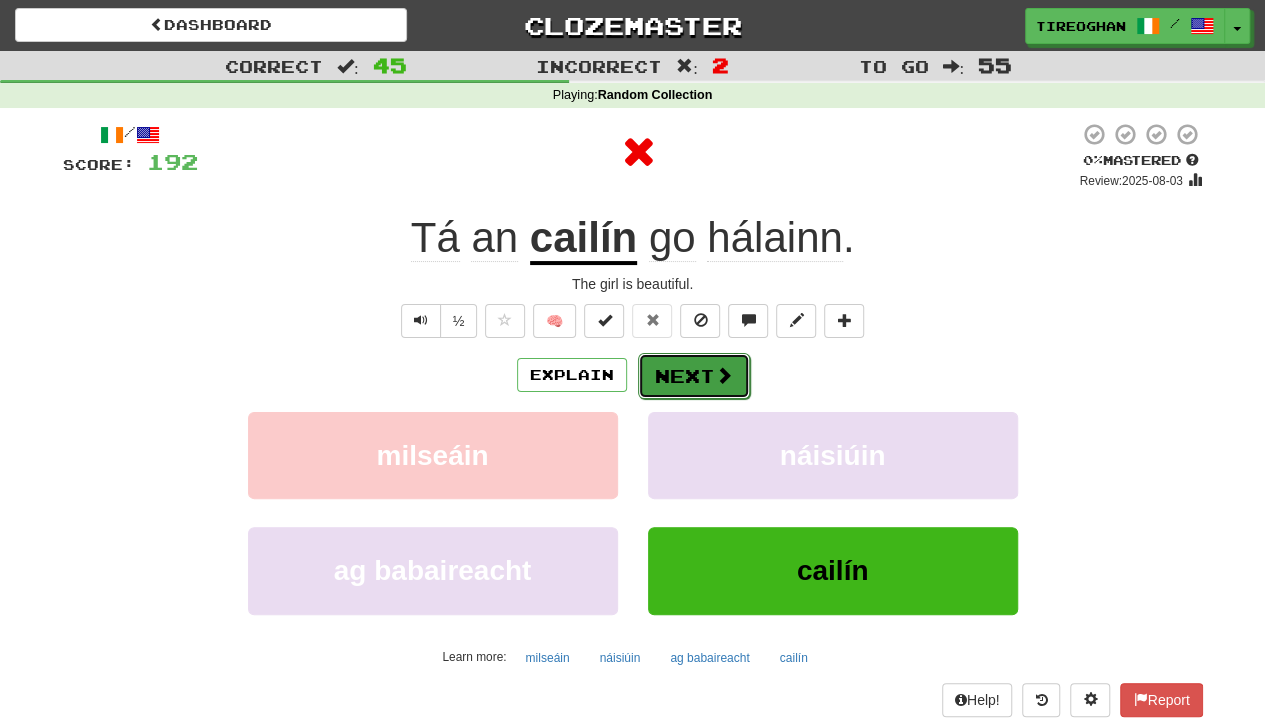 click on "Next" at bounding box center (694, 376) 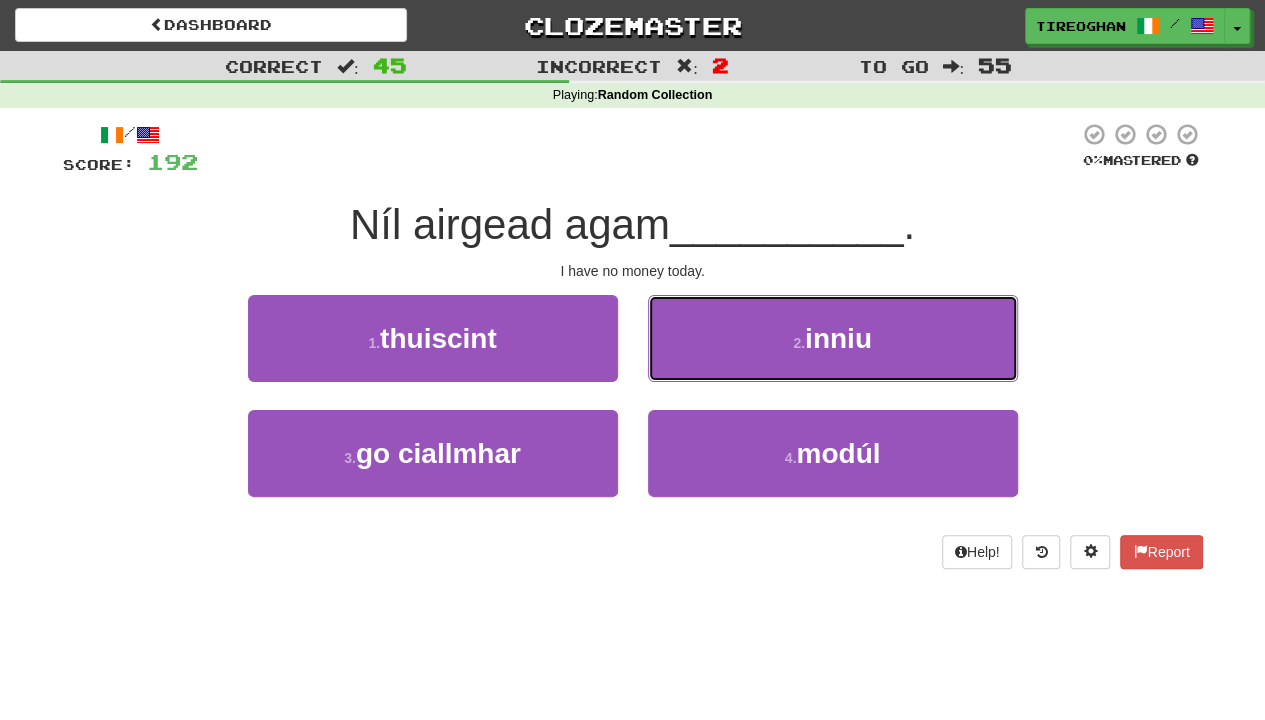 click on "2 .  inniu" at bounding box center [833, 338] 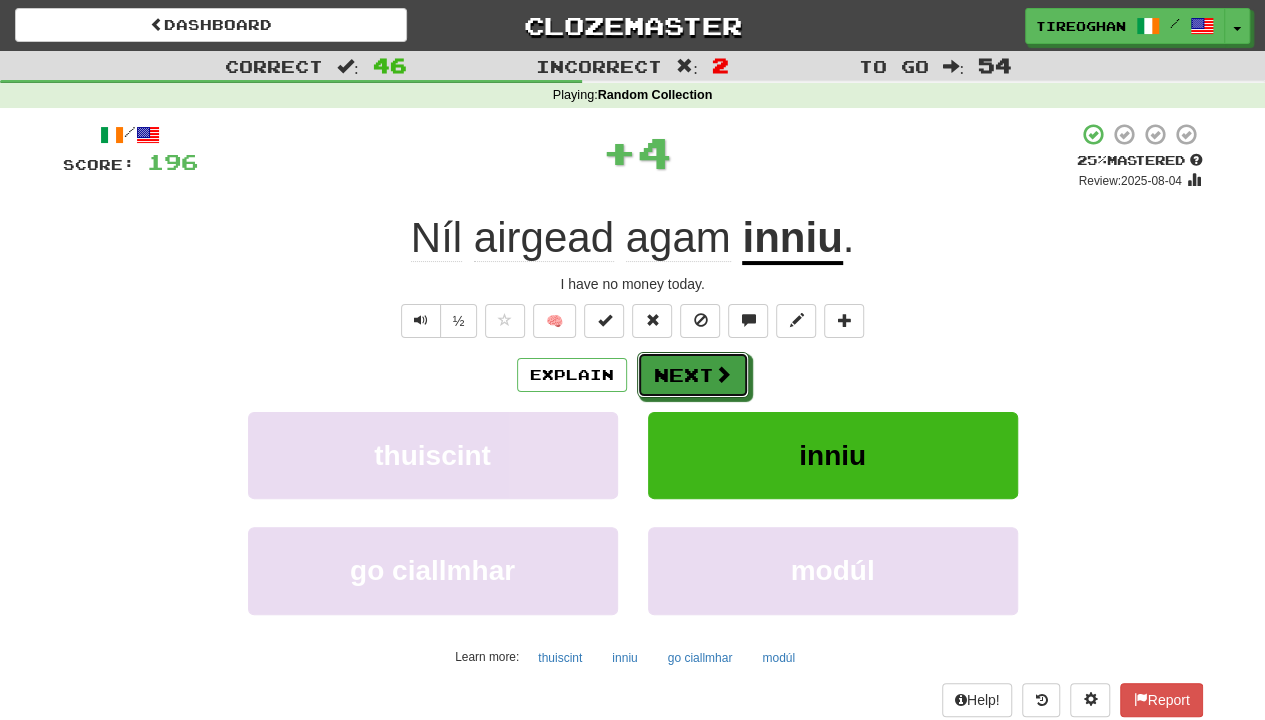 click on "Next" at bounding box center (693, 375) 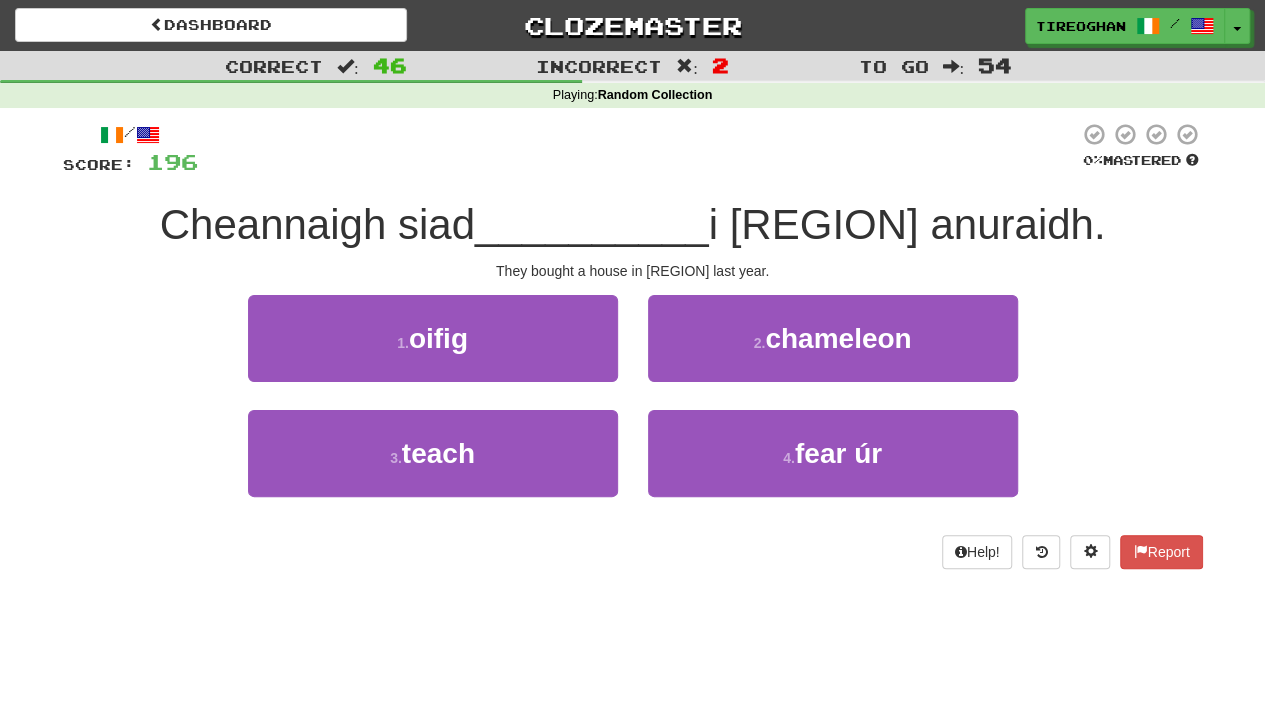 click on "3 .  teach" at bounding box center [433, 467] 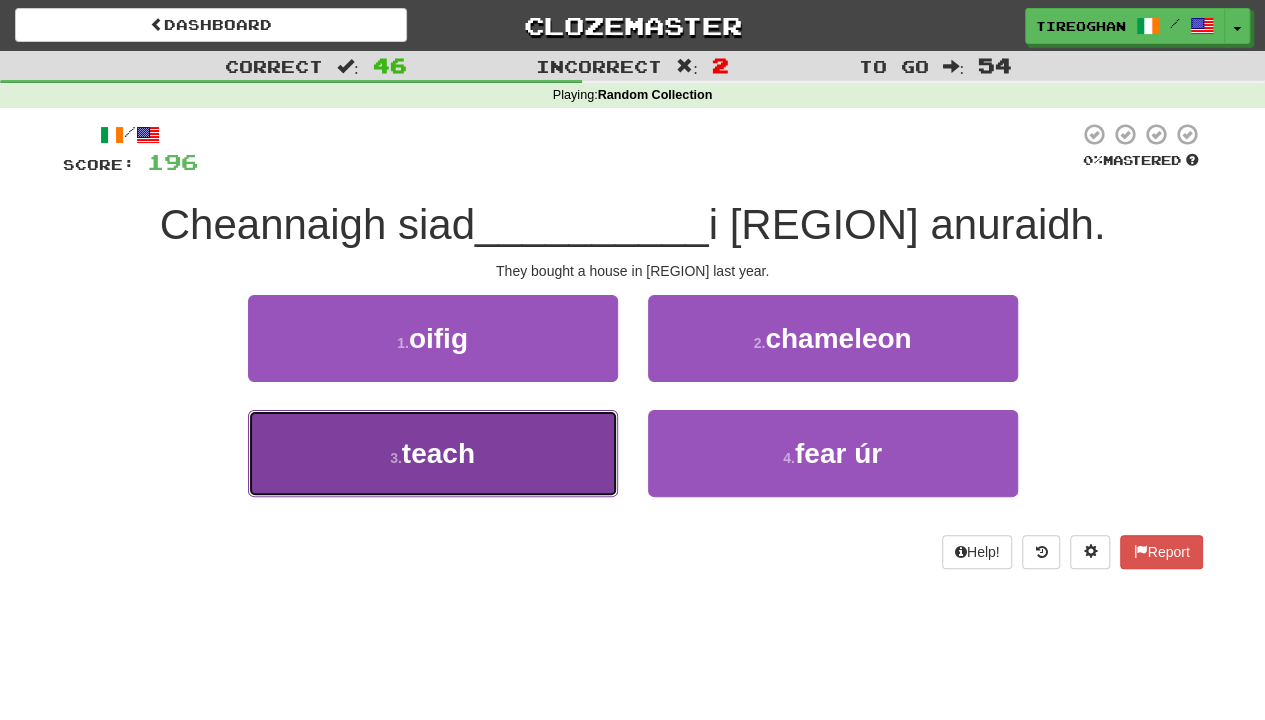 click on "3 .  teach" at bounding box center [433, 453] 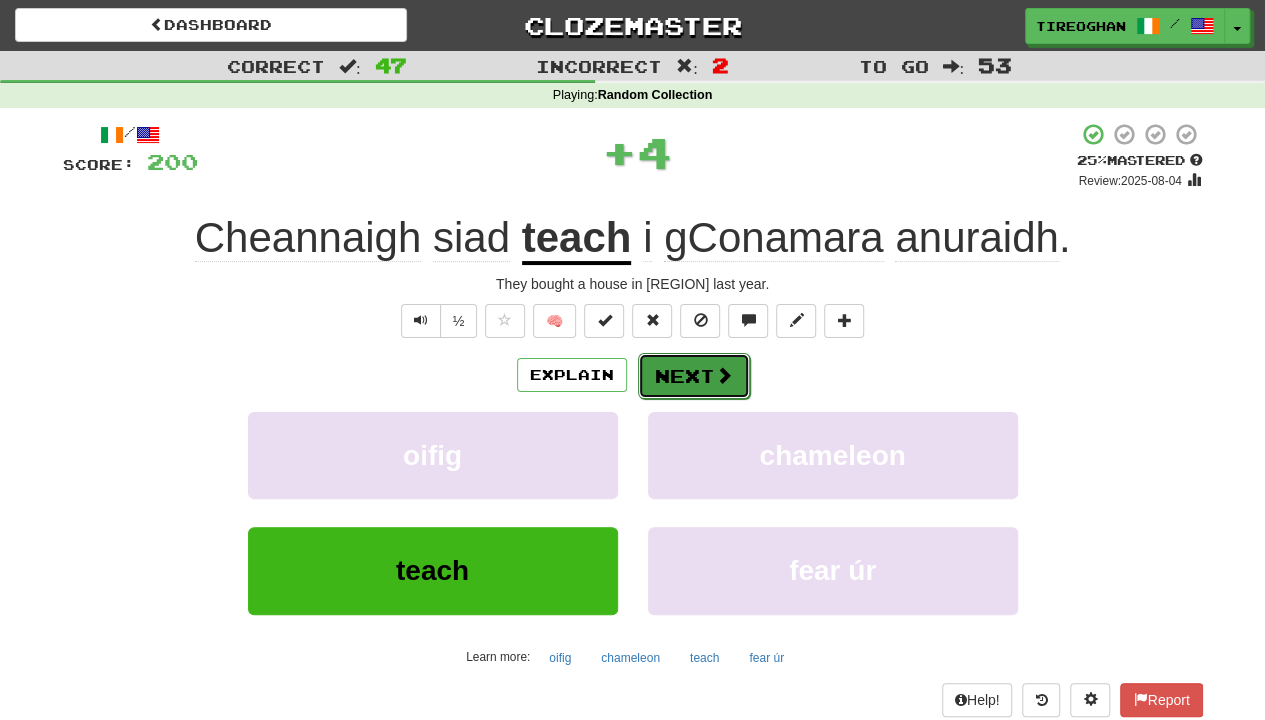 click on "Next" at bounding box center (694, 376) 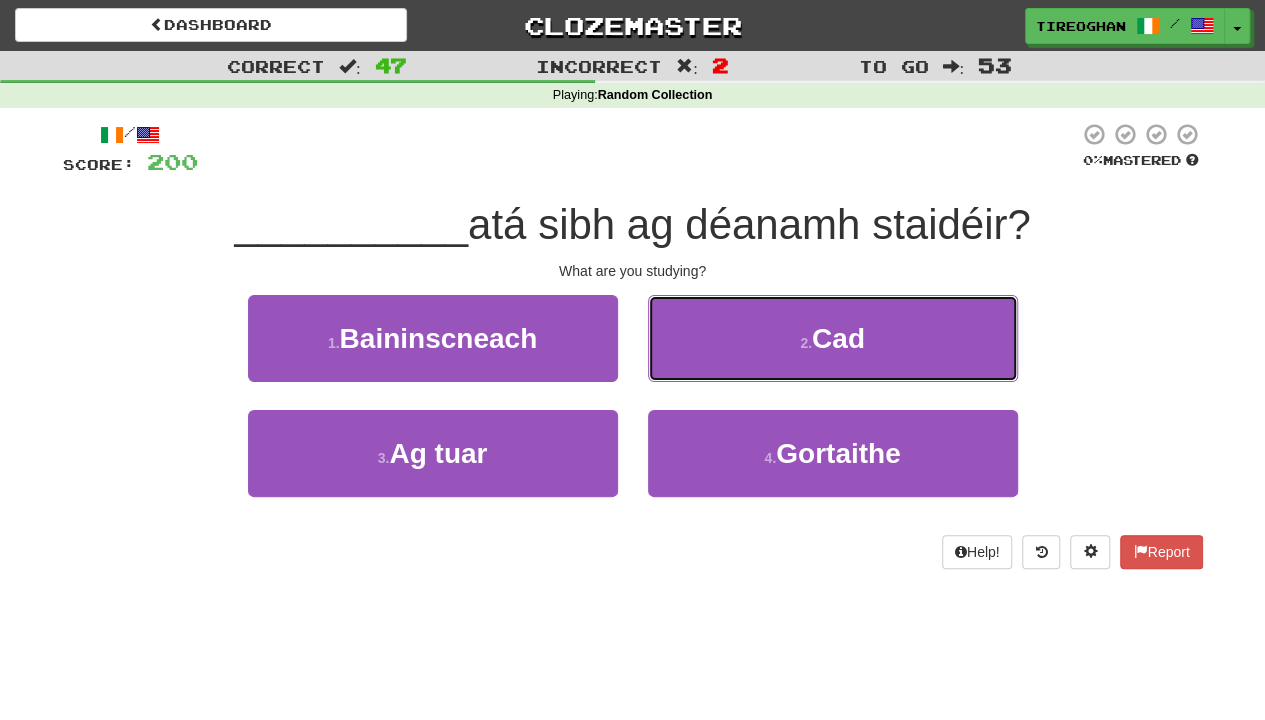 click on "2 .  Cad" at bounding box center (833, 338) 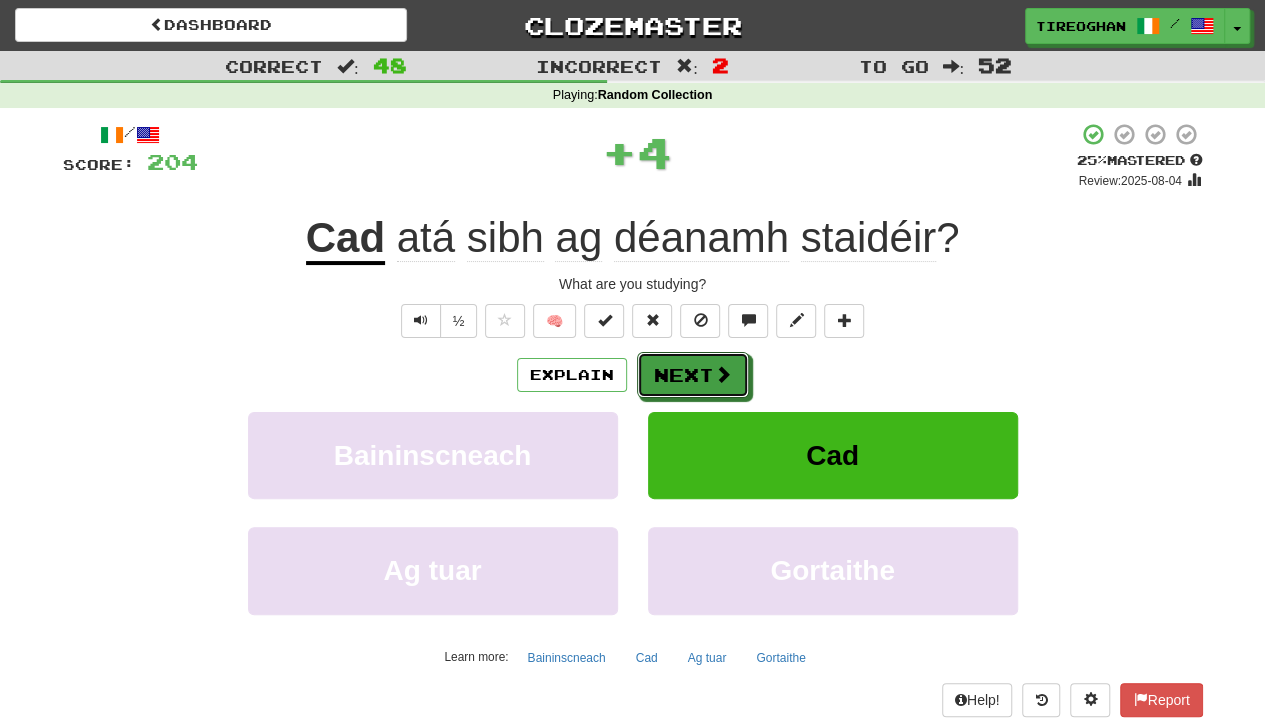 click on "Next" at bounding box center [693, 375] 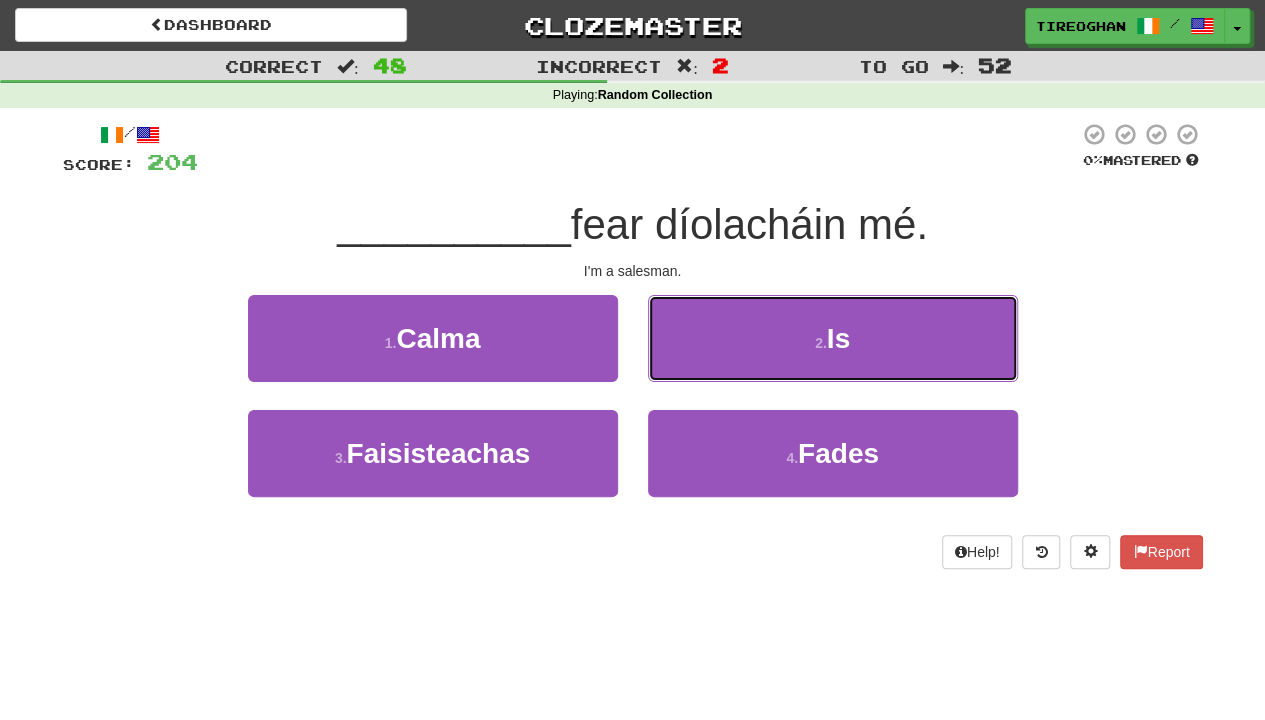 click on "2 .  Is" at bounding box center [833, 338] 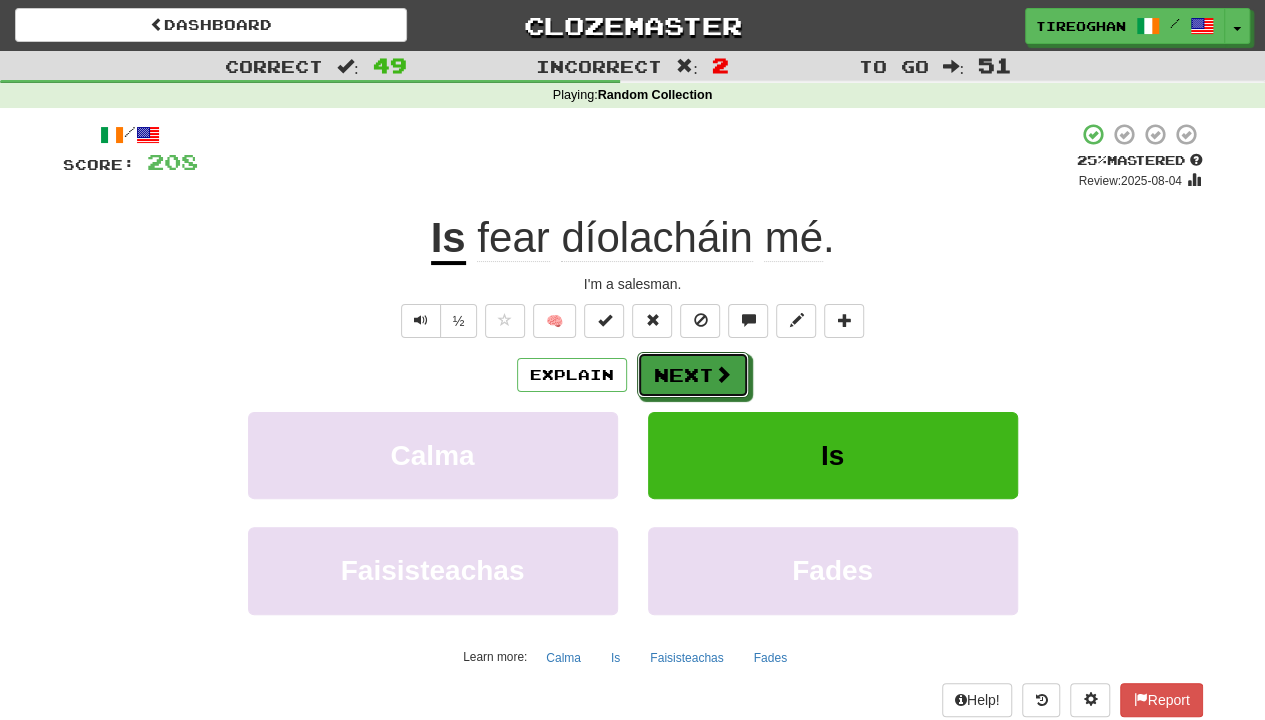 click on "Next" at bounding box center (693, 375) 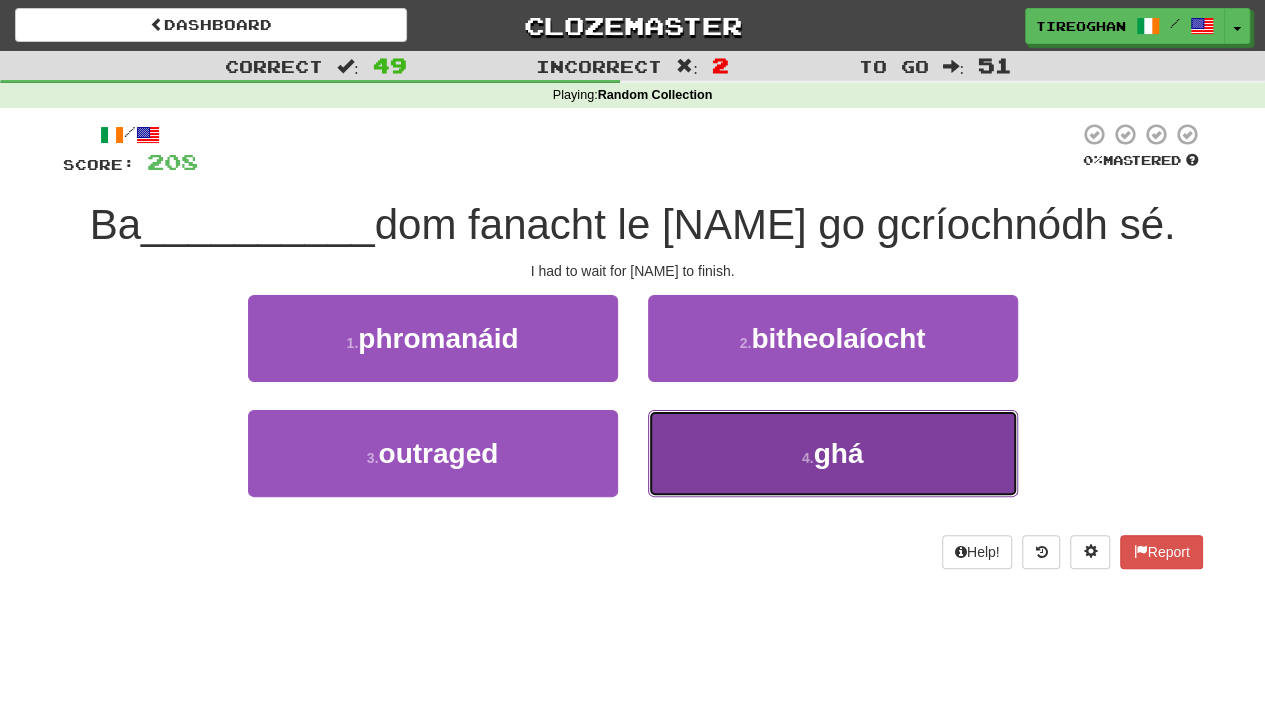 click on "4 .  ghá" at bounding box center (833, 453) 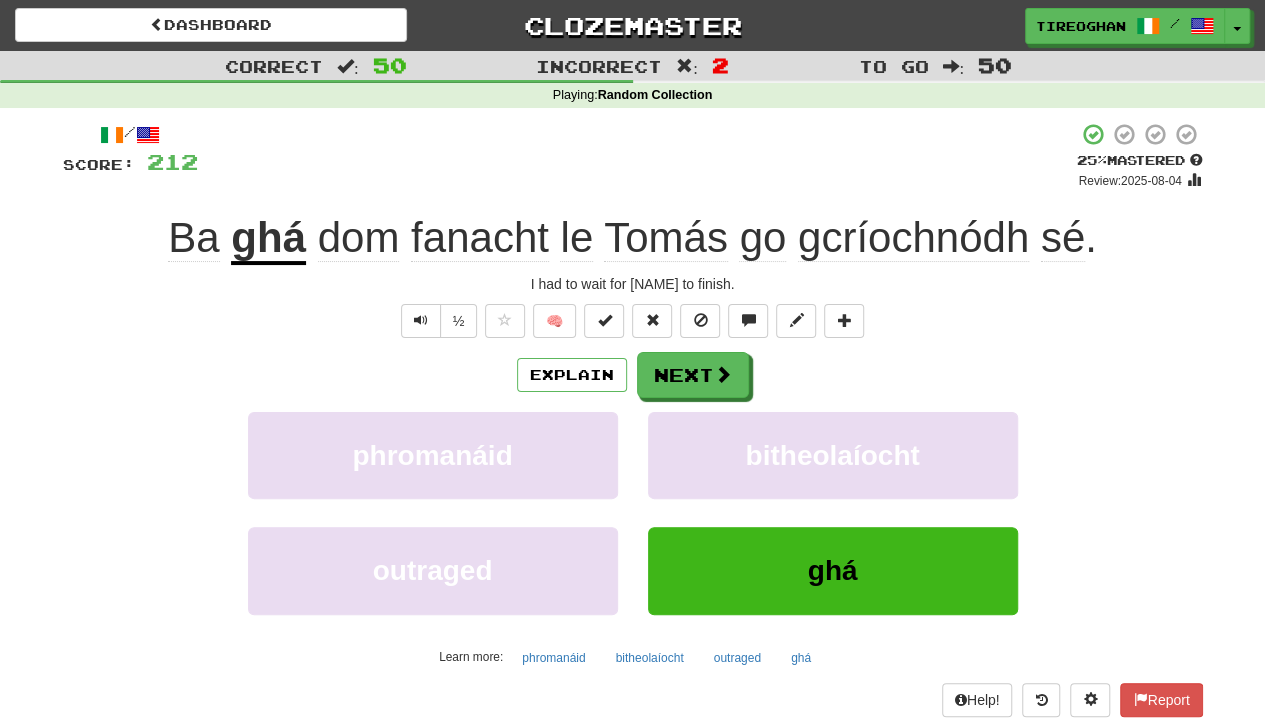 click on "ghá" at bounding box center [268, 239] 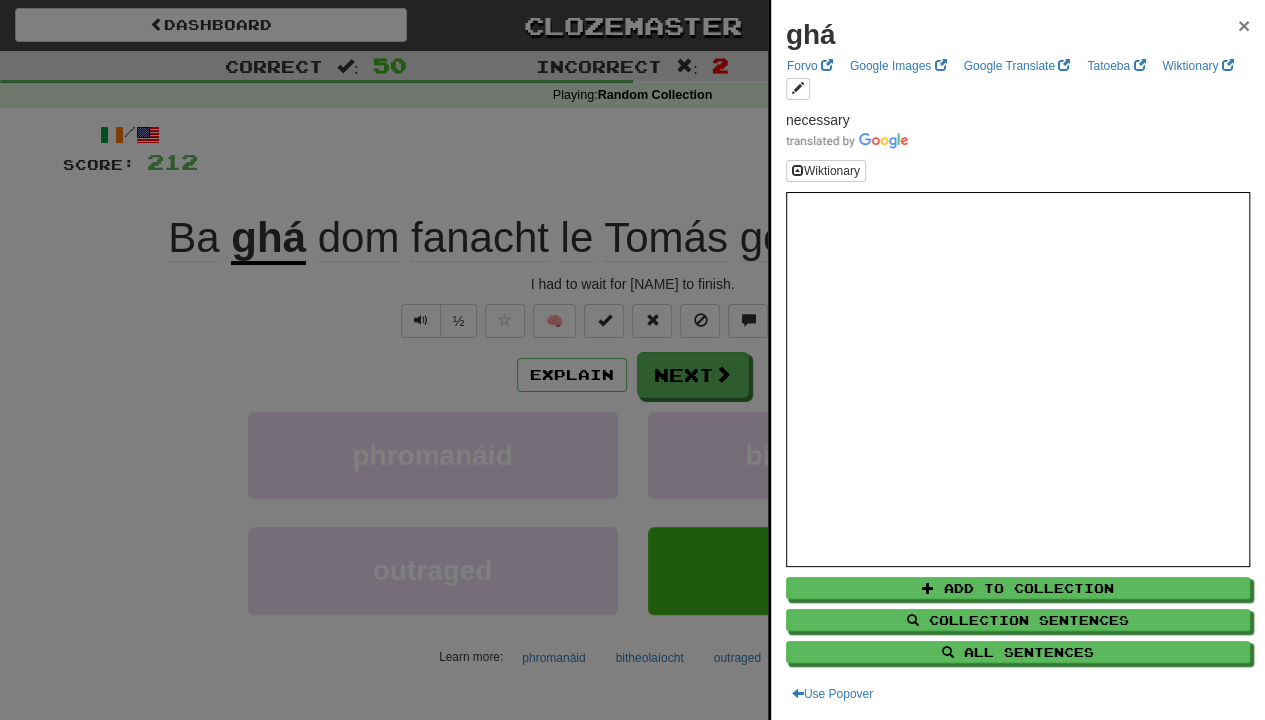 click on "×" at bounding box center (1244, 25) 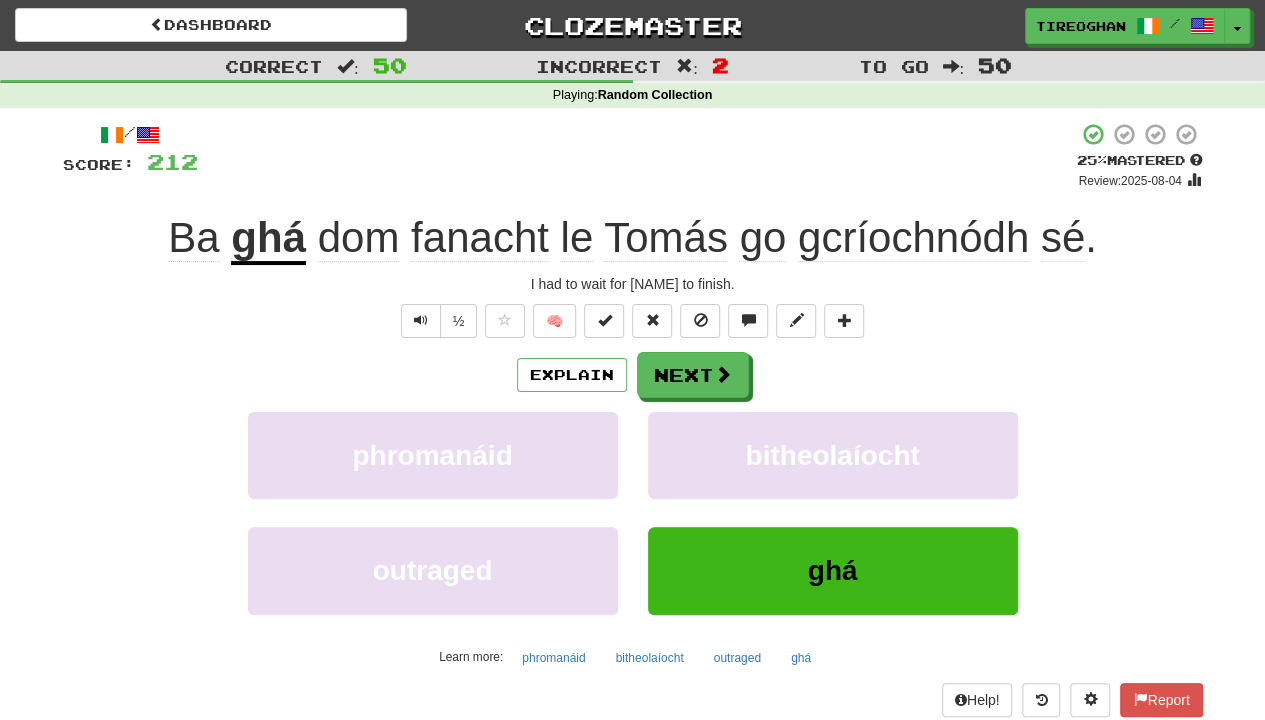 click on "Ba   ghá   dom   fanacht   le   Tomás   go   gcríochnódh   sé ." at bounding box center [633, 238] 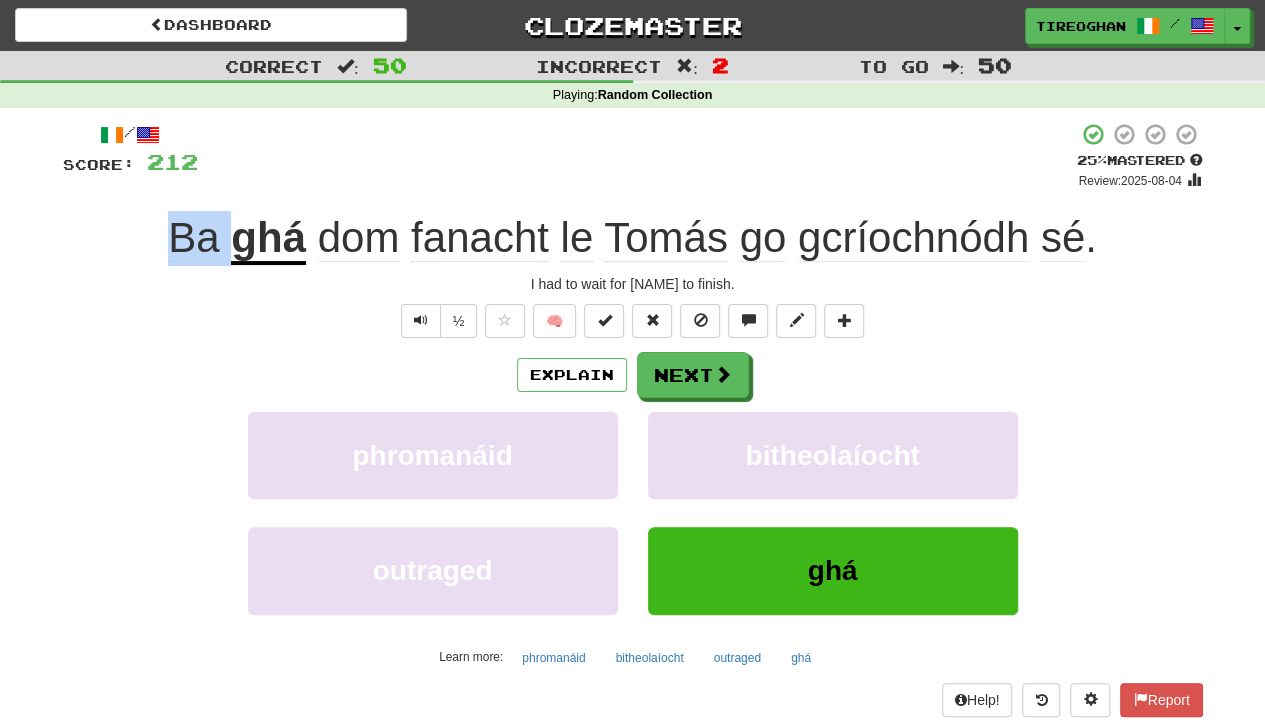 click on "Ba   ghá   dom   fanacht   le   Tomás   go   gcríochnódh   sé ." at bounding box center [633, 238] 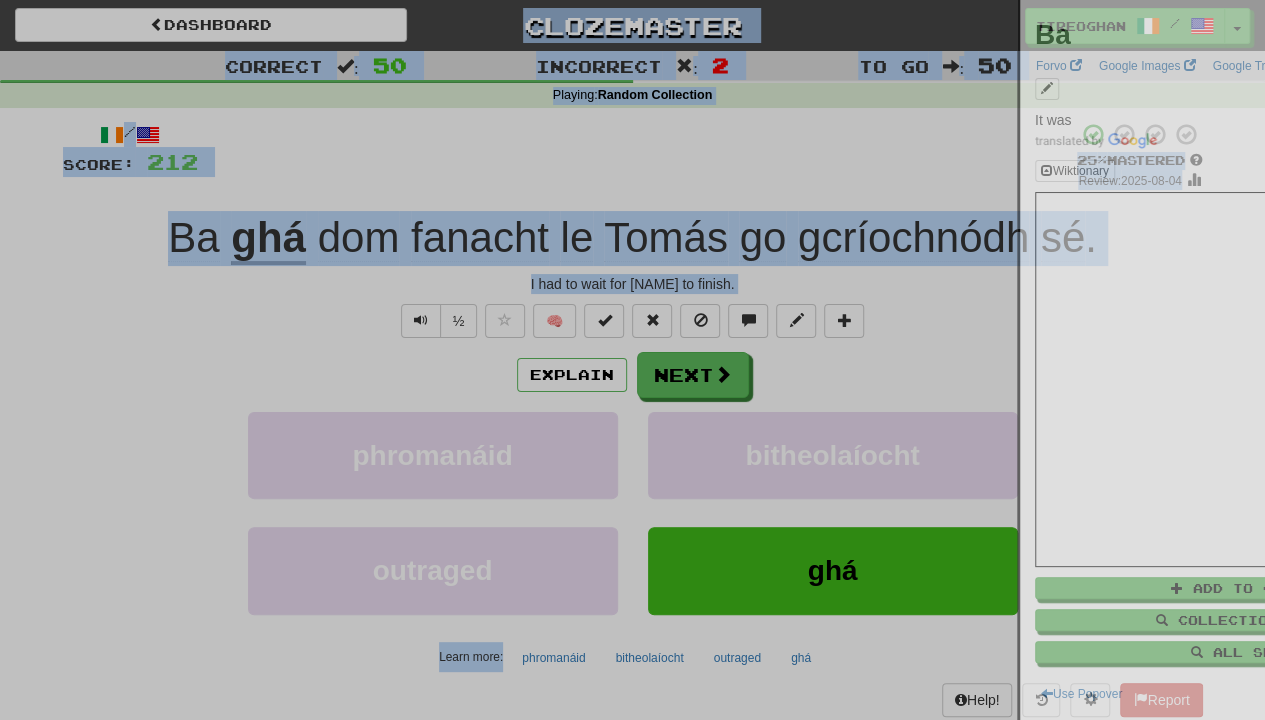 click at bounding box center (632, 360) 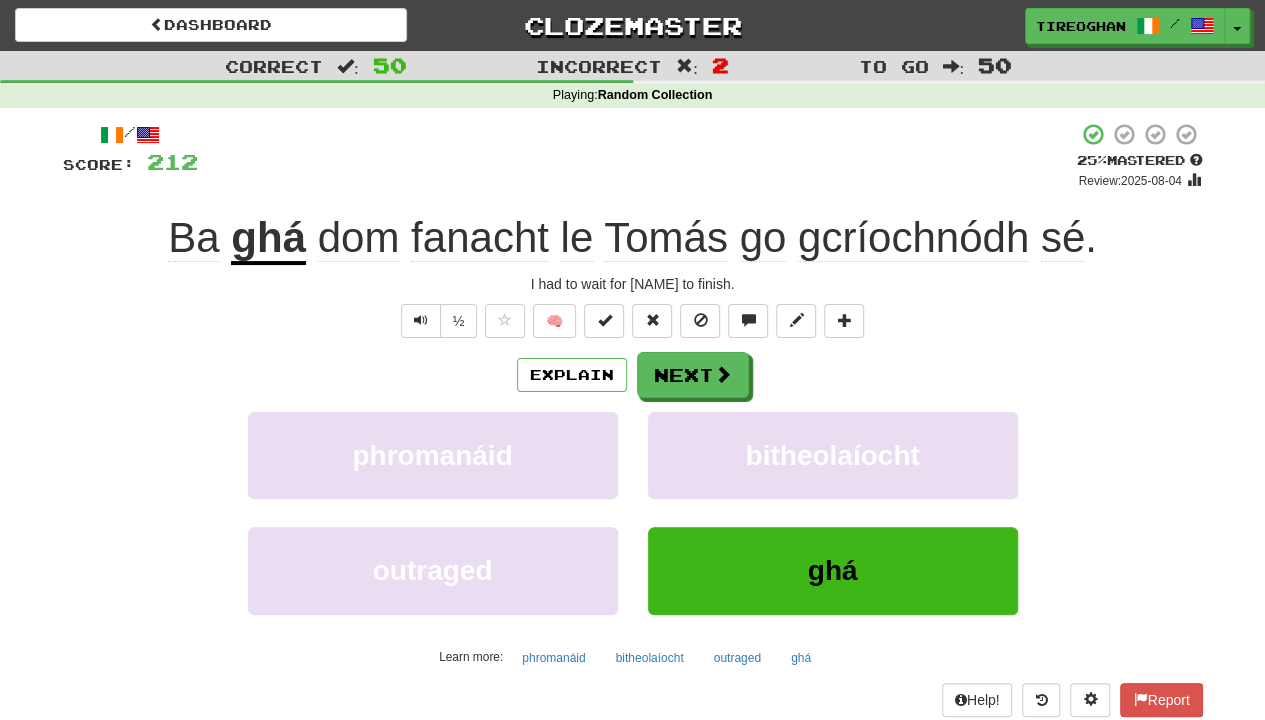 click on "Ba   ghá   dom   fanacht   le   Tomás   go   gcríochnódh   sé ." at bounding box center (633, 238) 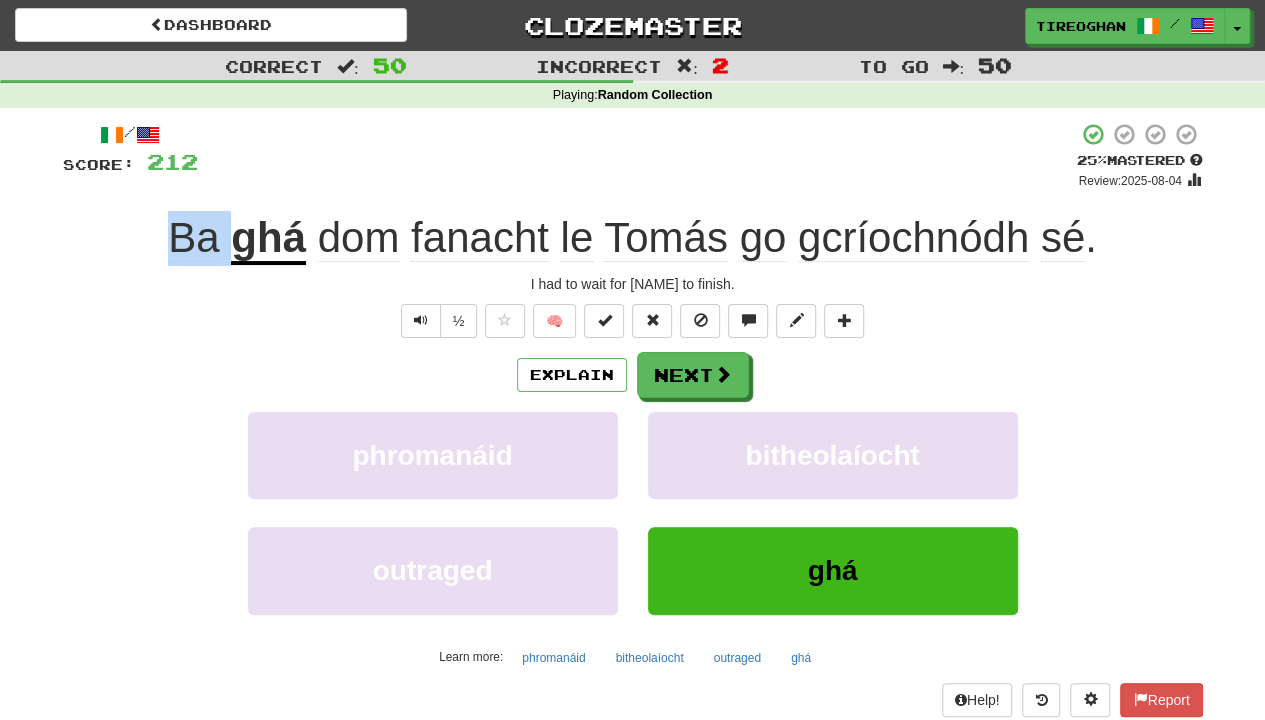 click on "Ba   ghá   dom   fanacht   le   Tomás   go   gcríochnódh   sé ." at bounding box center (633, 238) 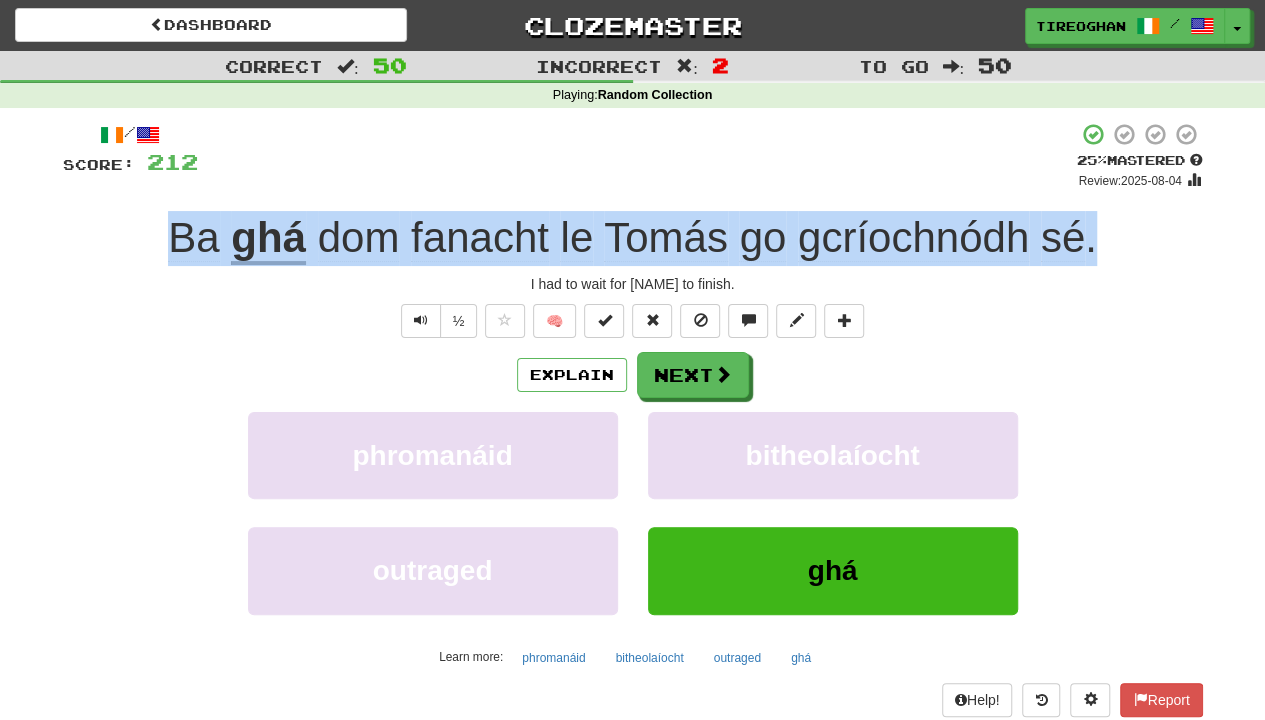 drag, startPoint x: 1132, startPoint y: 244, endPoint x: 167, endPoint y: 235, distance: 965.042 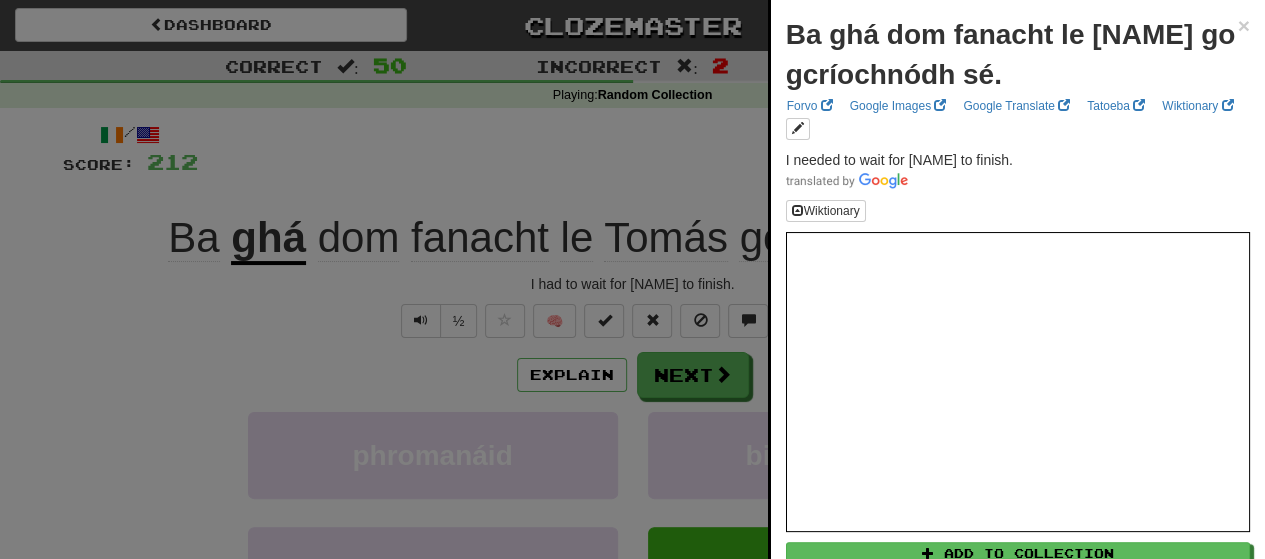 click at bounding box center [632, 279] 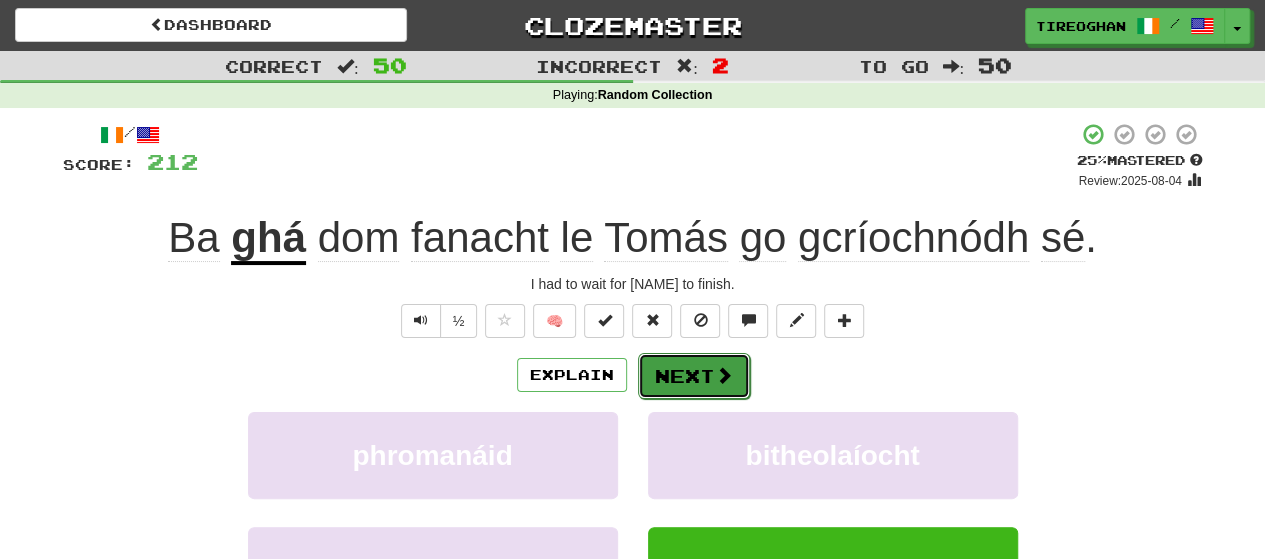 click at bounding box center (724, 375) 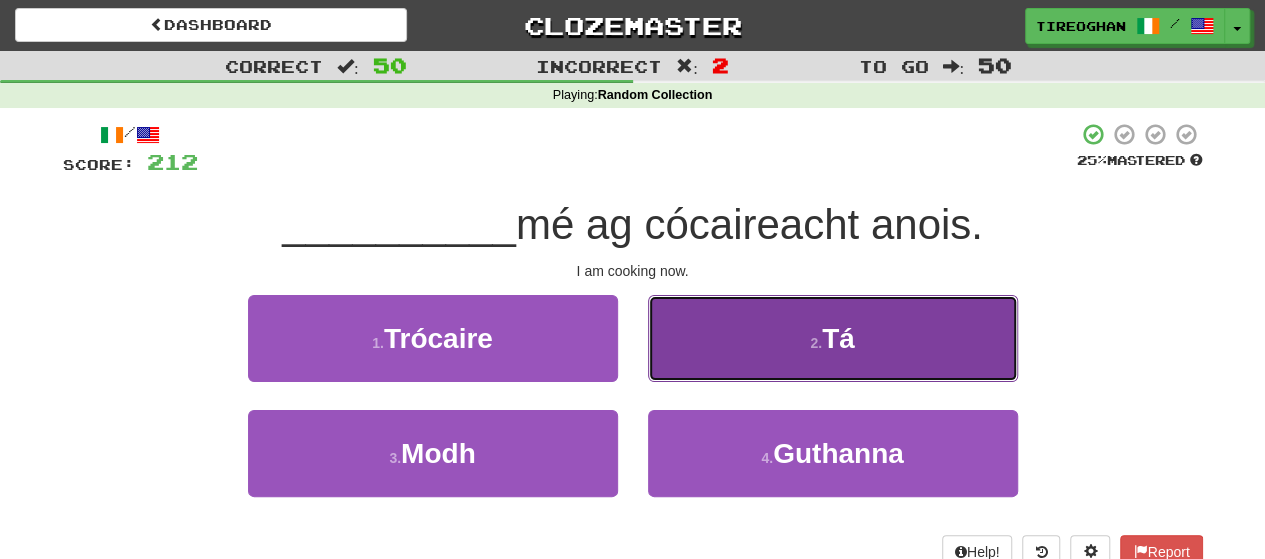 click on "2 .  Tá" at bounding box center [833, 338] 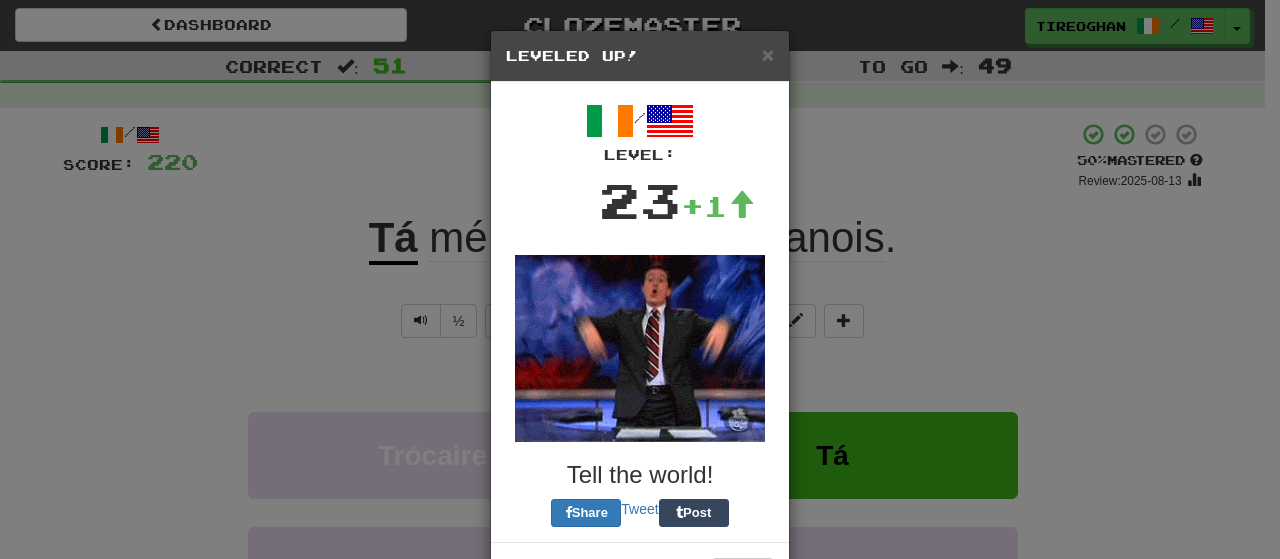 click on "/  Level: 23 +1 Tell the world!  Share Tweet  Post" at bounding box center (640, 312) 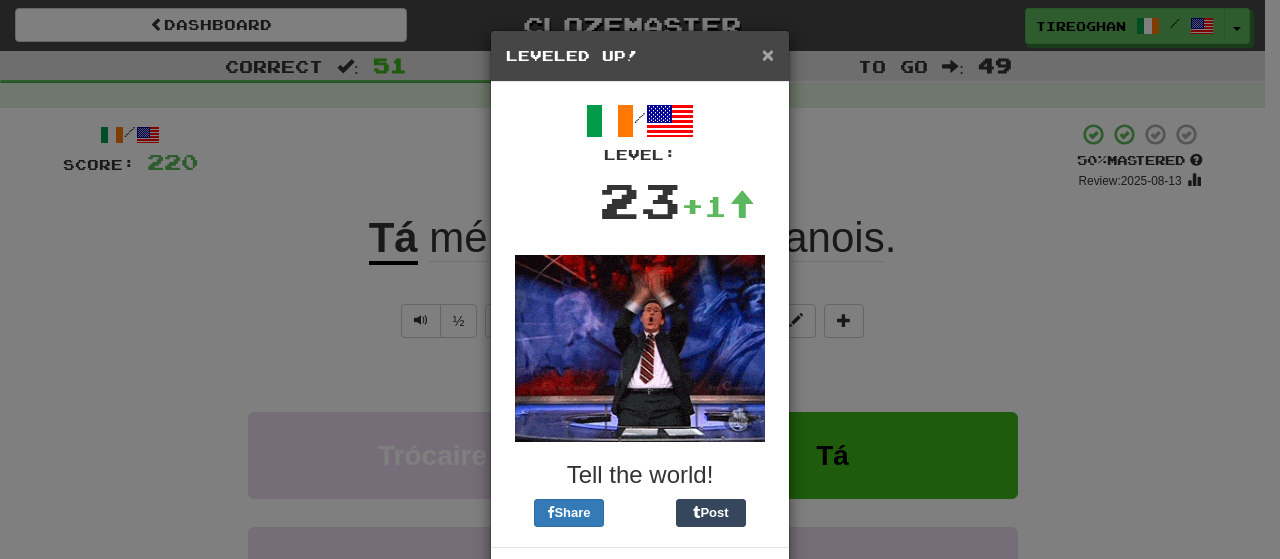 click on "×" at bounding box center [768, 54] 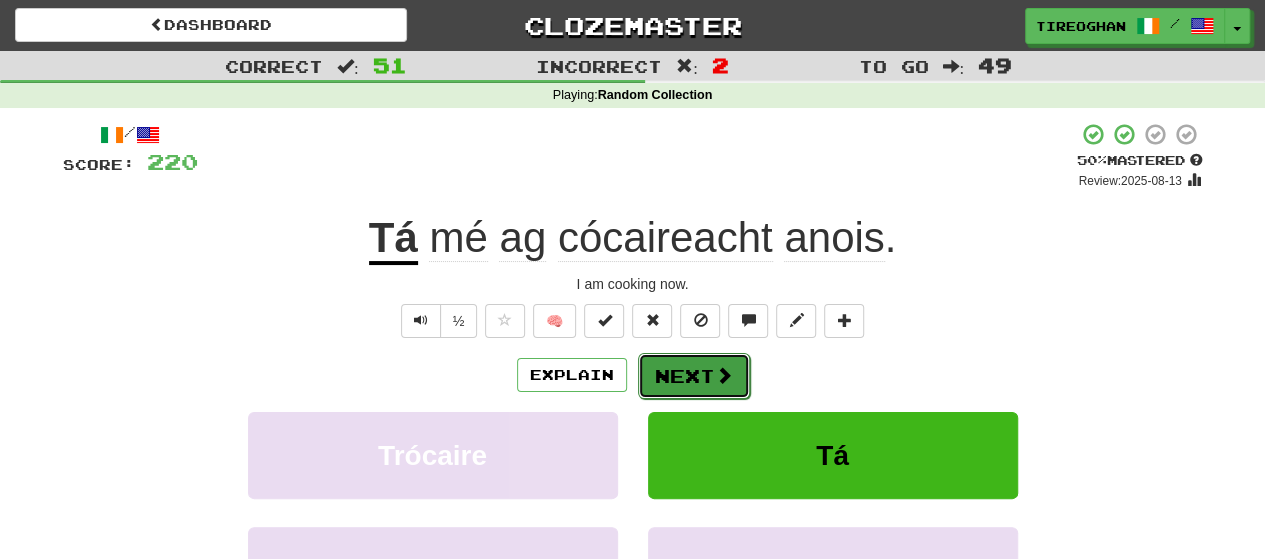 click at bounding box center (724, 375) 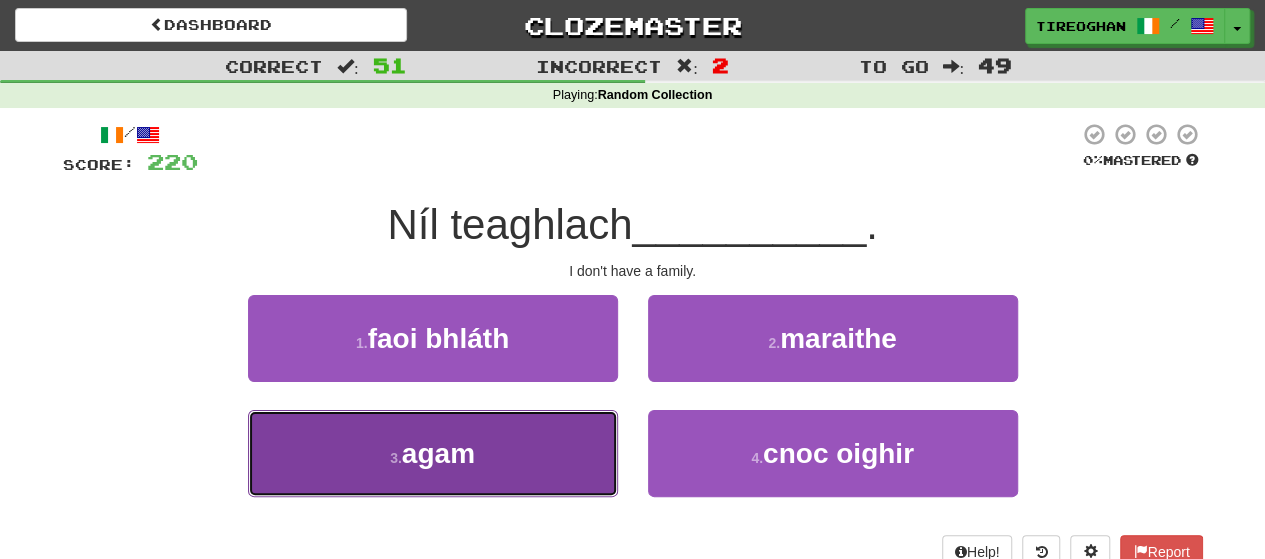 click on "3 .  agam" at bounding box center (433, 453) 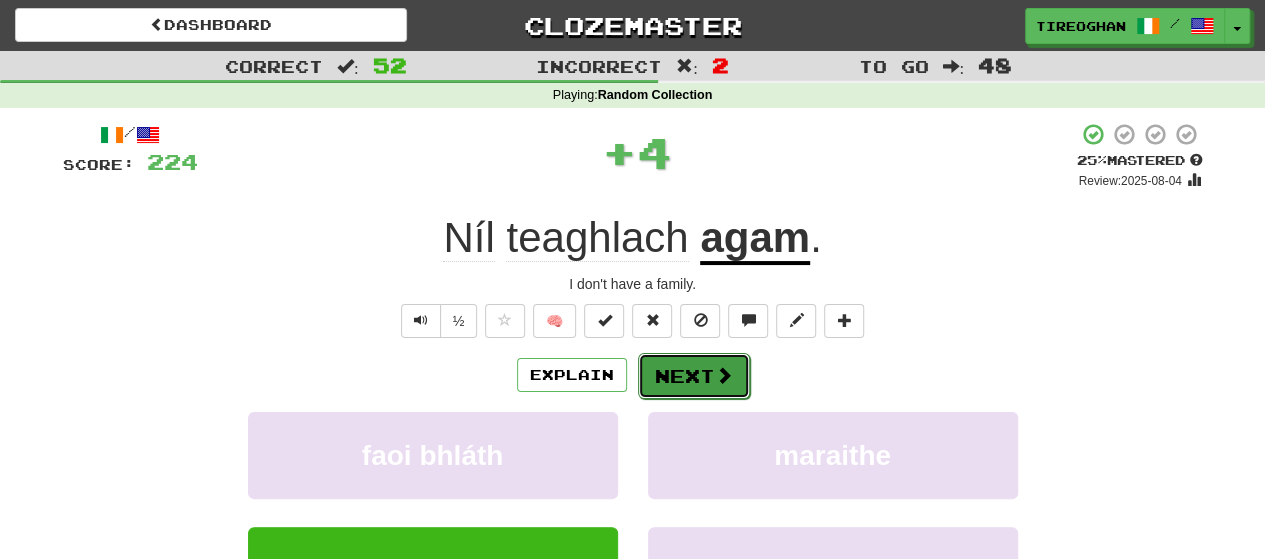 click on "Next" at bounding box center [694, 376] 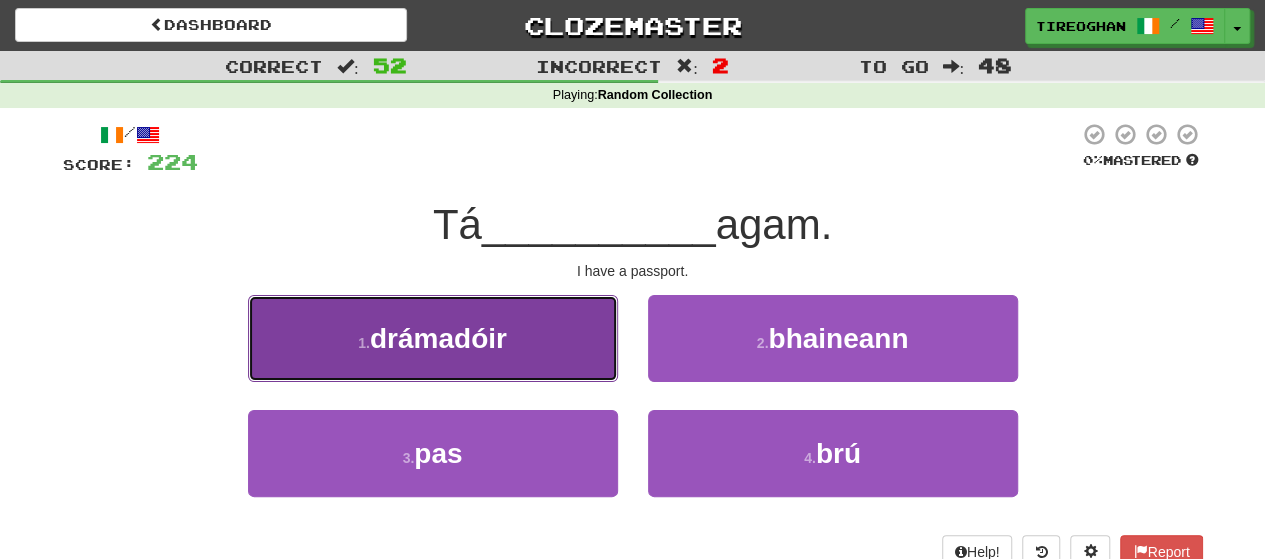 click on "1 .  drámadóir" at bounding box center [433, 338] 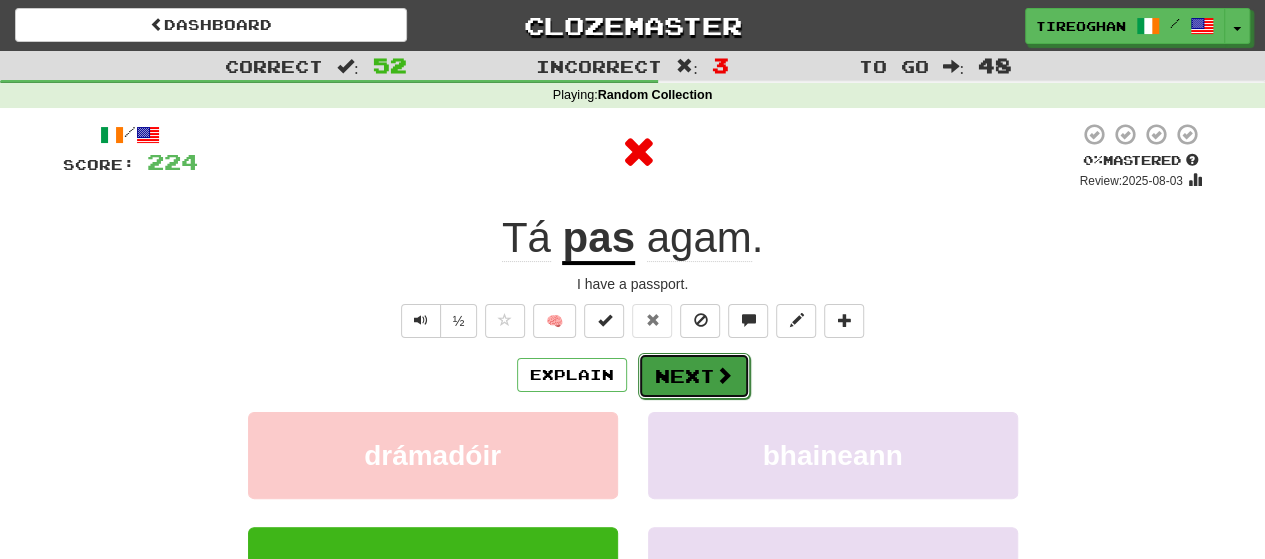click at bounding box center (724, 375) 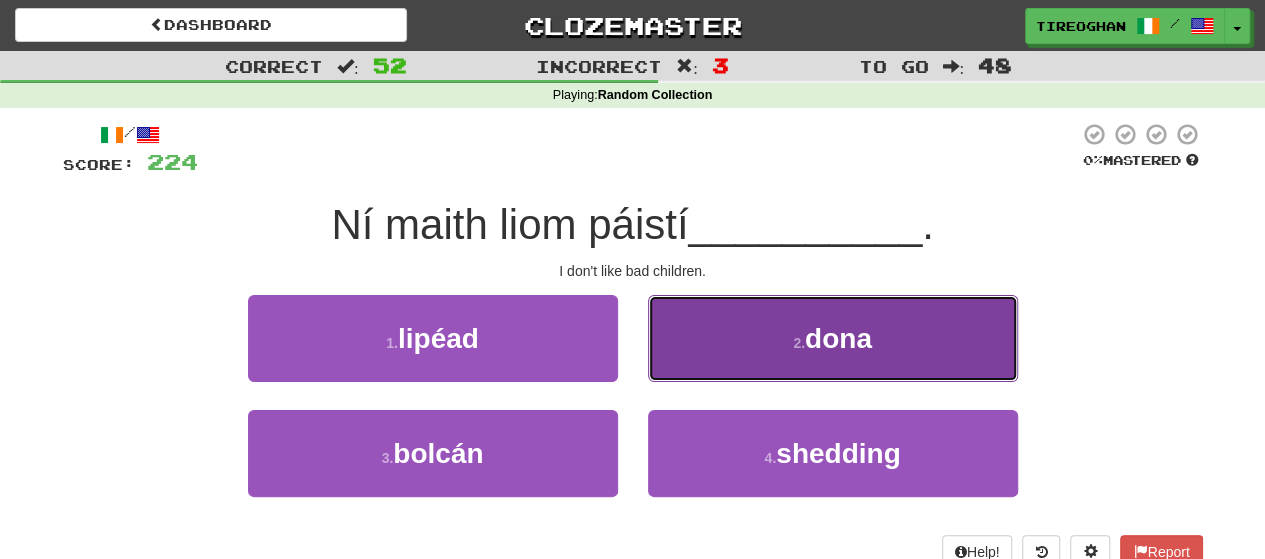 click on "2 .  dona" at bounding box center [833, 338] 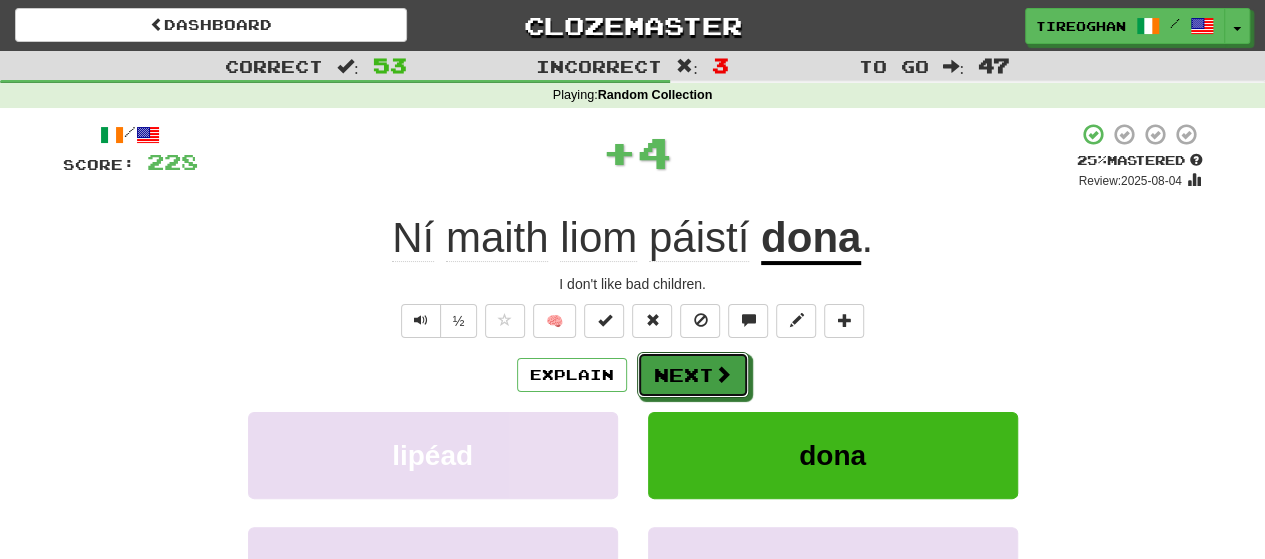 click on "Next" at bounding box center (693, 375) 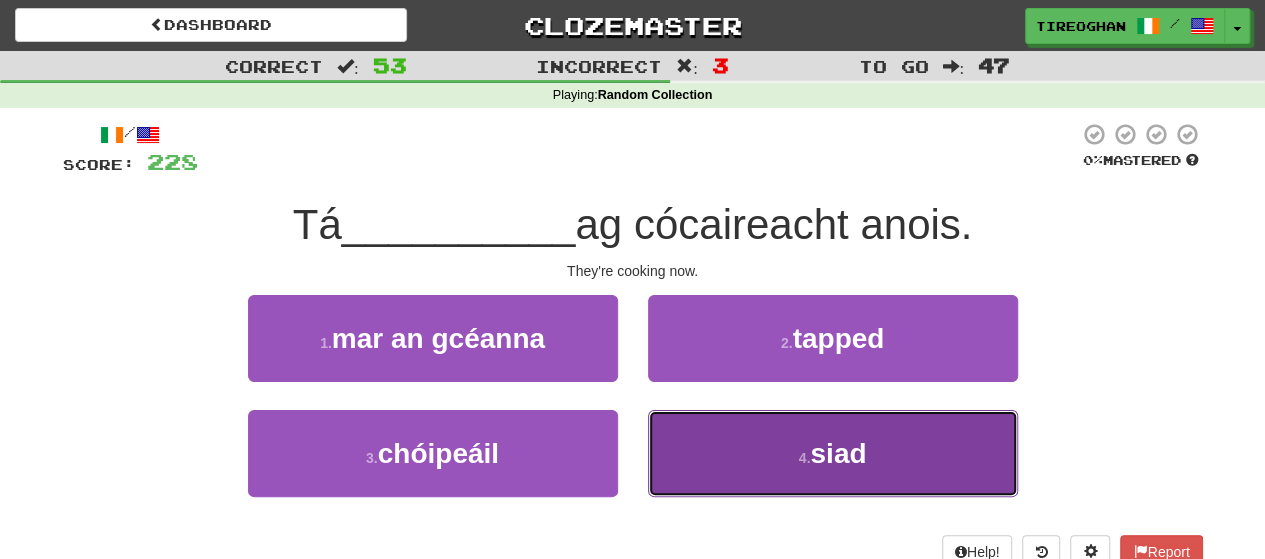 click on "4 .  siad" at bounding box center (833, 453) 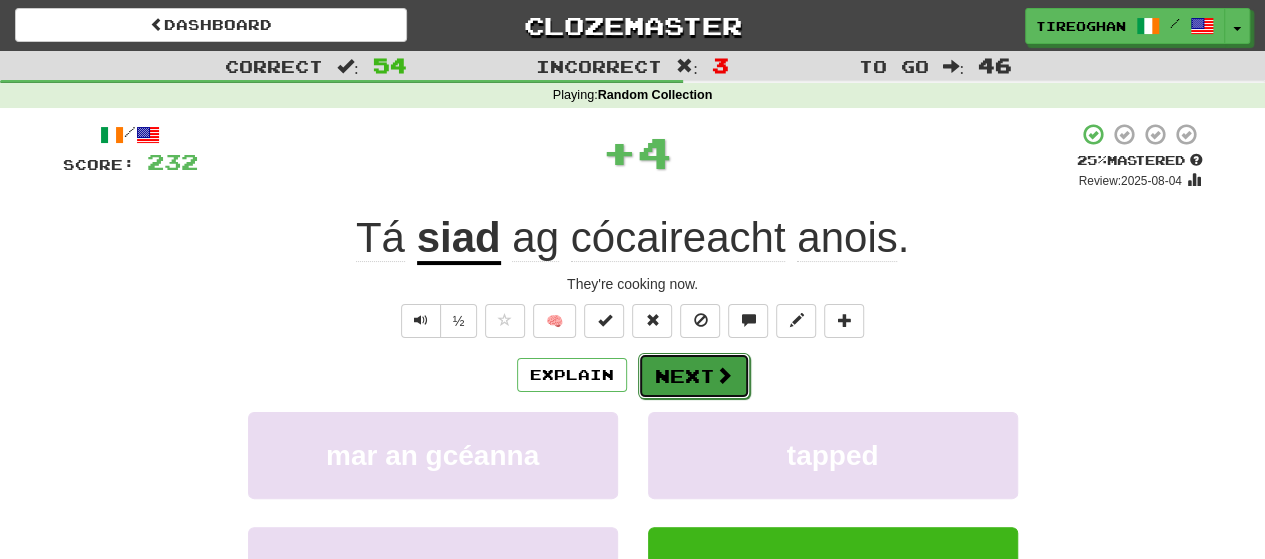 click on "Next" at bounding box center (694, 376) 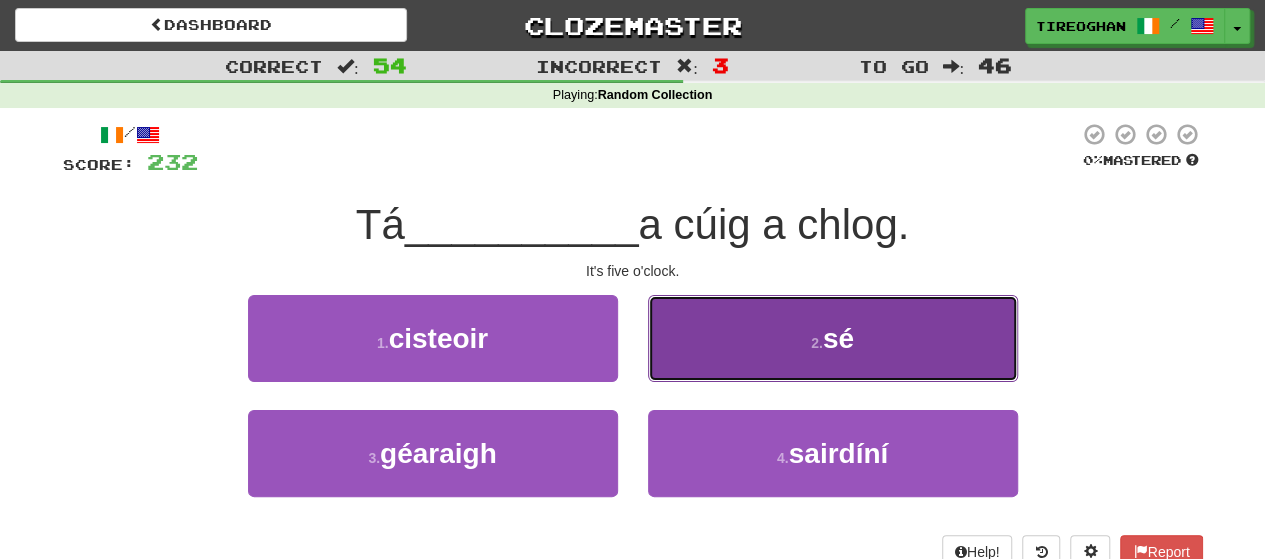 click on "2 .  sé" at bounding box center (833, 338) 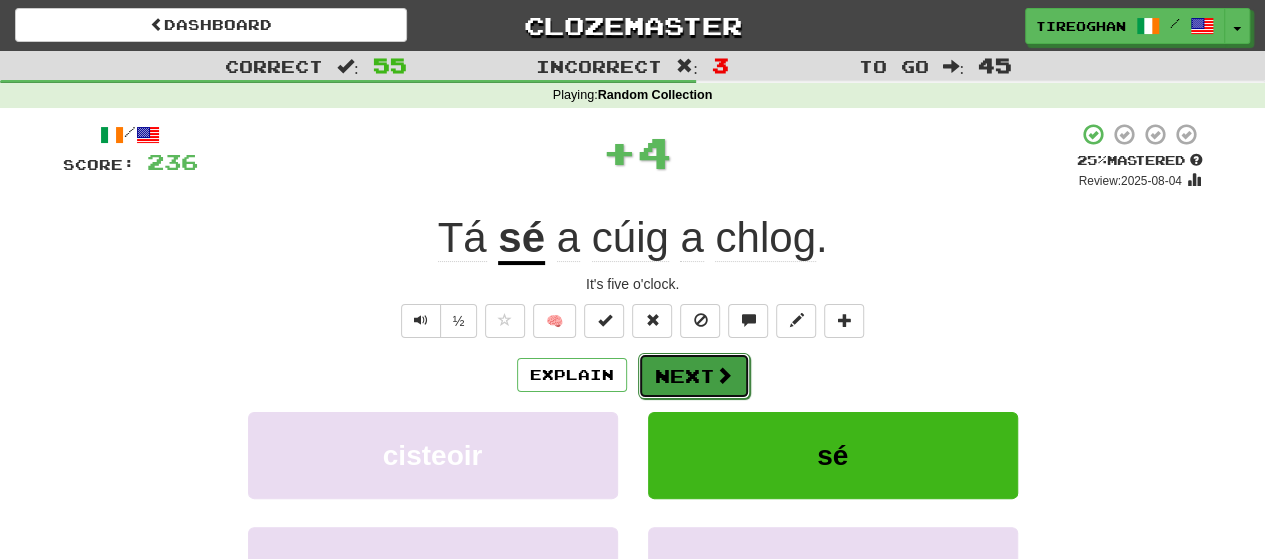 click on "Next" at bounding box center (694, 376) 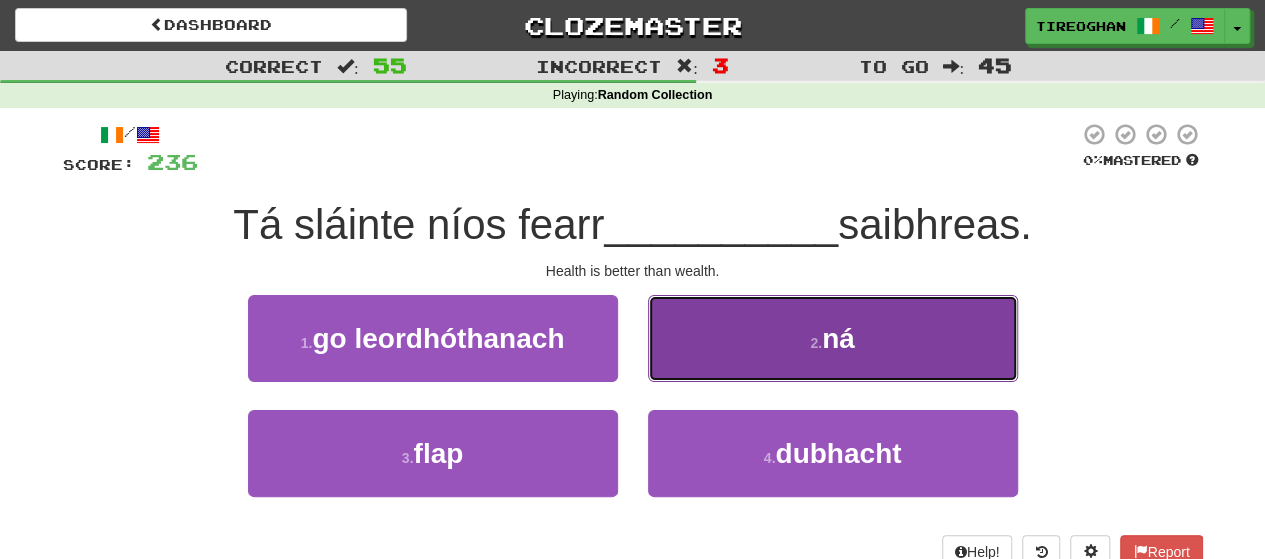 click on "2 .  ná" at bounding box center (833, 338) 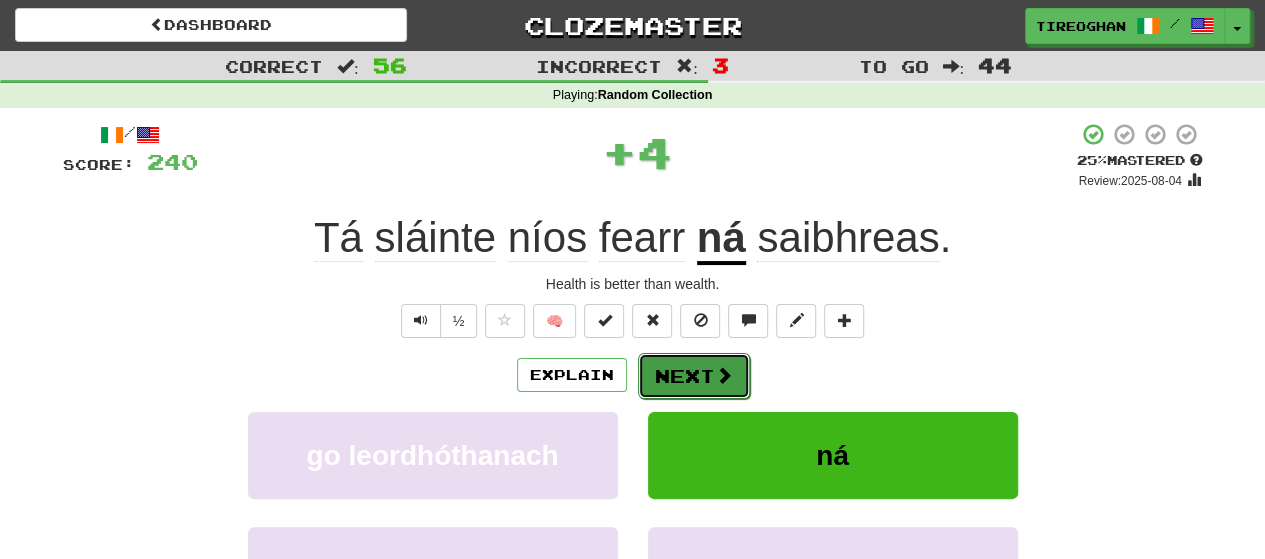 click on "Next" at bounding box center (694, 376) 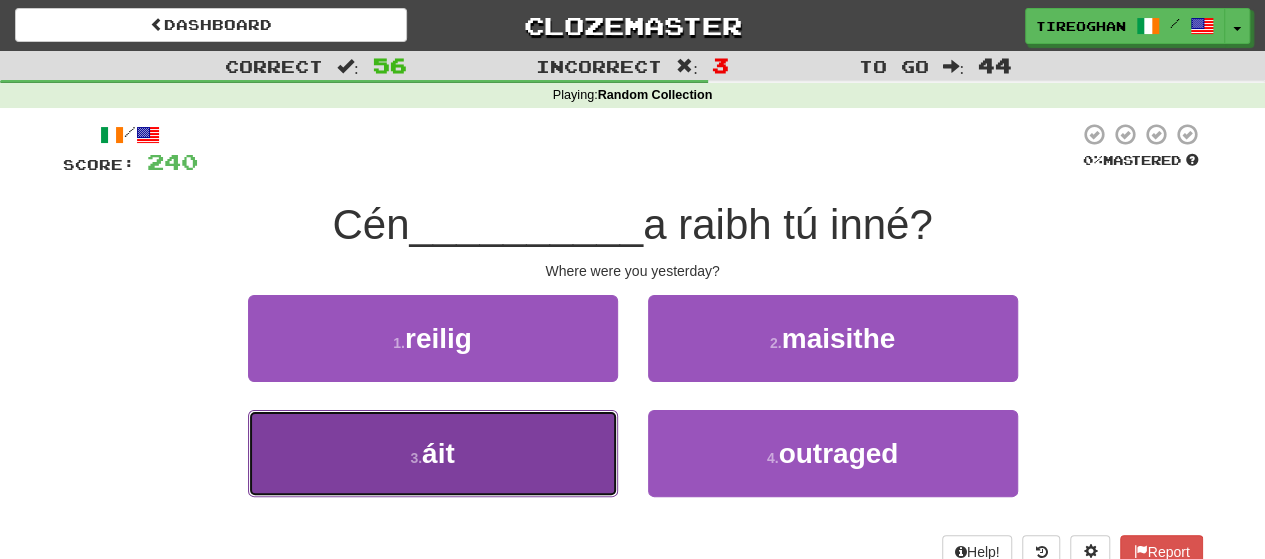 click on "3 .  áit" at bounding box center [433, 453] 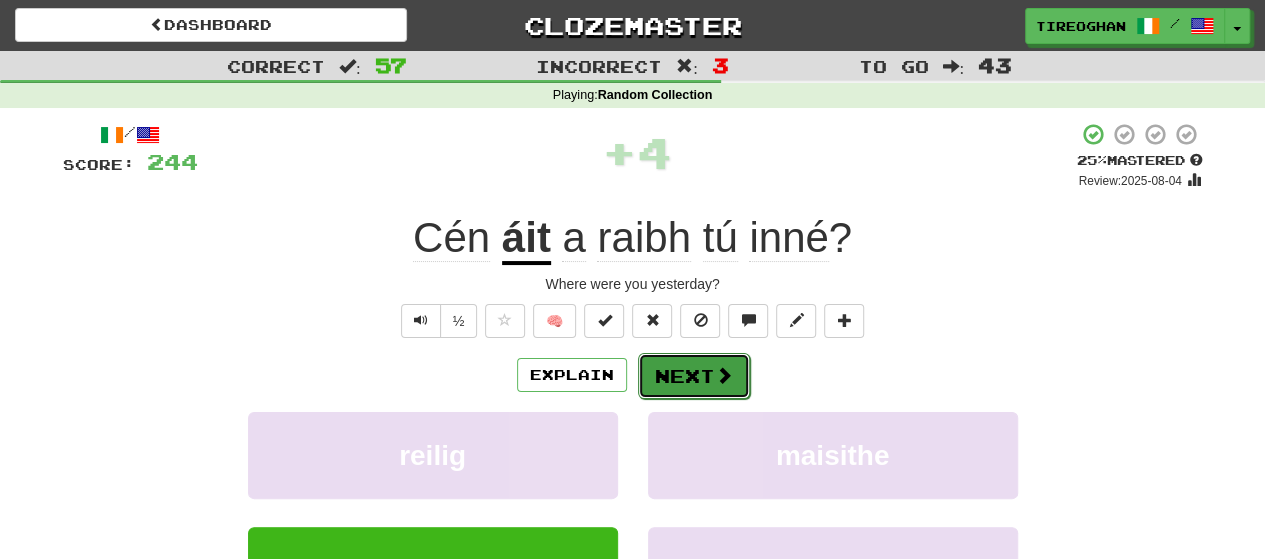 click at bounding box center (724, 375) 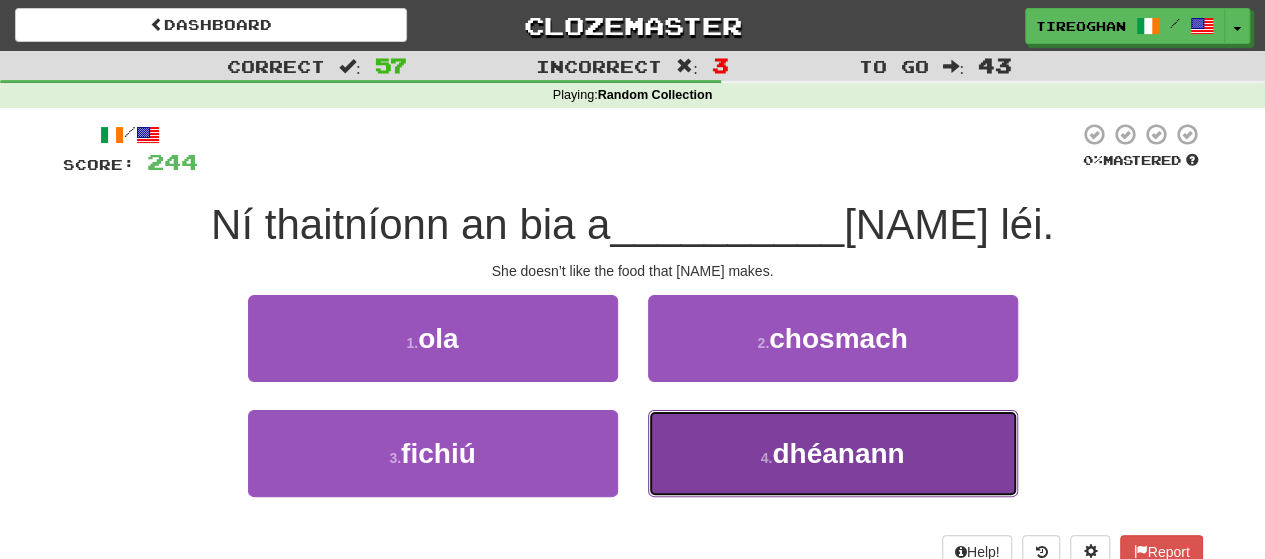 click on "4 .  dhéanann" at bounding box center (833, 453) 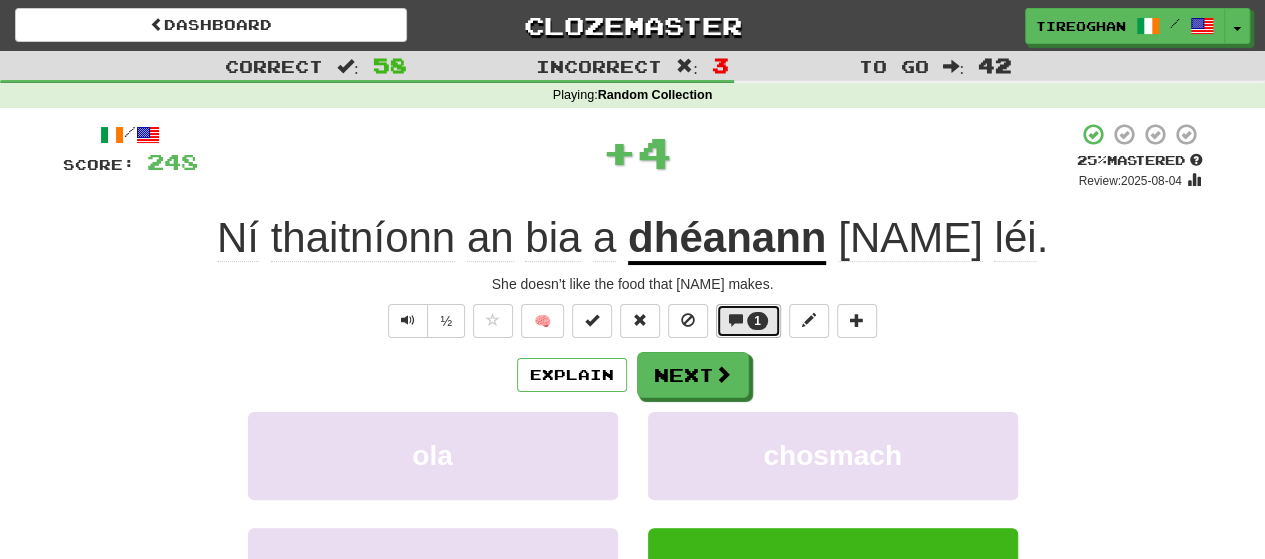click on "1" at bounding box center [757, 321] 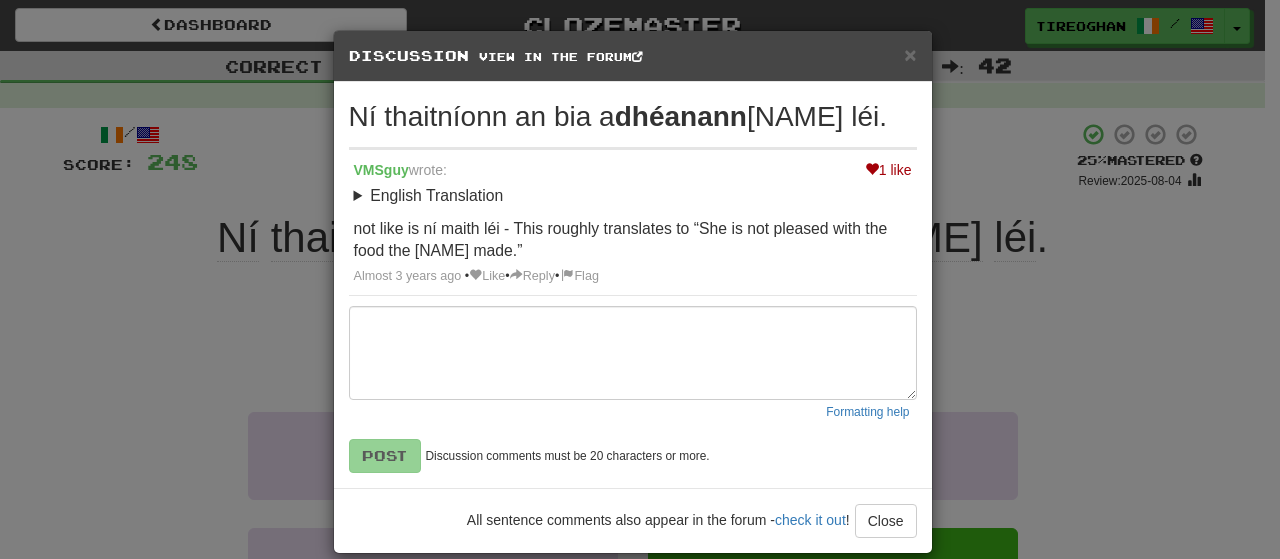 click on "× Discussion View in the forum" at bounding box center (633, 56) 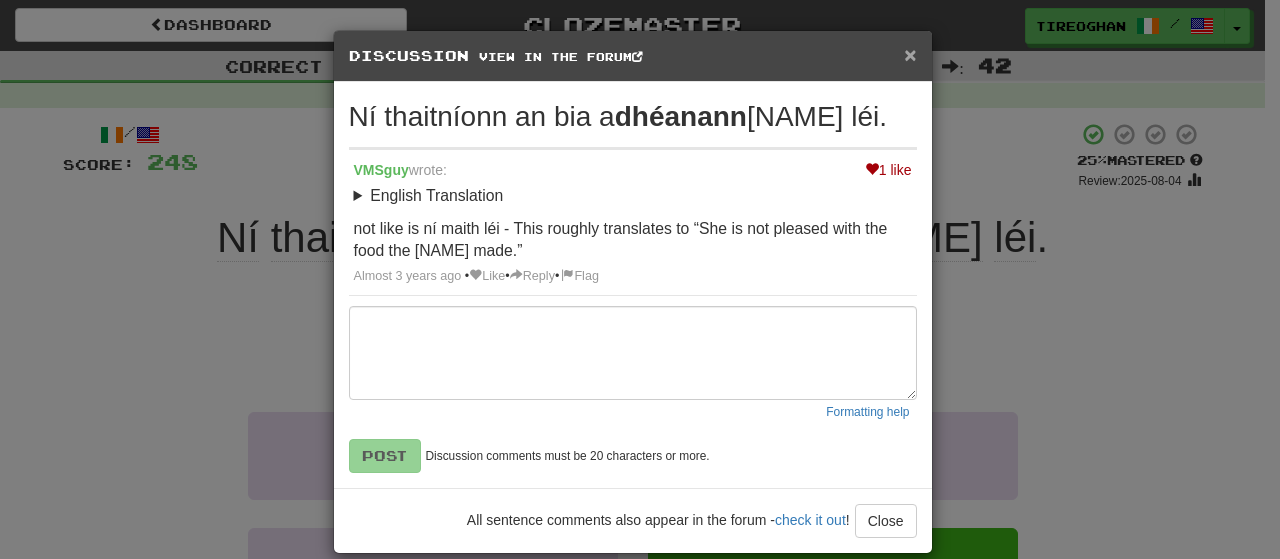click on "×" at bounding box center (910, 54) 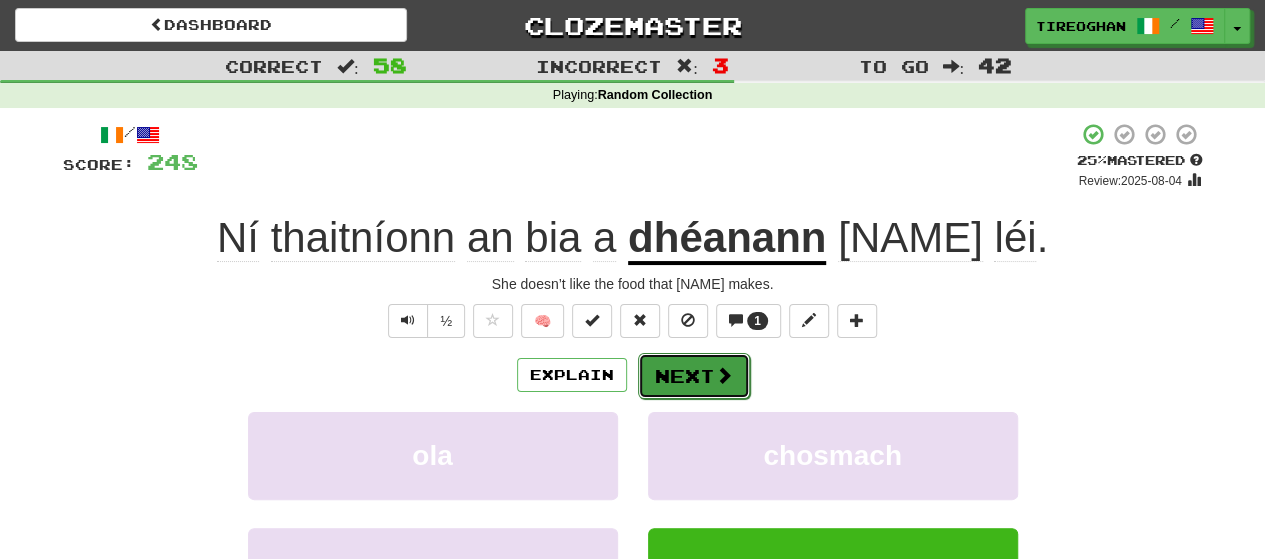 click on "Next" at bounding box center (694, 376) 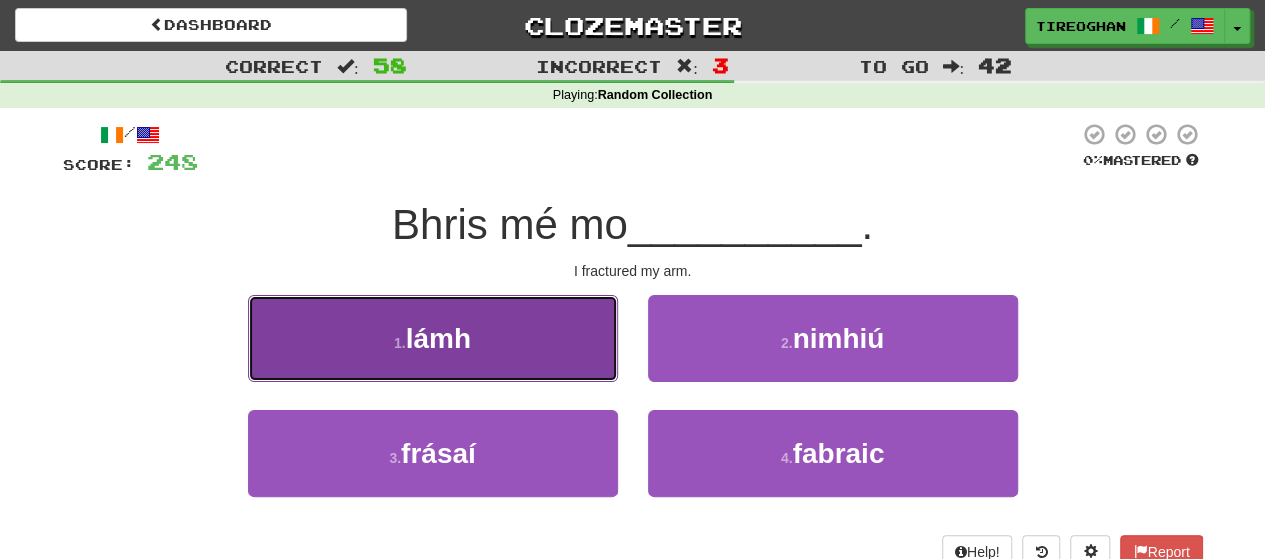 click on "1 .  lámh" at bounding box center [433, 338] 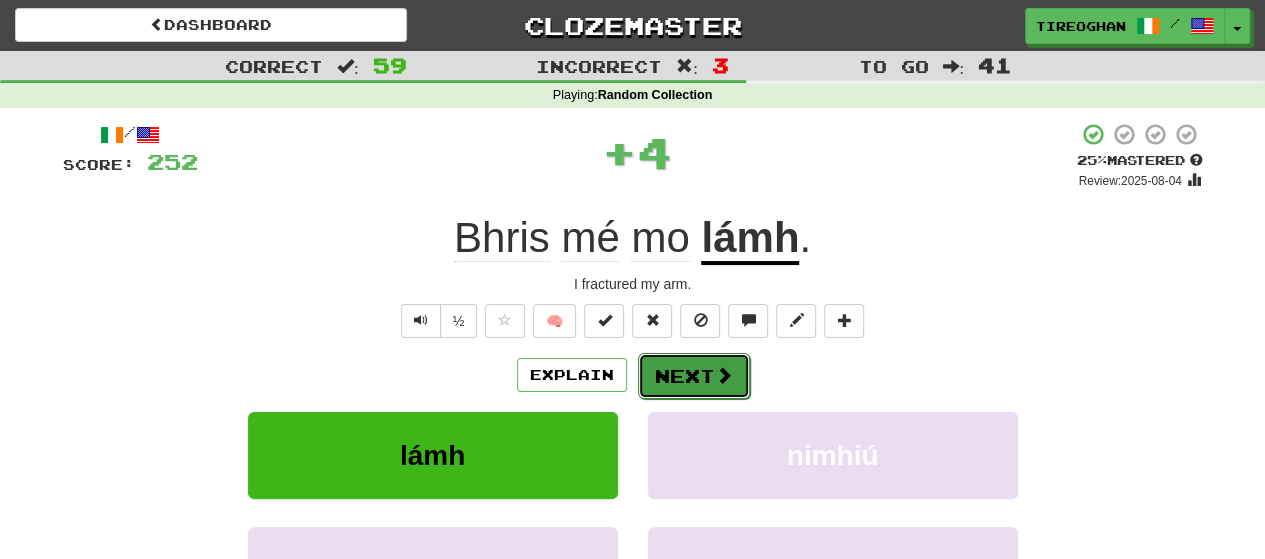 click on "Next" at bounding box center (694, 376) 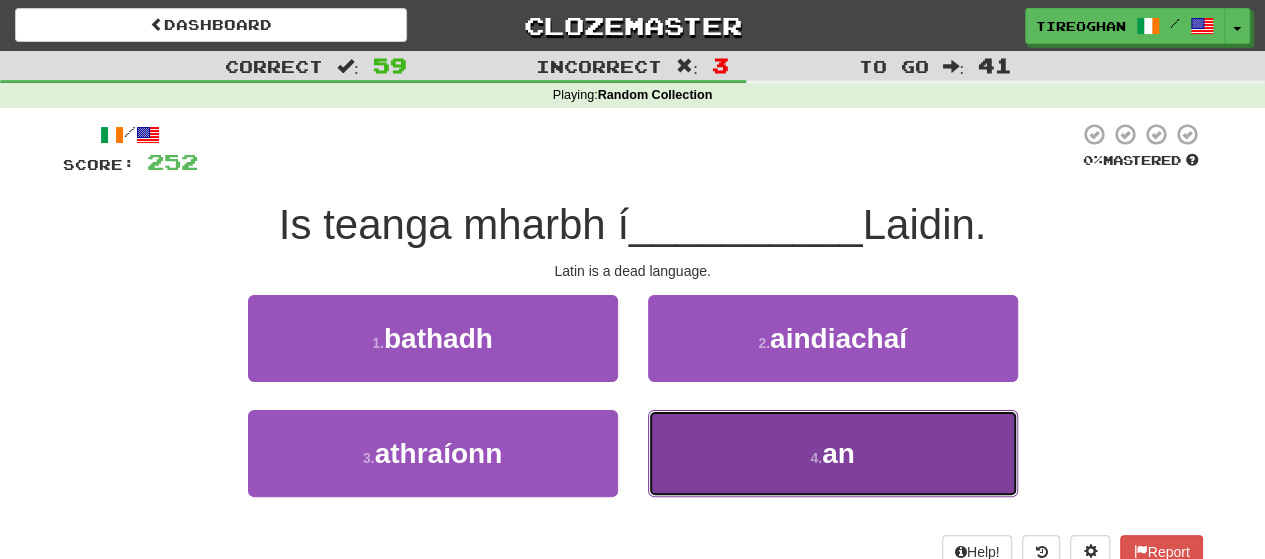 click on "4 .  an" at bounding box center (833, 453) 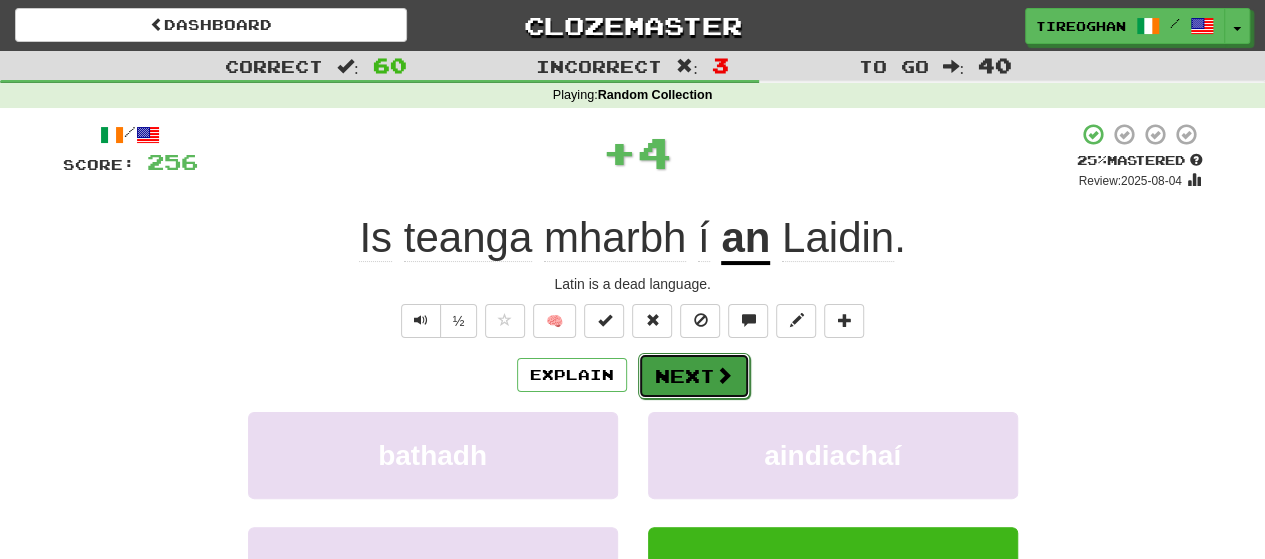 click on "Next" at bounding box center (694, 376) 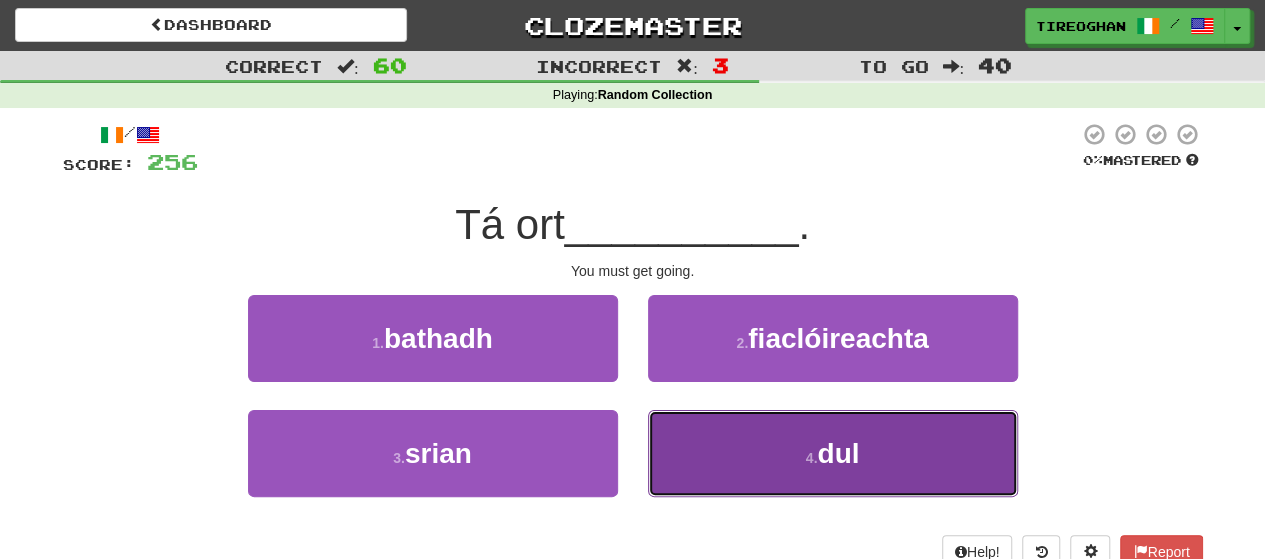 click on "4 .  dul" at bounding box center [833, 453] 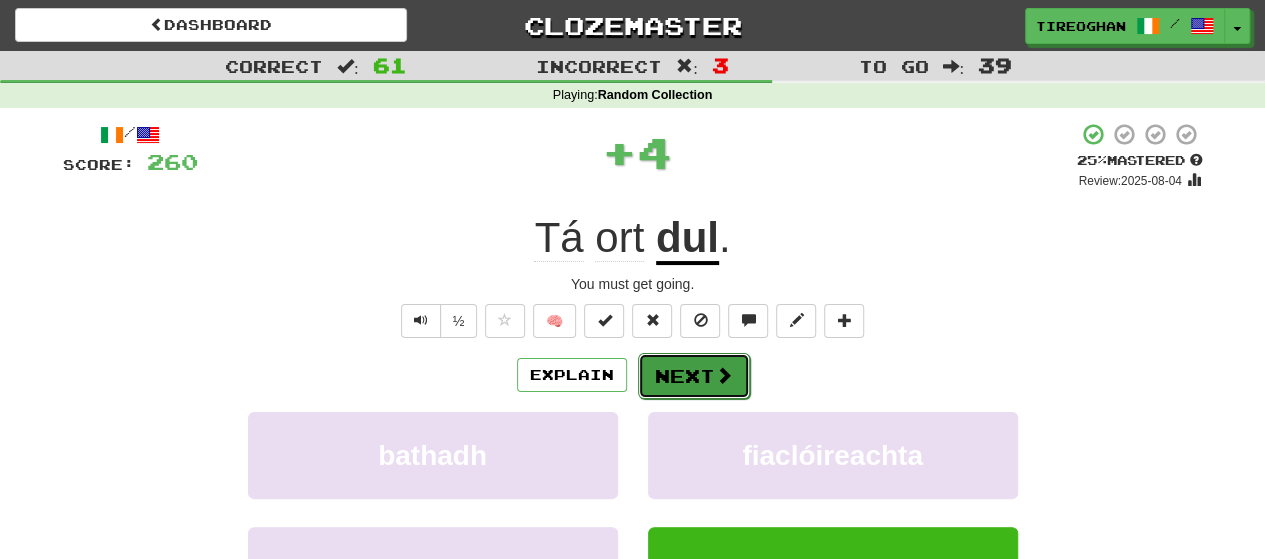 click on "Next" at bounding box center (694, 376) 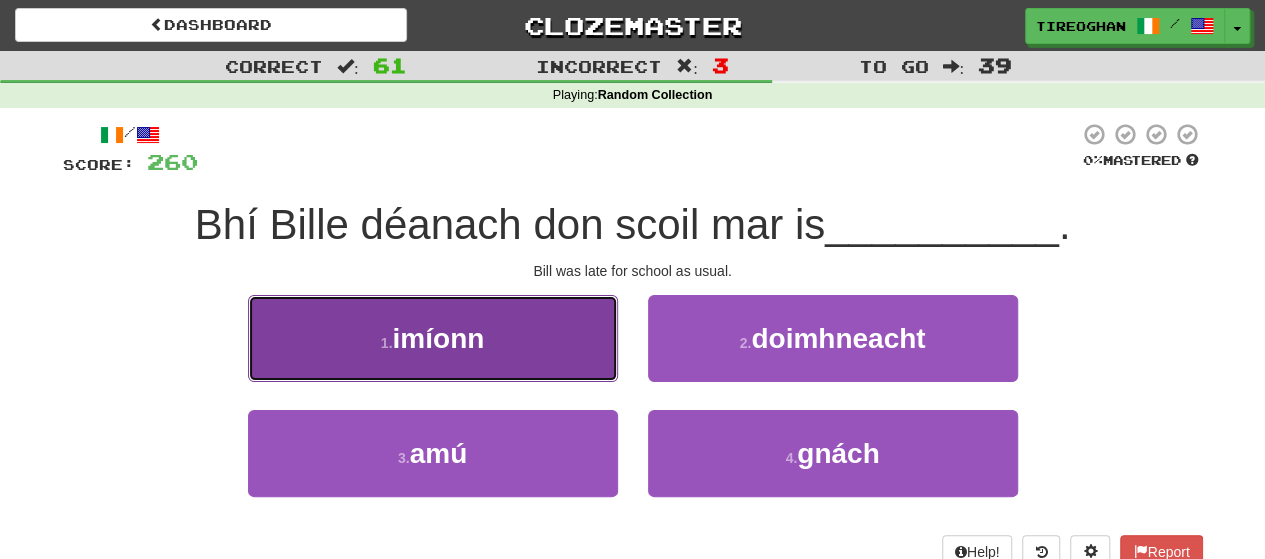 click on "1 .  imíonn" at bounding box center (433, 338) 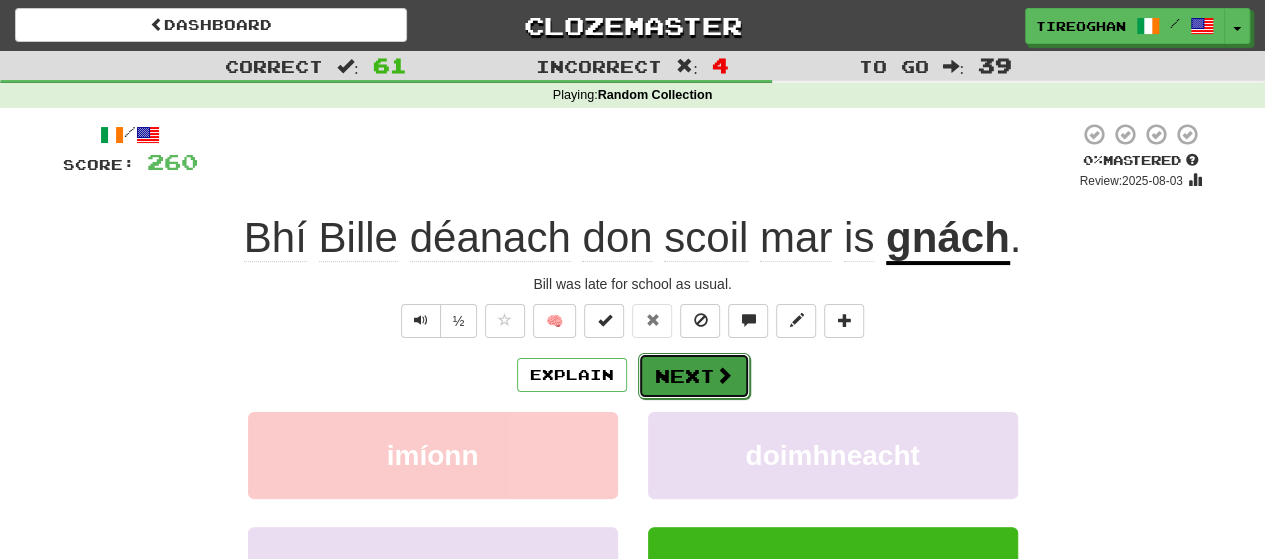 click on "Next" at bounding box center [694, 376] 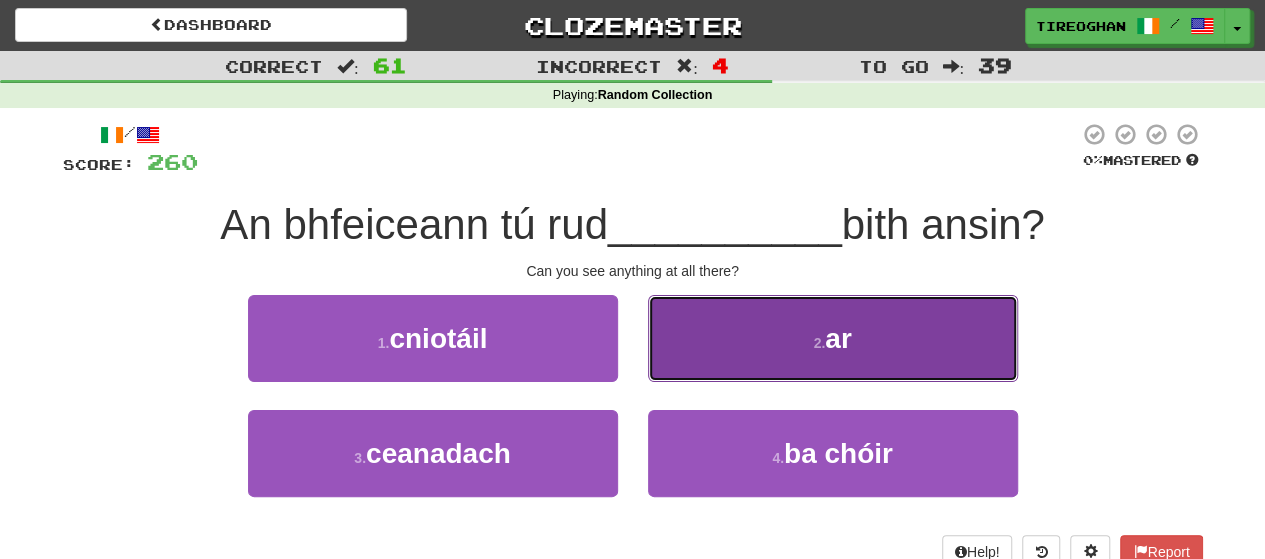 click on "2 .  ar" at bounding box center (833, 338) 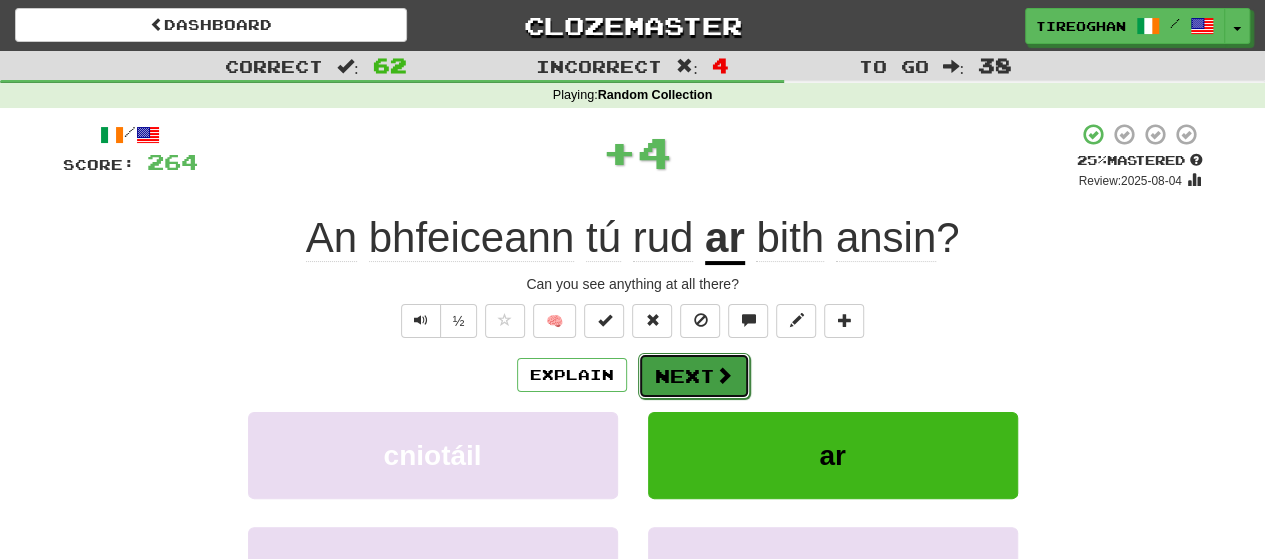 click on "Next" at bounding box center [694, 376] 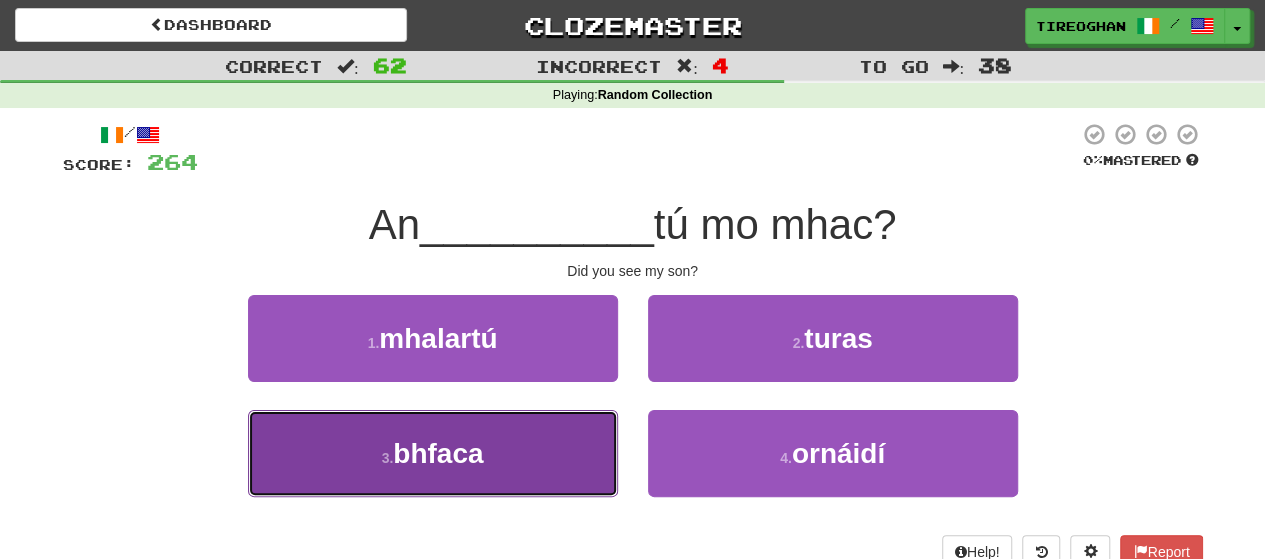 click on "3 .  bhfaca" at bounding box center [433, 453] 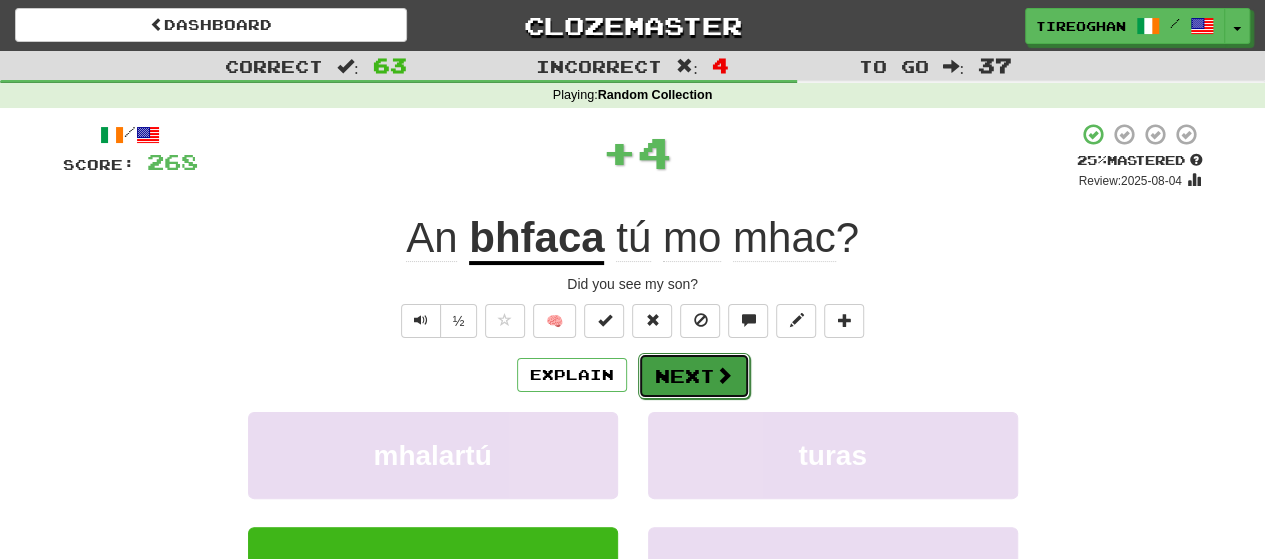 click on "Next" at bounding box center (694, 376) 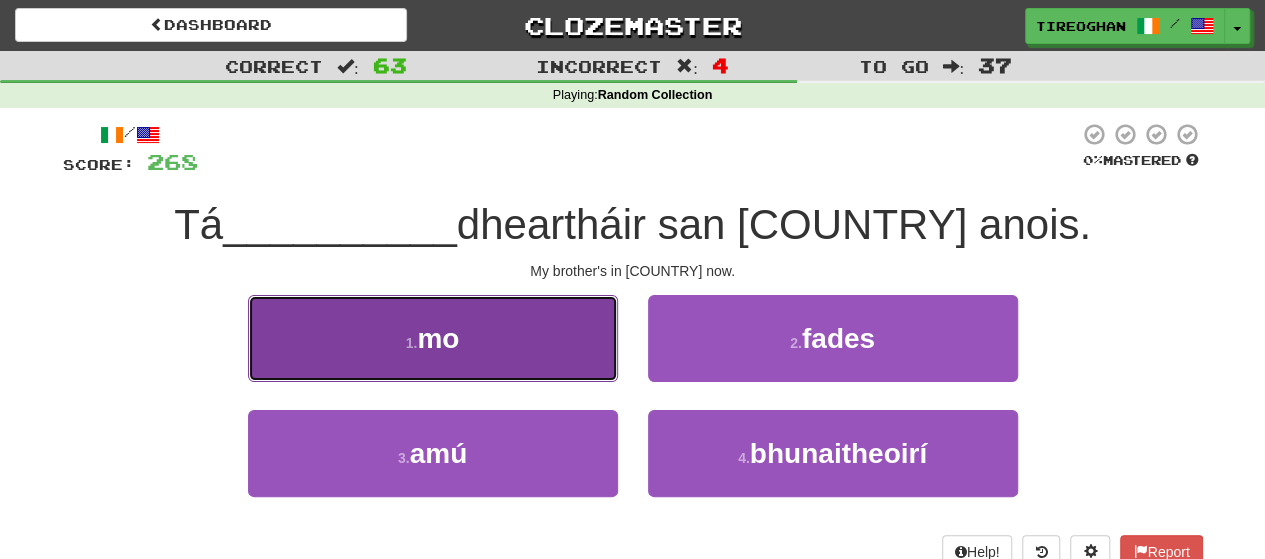 click on "1 .  mo" at bounding box center [433, 338] 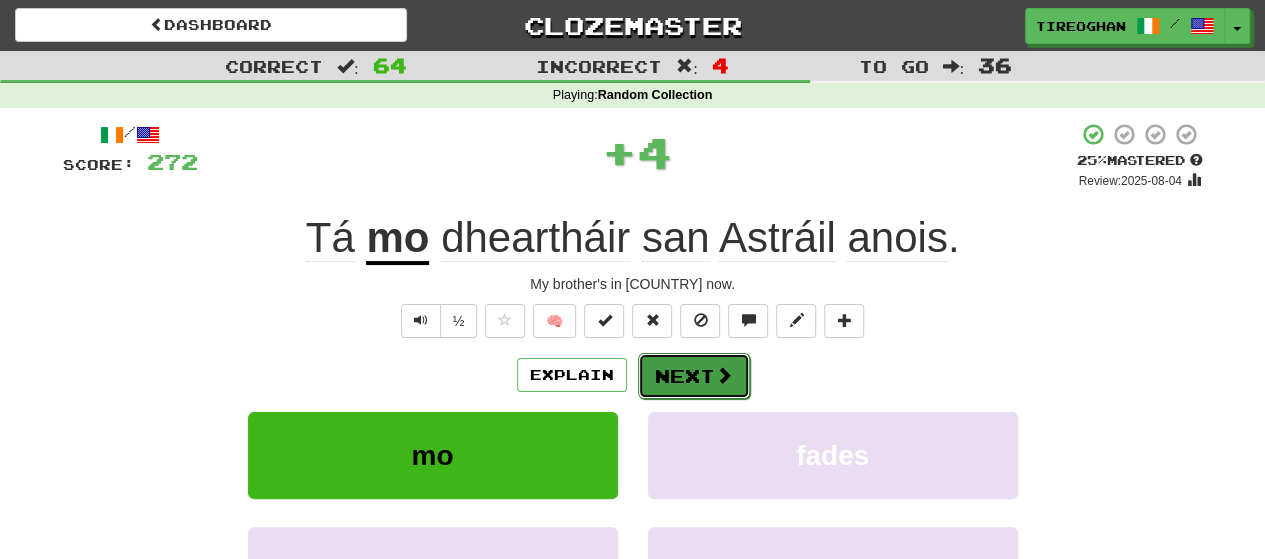 click at bounding box center (724, 375) 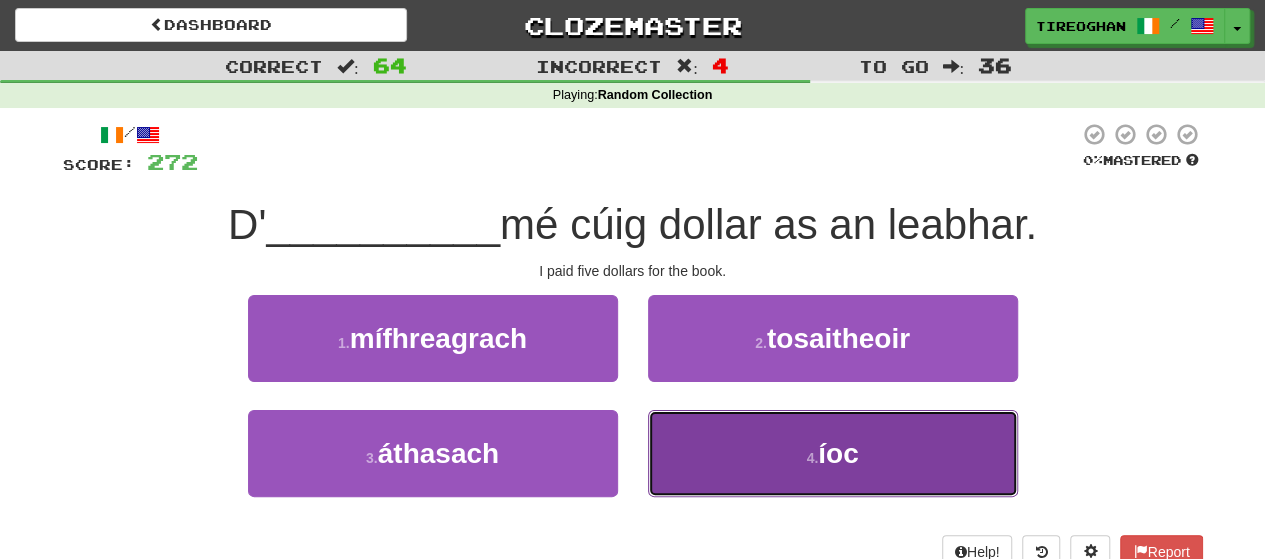click on "4 .  íoc" at bounding box center [833, 453] 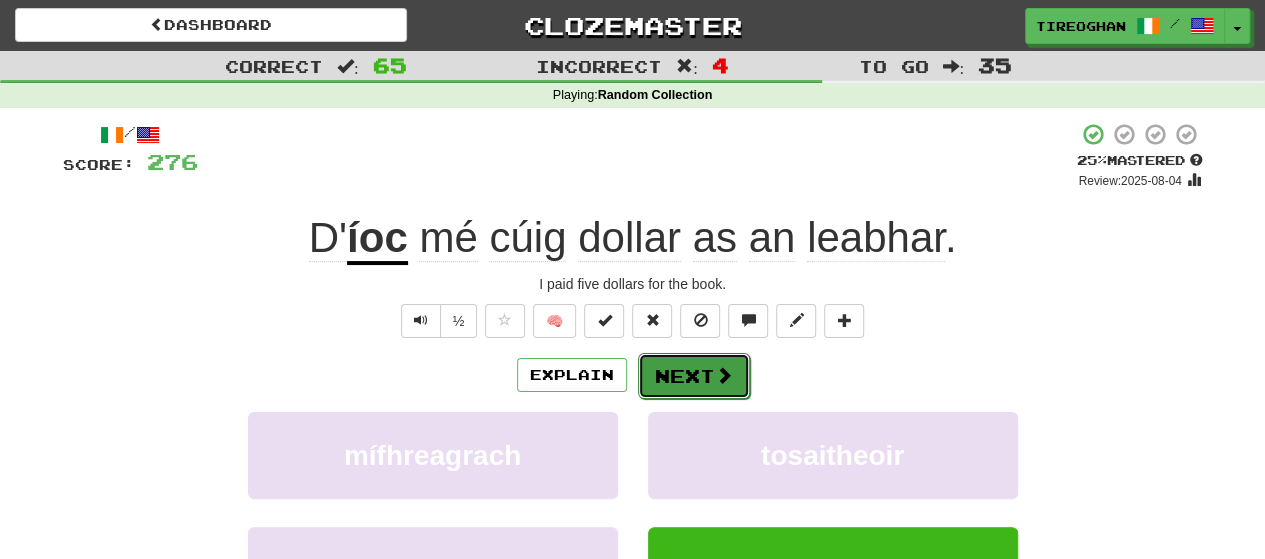 click on "Next" at bounding box center (694, 376) 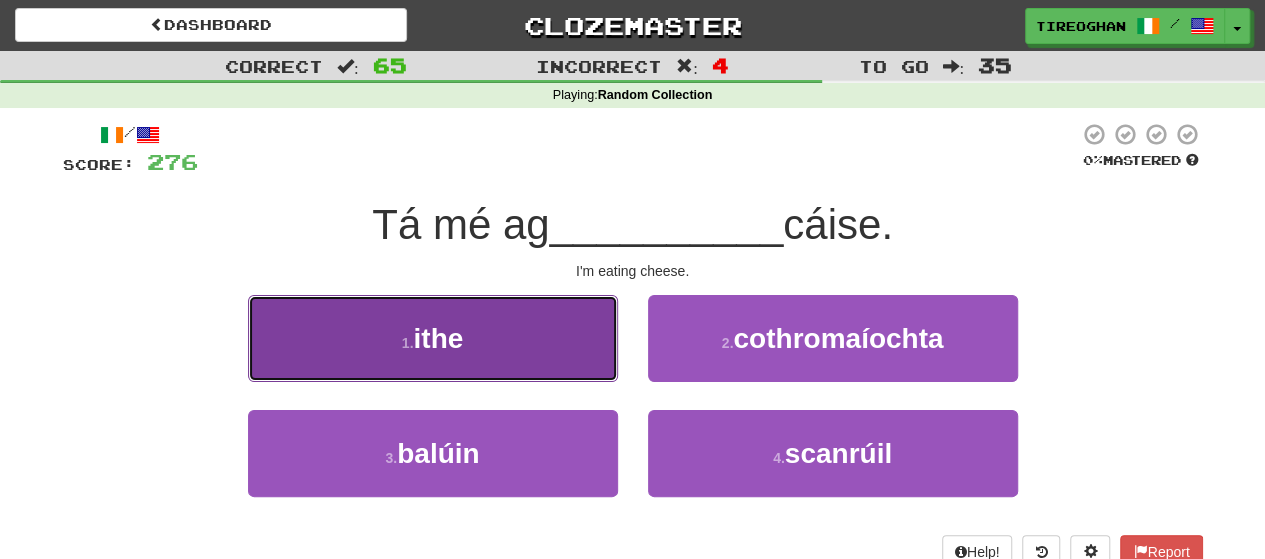 click on "1 .  ithe" at bounding box center (433, 338) 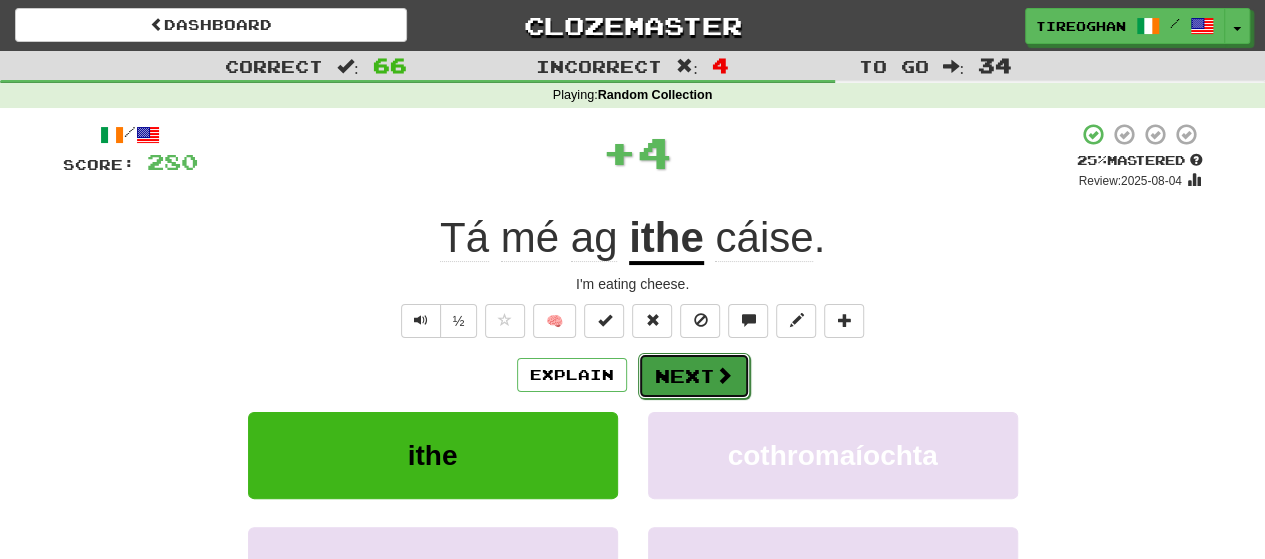 click at bounding box center (724, 375) 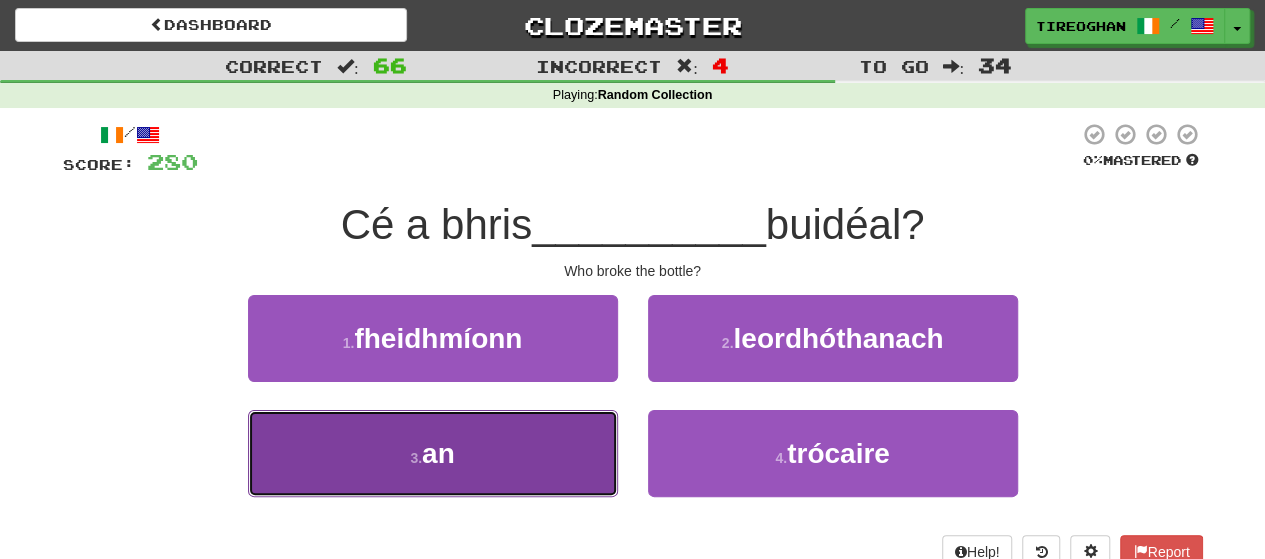 click on "3 .  an" at bounding box center [433, 453] 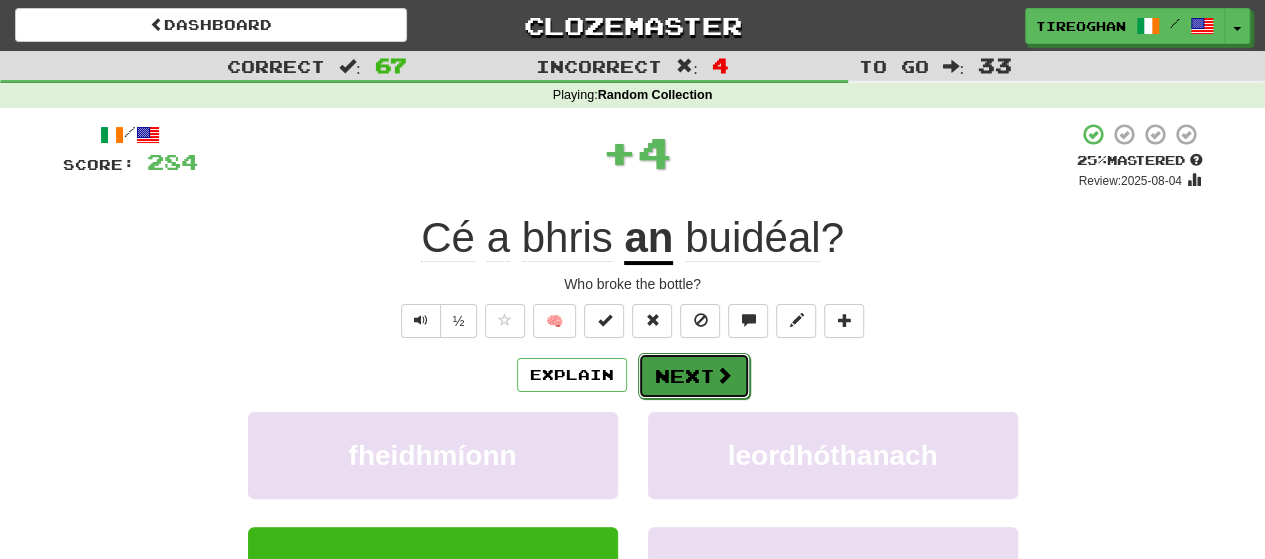 click on "Next" at bounding box center (694, 376) 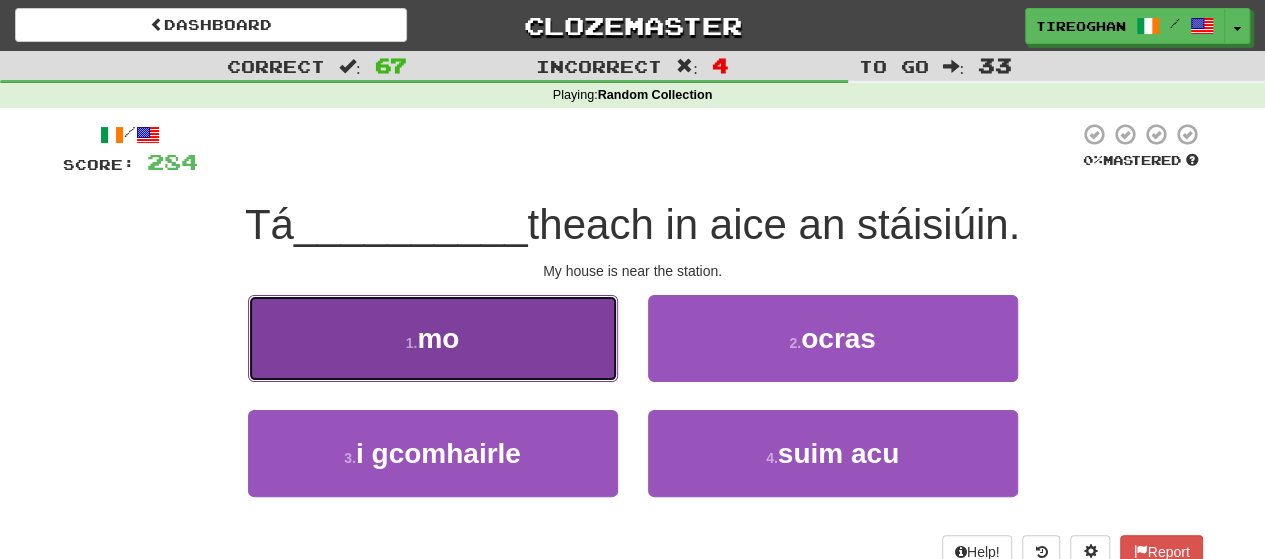 click on "1 .  mo" at bounding box center [433, 338] 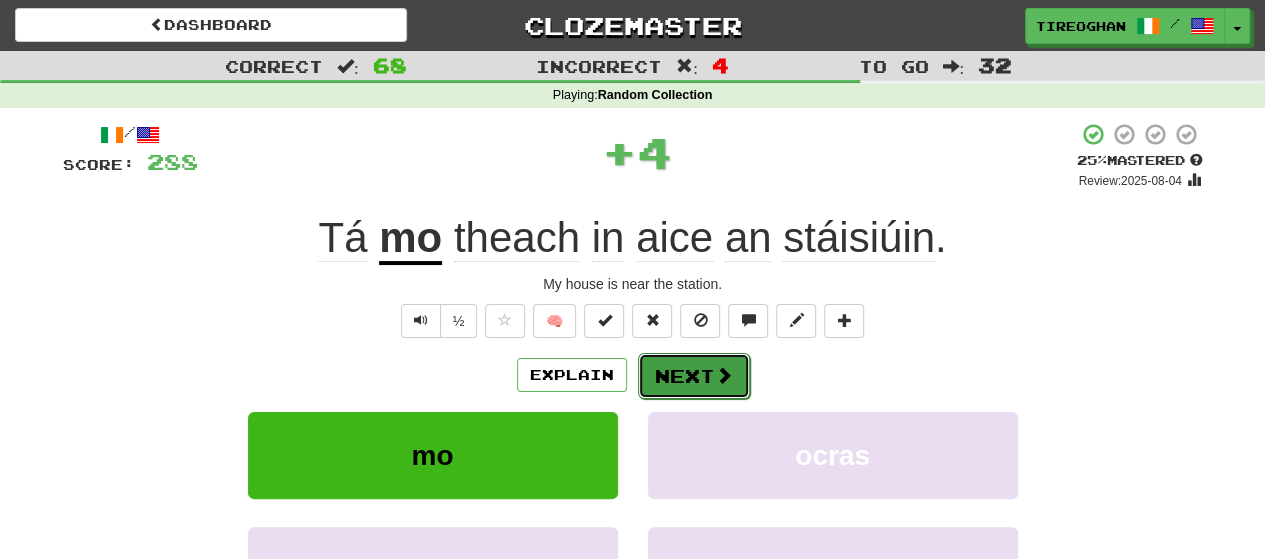 click at bounding box center (724, 375) 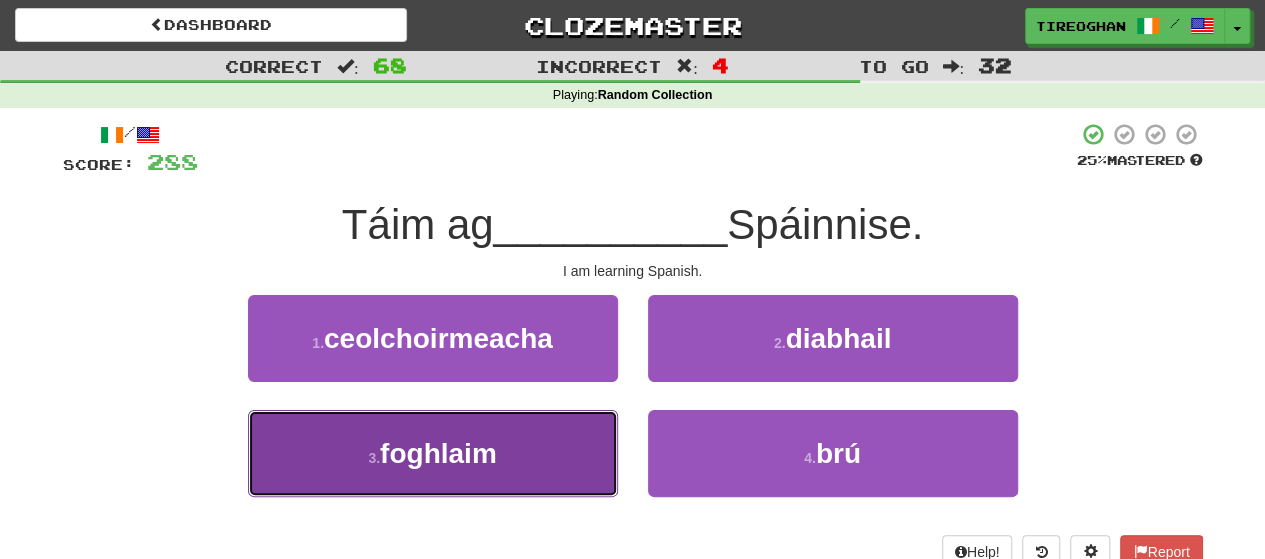 click on "3 .  foghlaim" at bounding box center (433, 453) 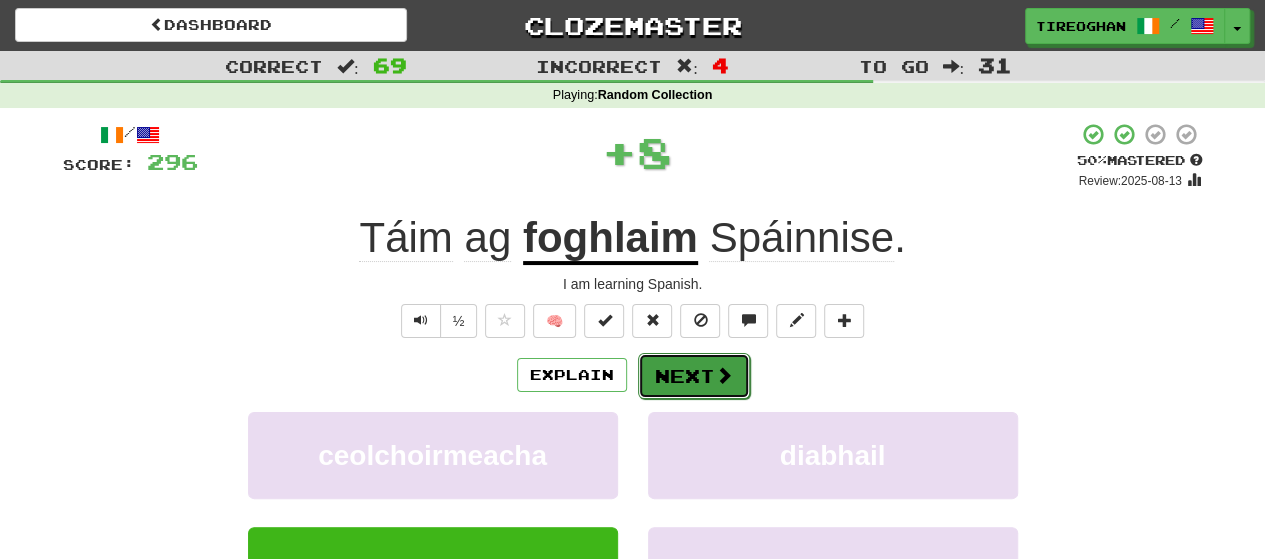 click on "Next" at bounding box center [694, 376] 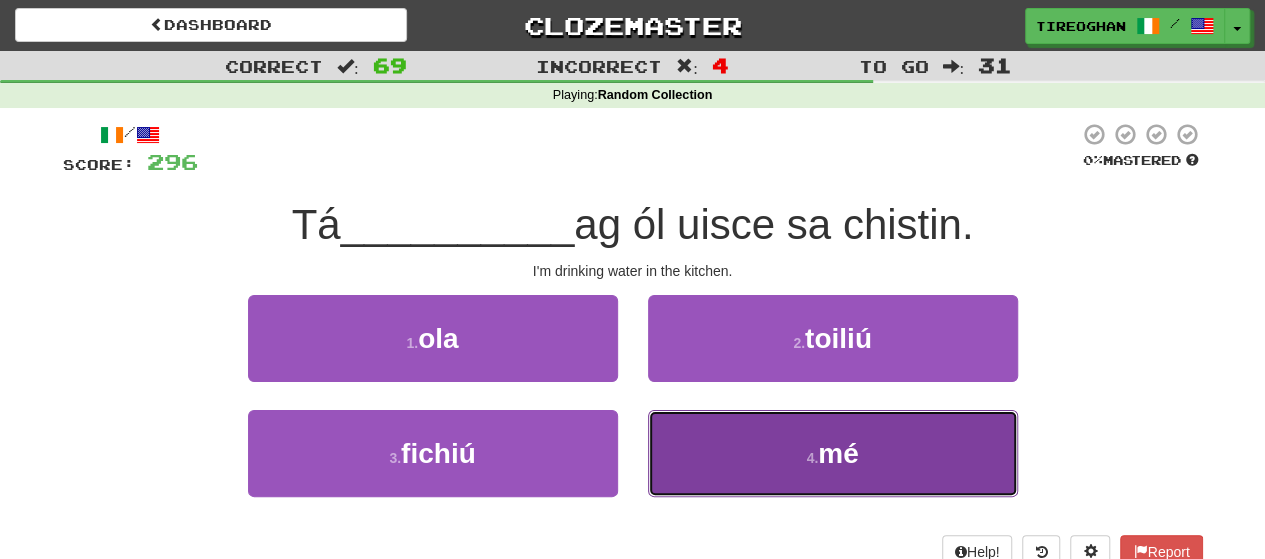 click on "4 .  mé" at bounding box center [833, 453] 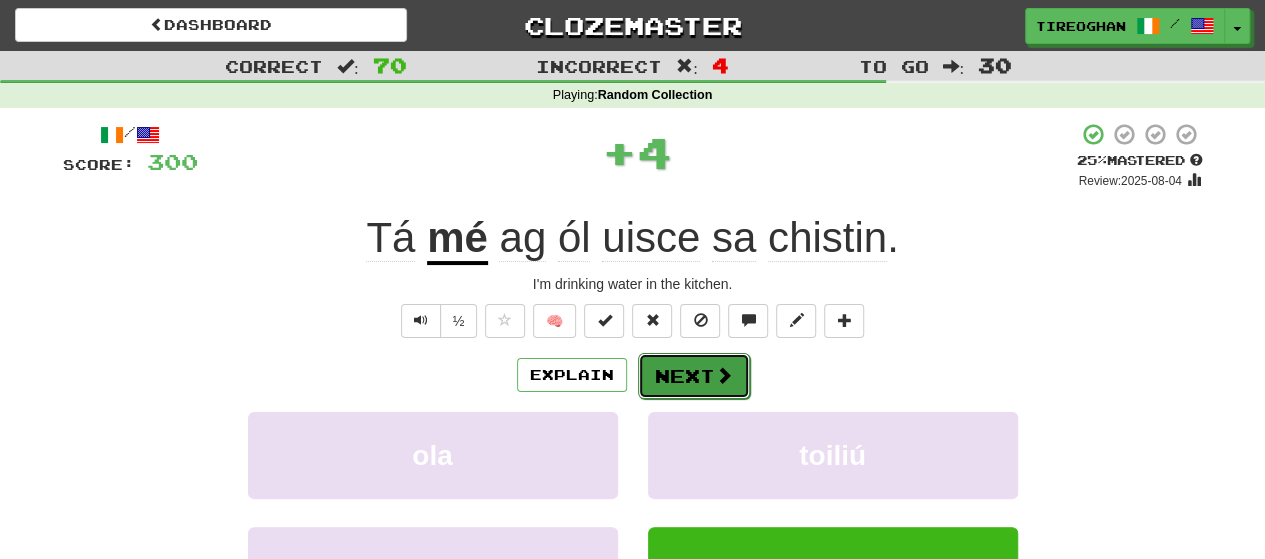 click on "Next" at bounding box center (694, 376) 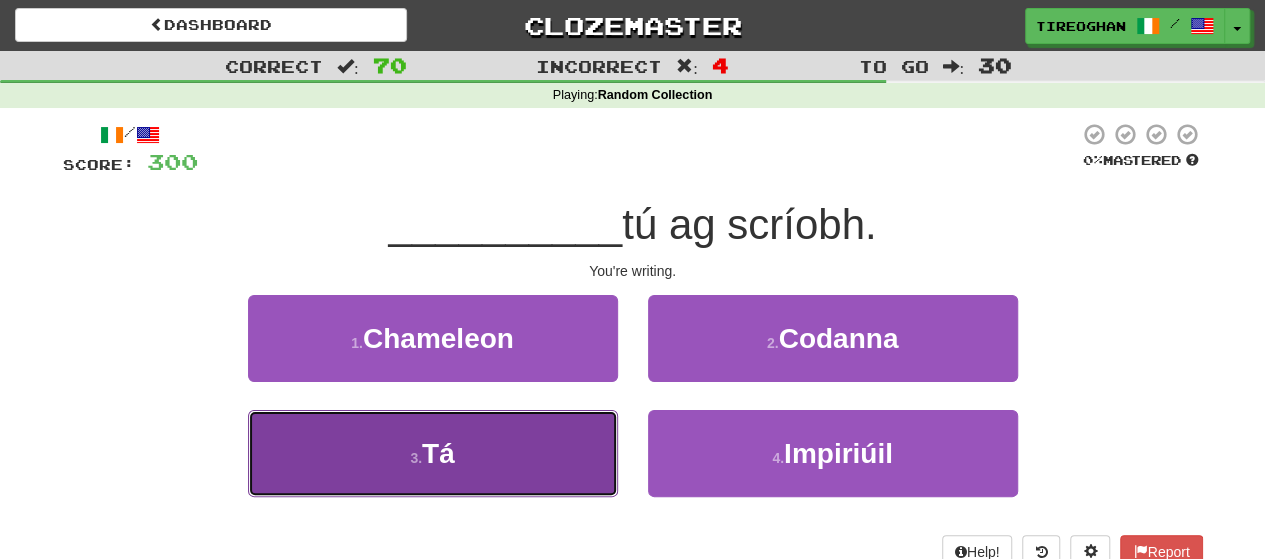 click on "3 .  Tá" at bounding box center (433, 453) 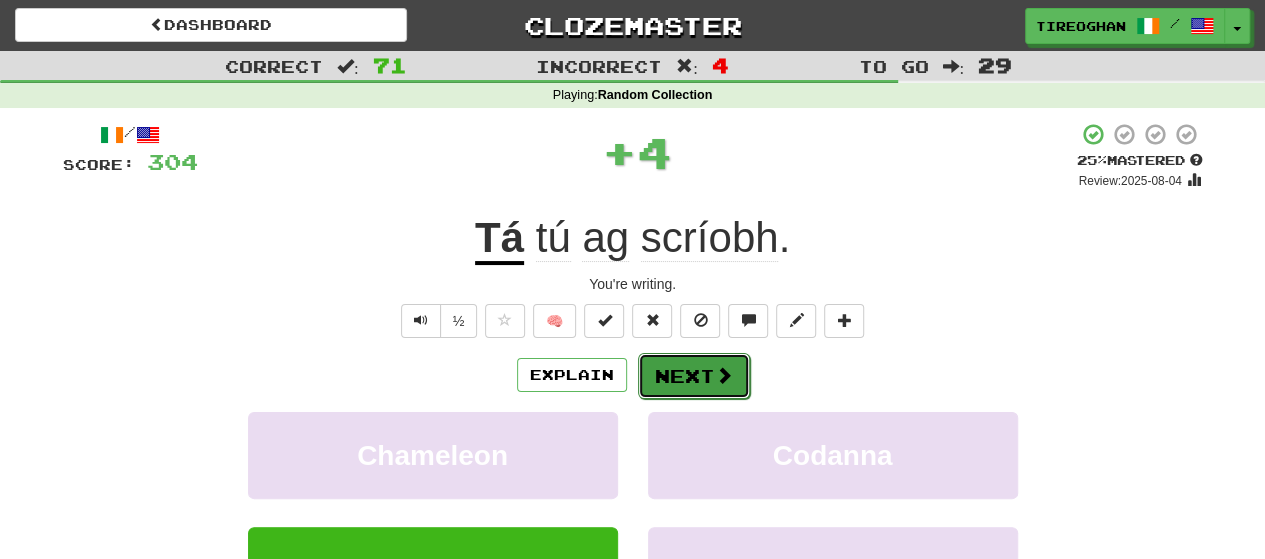 click on "Next" at bounding box center [694, 376] 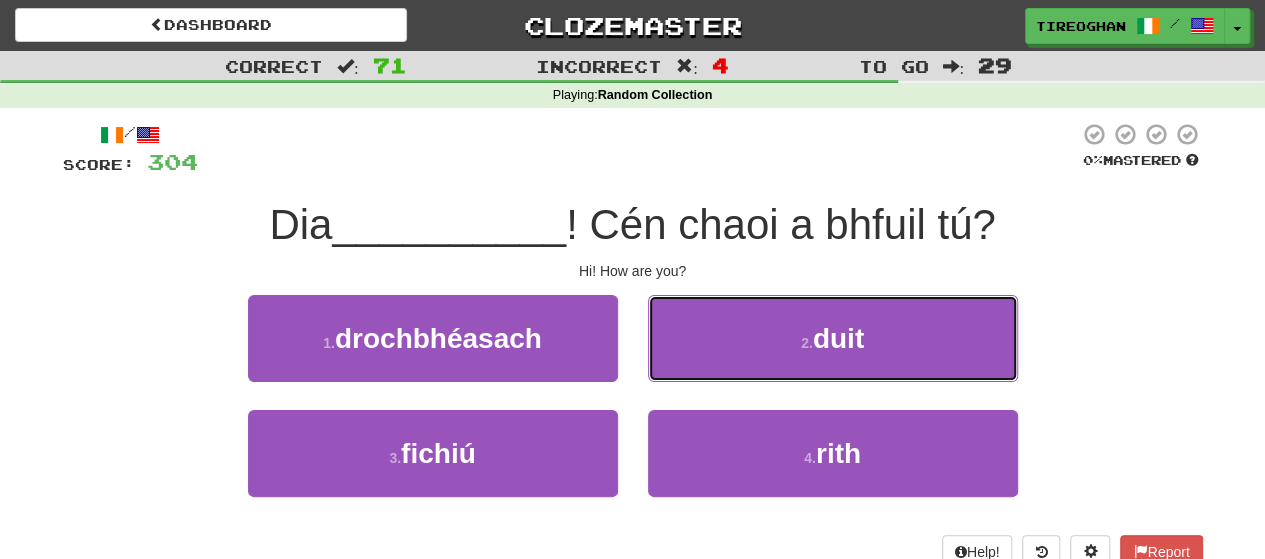 click on "2 .  duit" at bounding box center [833, 338] 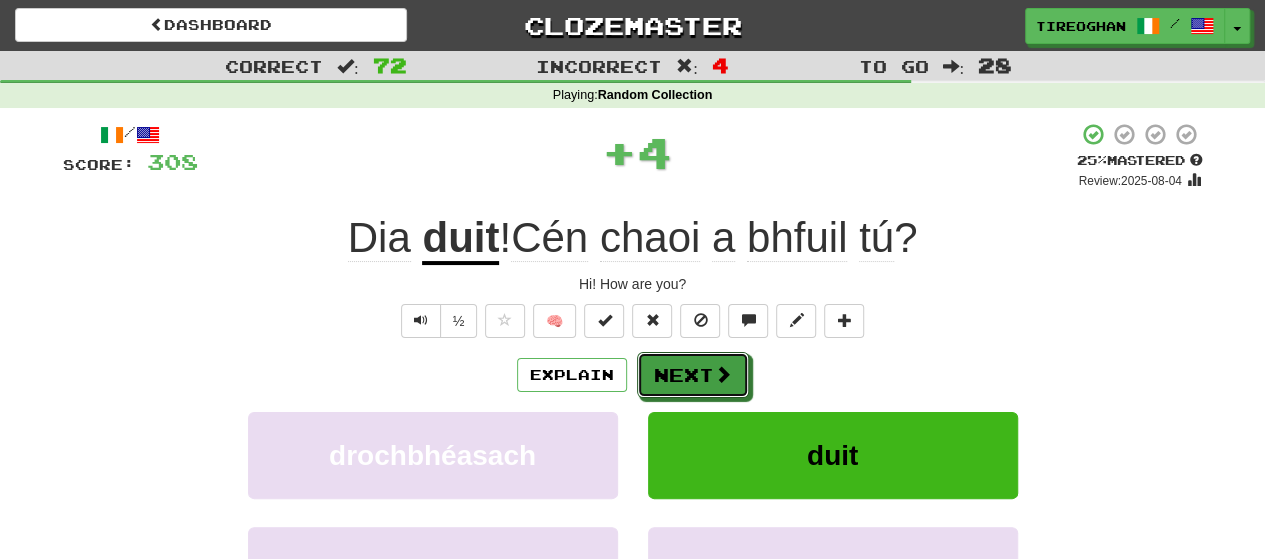 click on "Next" at bounding box center [693, 375] 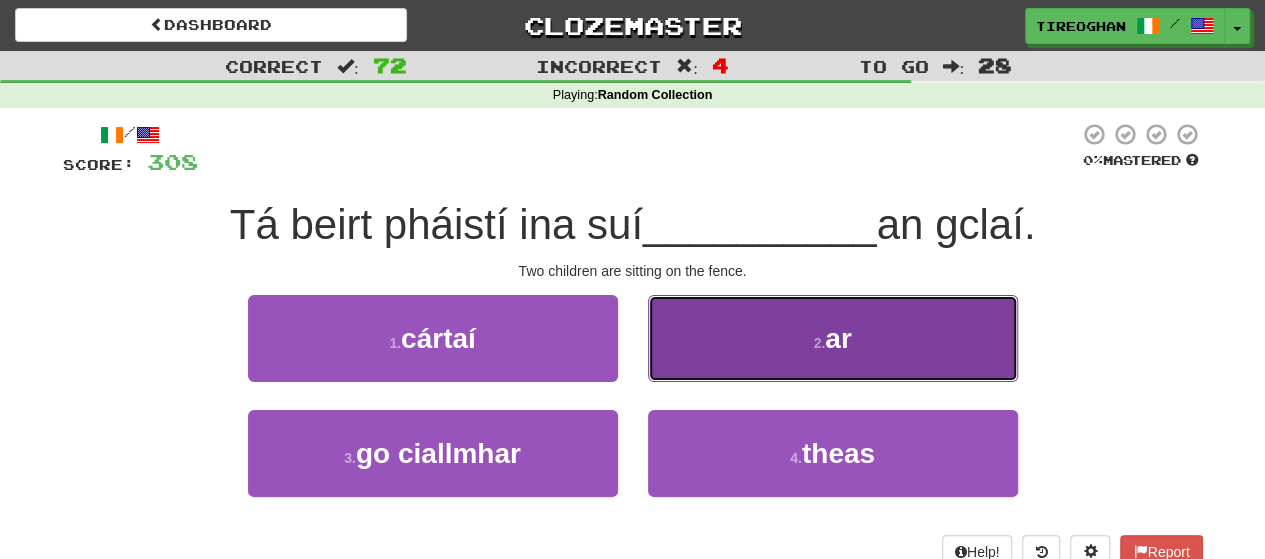 click on "2 .  ar" at bounding box center (833, 338) 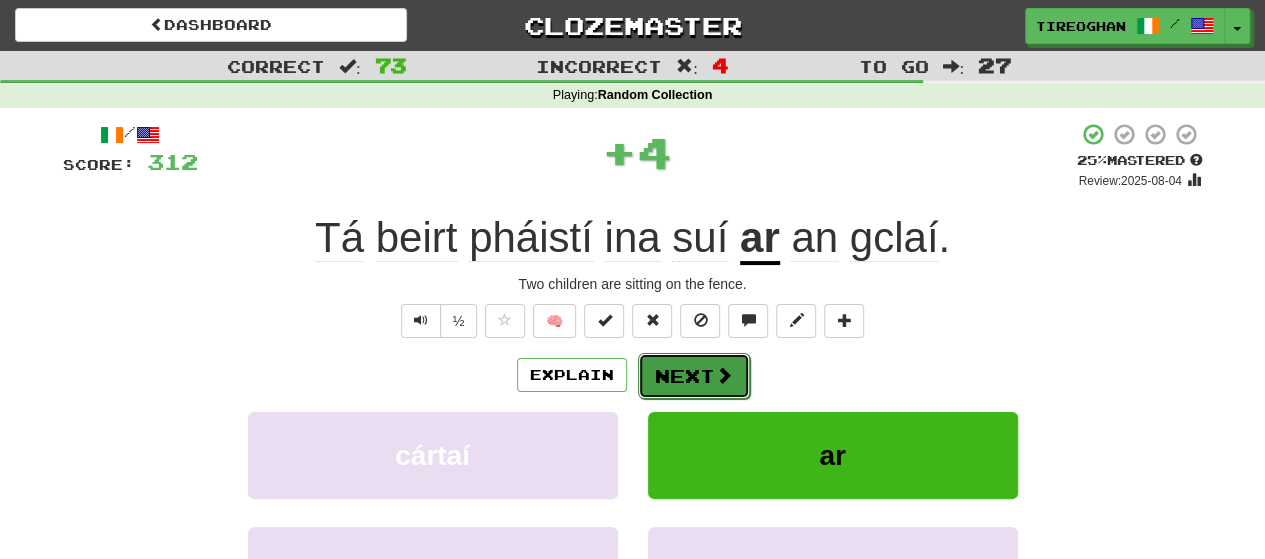 click on "Next" at bounding box center [694, 376] 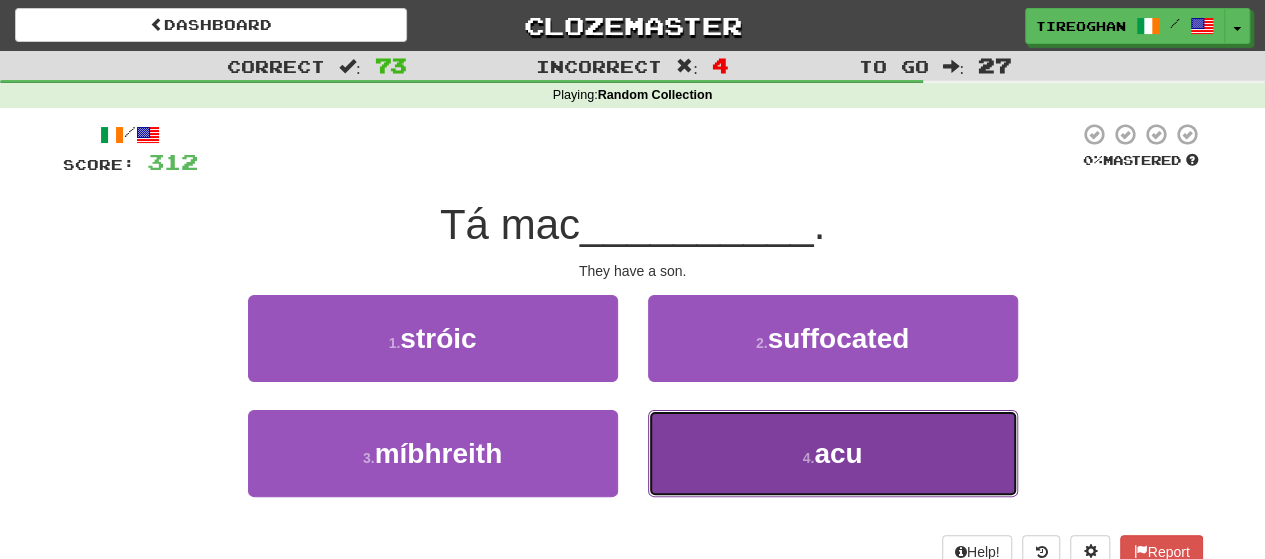 click on "4 .  acu" at bounding box center (833, 453) 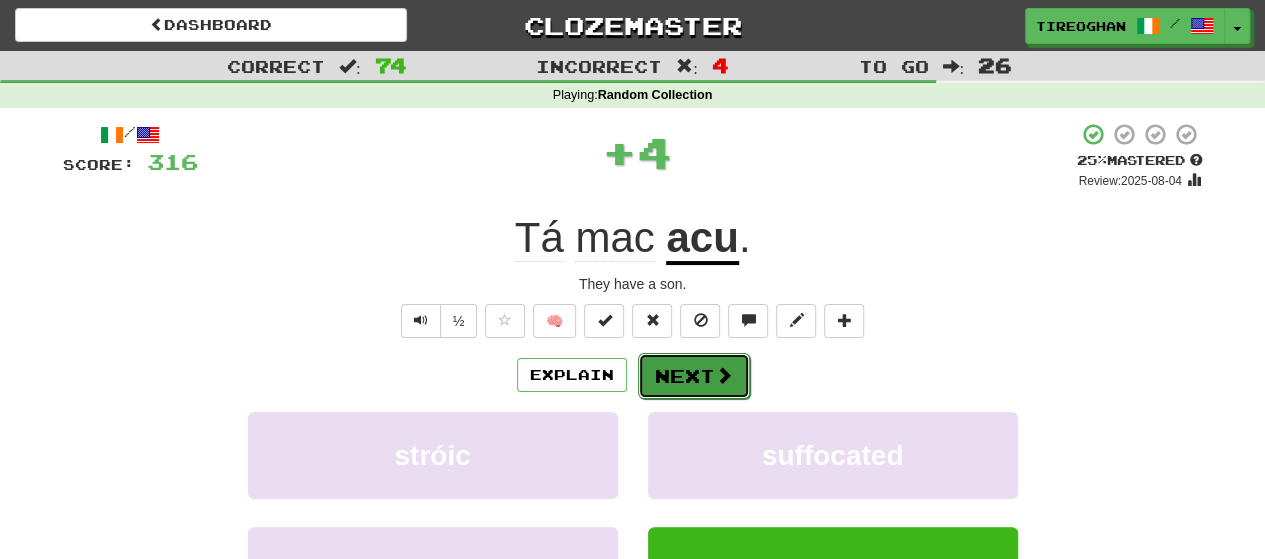 click on "Next" at bounding box center (694, 376) 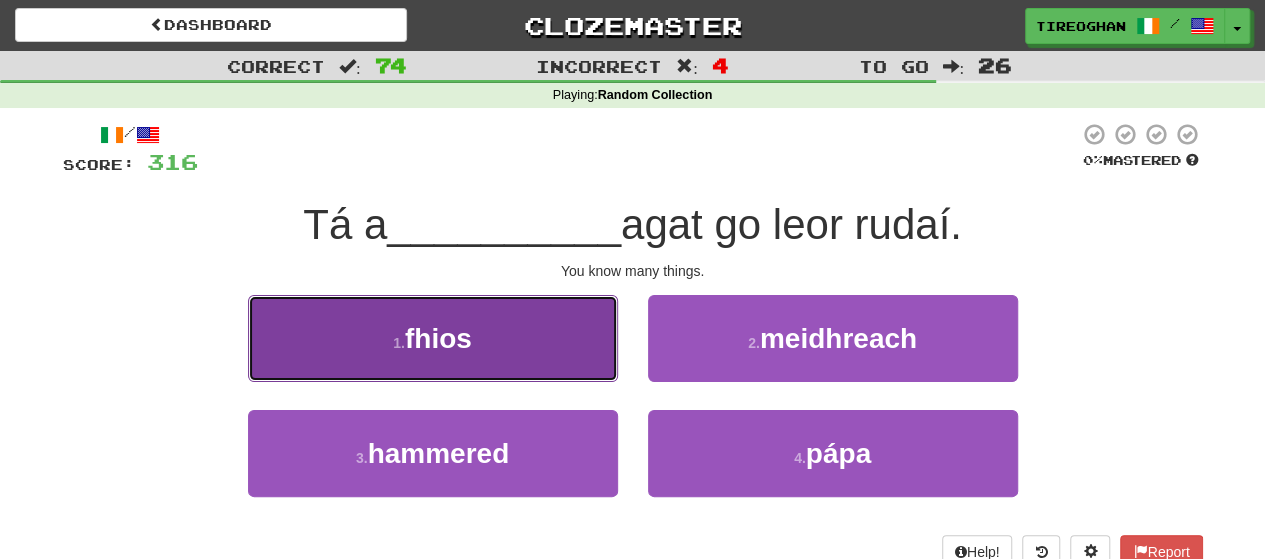 click on "1 .  fhios" at bounding box center [433, 338] 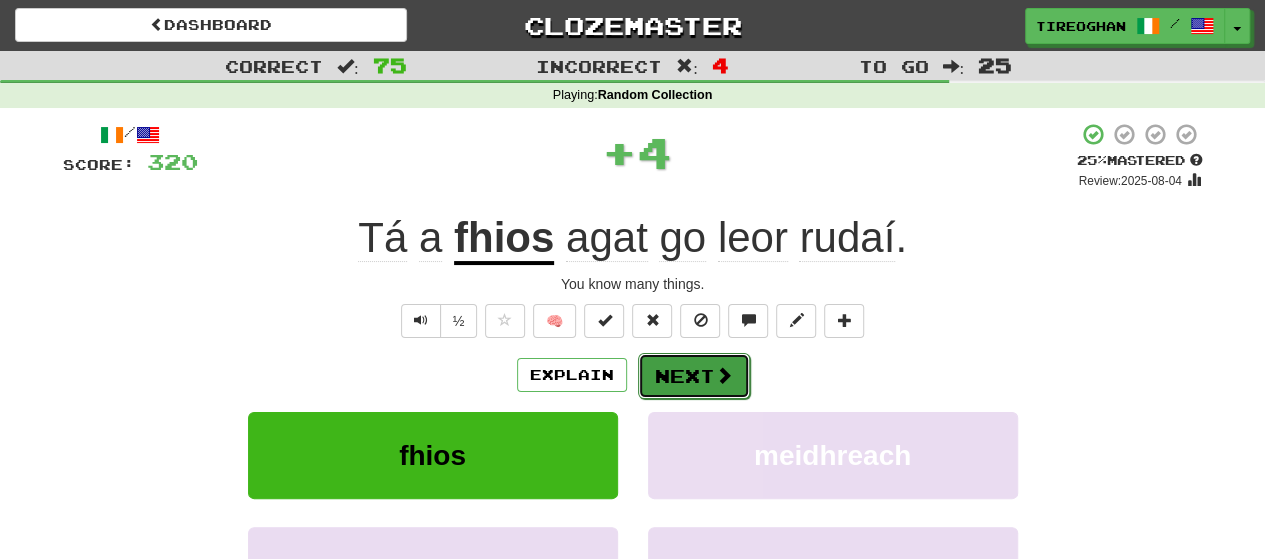 click on "Next" at bounding box center (694, 376) 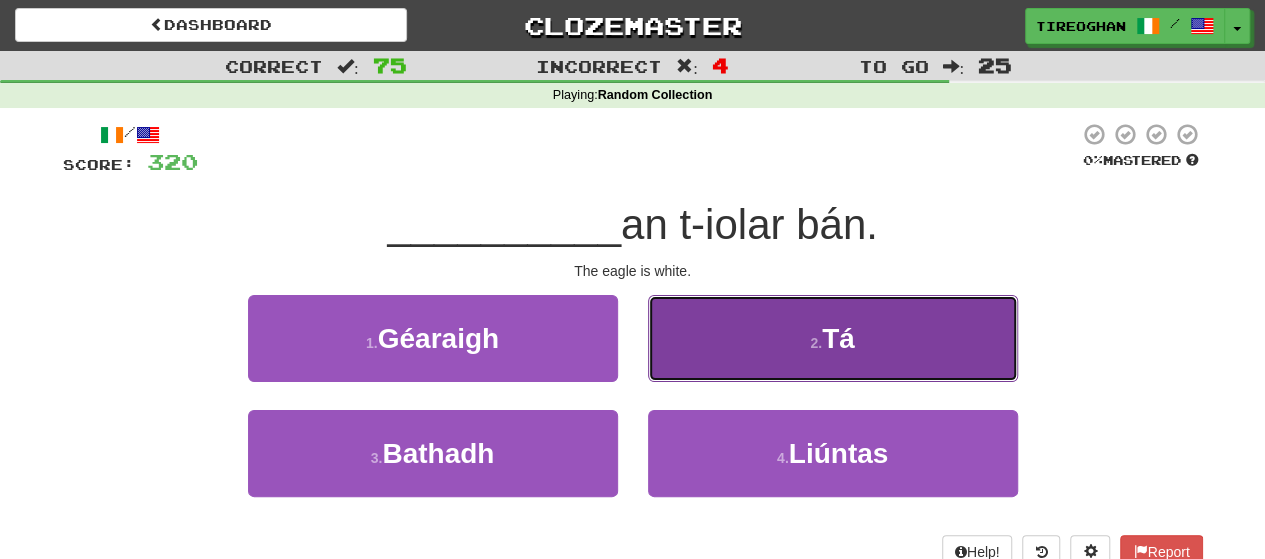 click on "2 .  Tá" at bounding box center [833, 338] 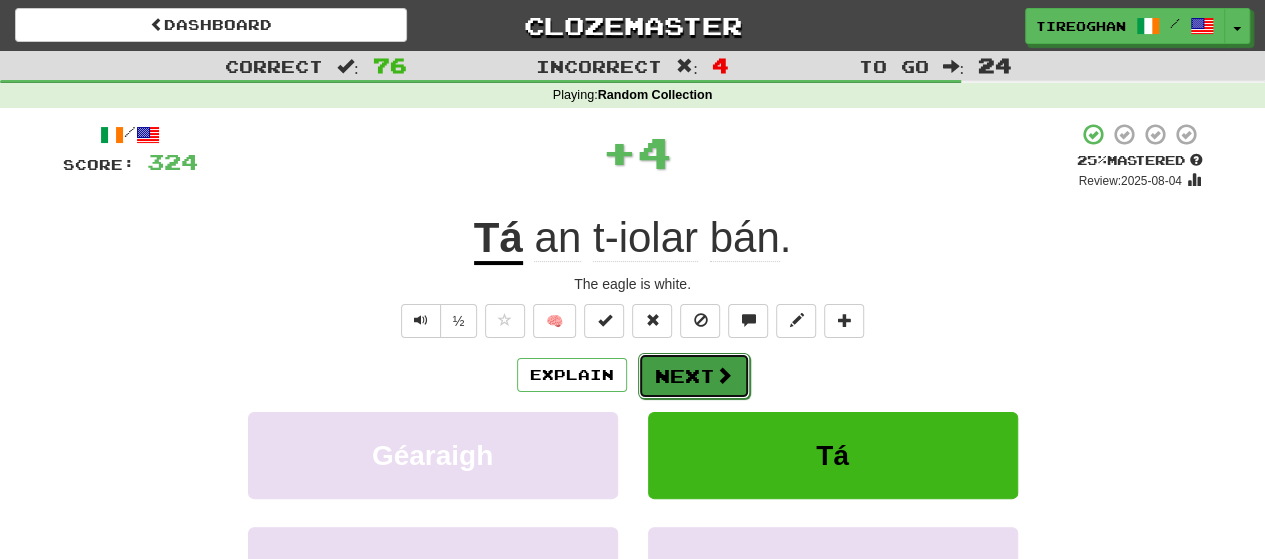 click on "Next" at bounding box center [694, 376] 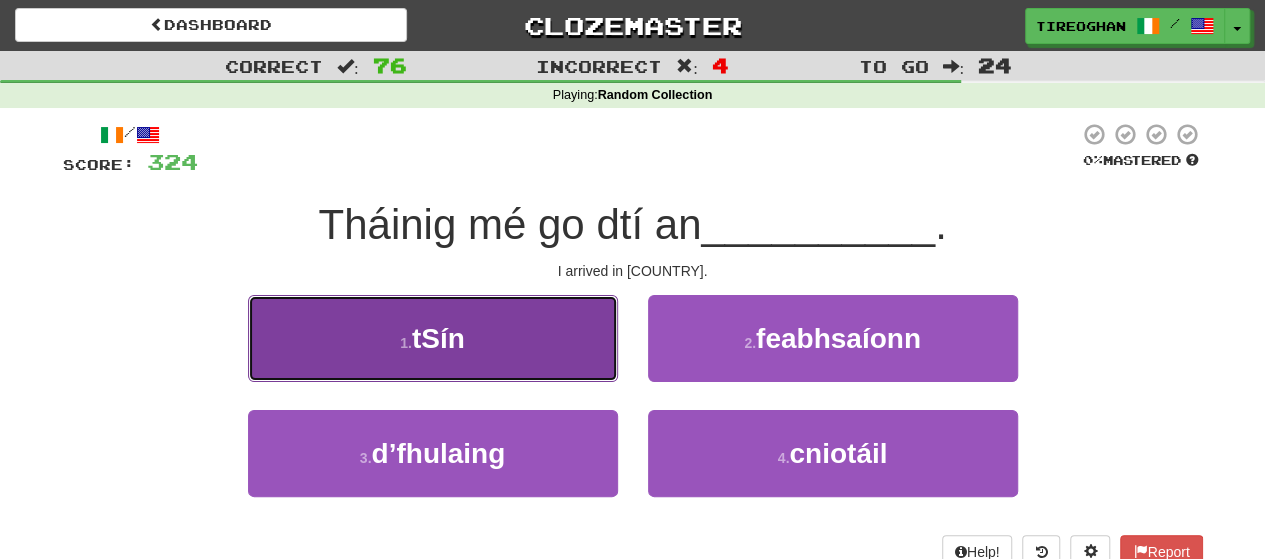 click on "1 .  tSín" at bounding box center (433, 338) 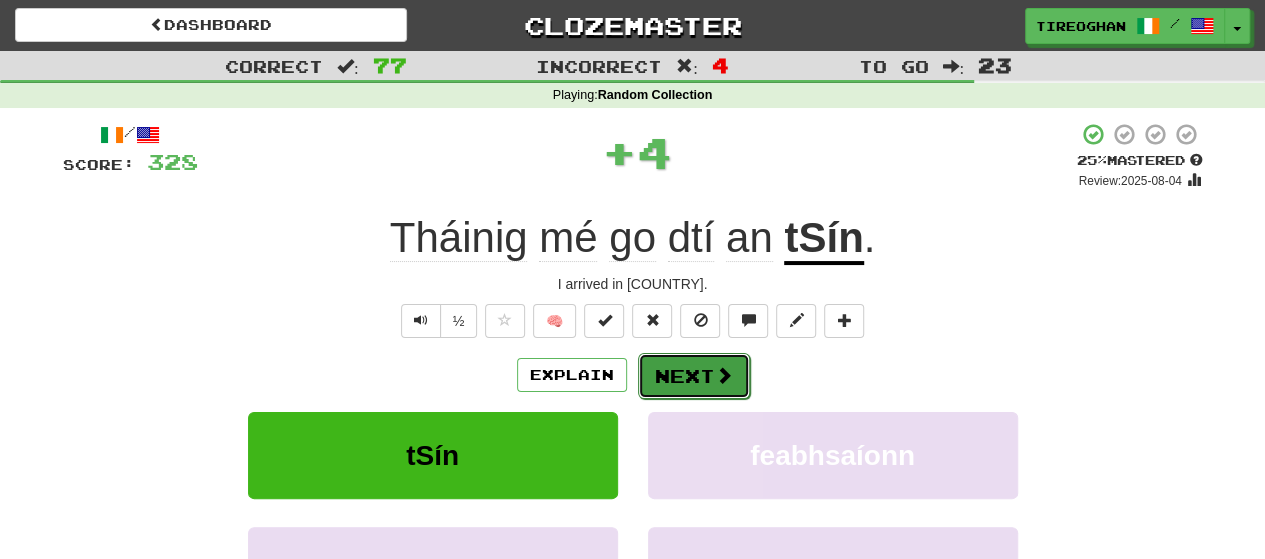 click on "Next" at bounding box center (694, 376) 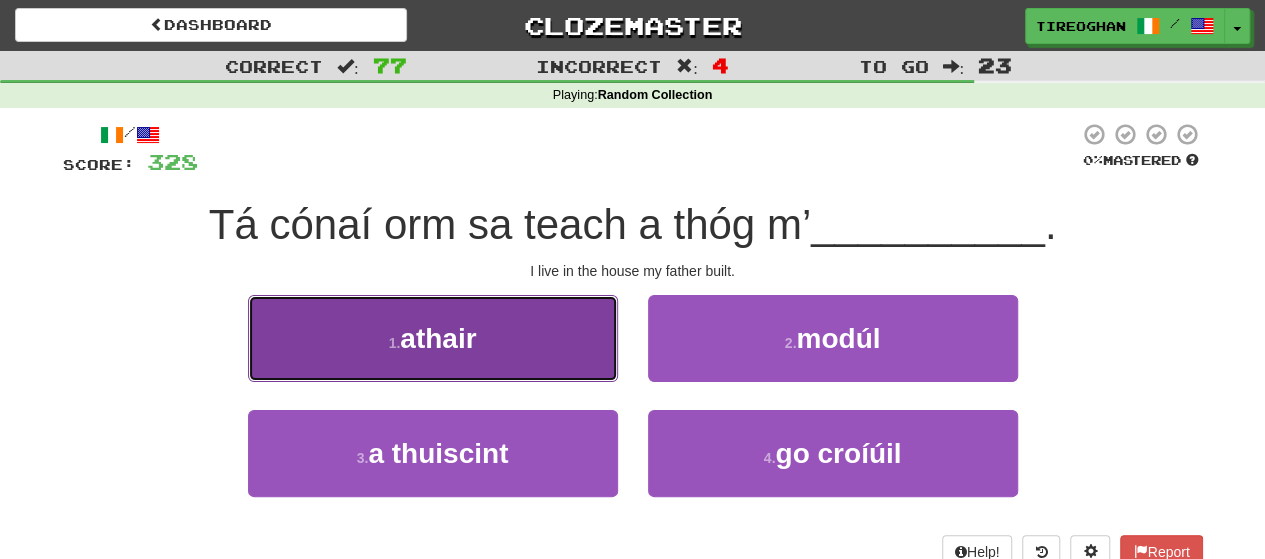 click on "1 .  athair" at bounding box center [433, 338] 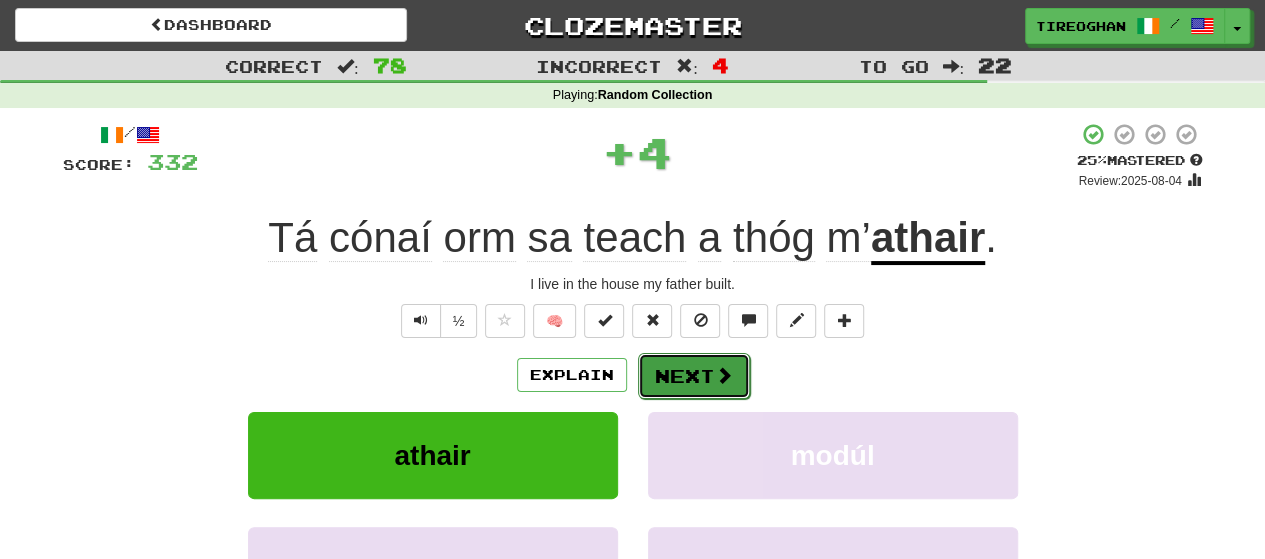 click on "Next" at bounding box center [694, 376] 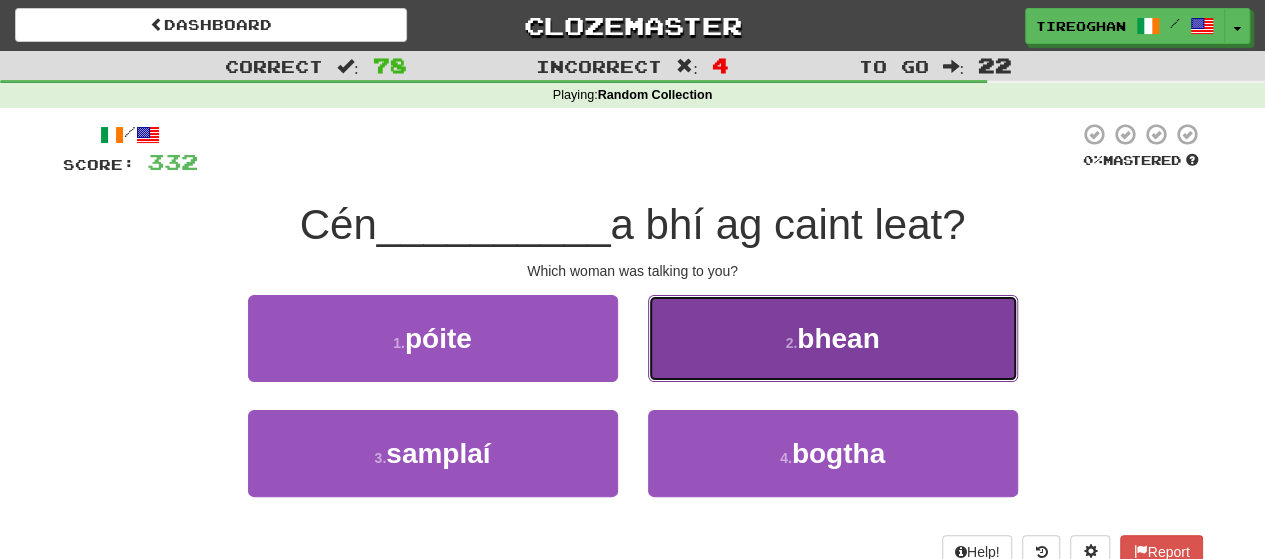 click on "2 .  bhean" at bounding box center [833, 338] 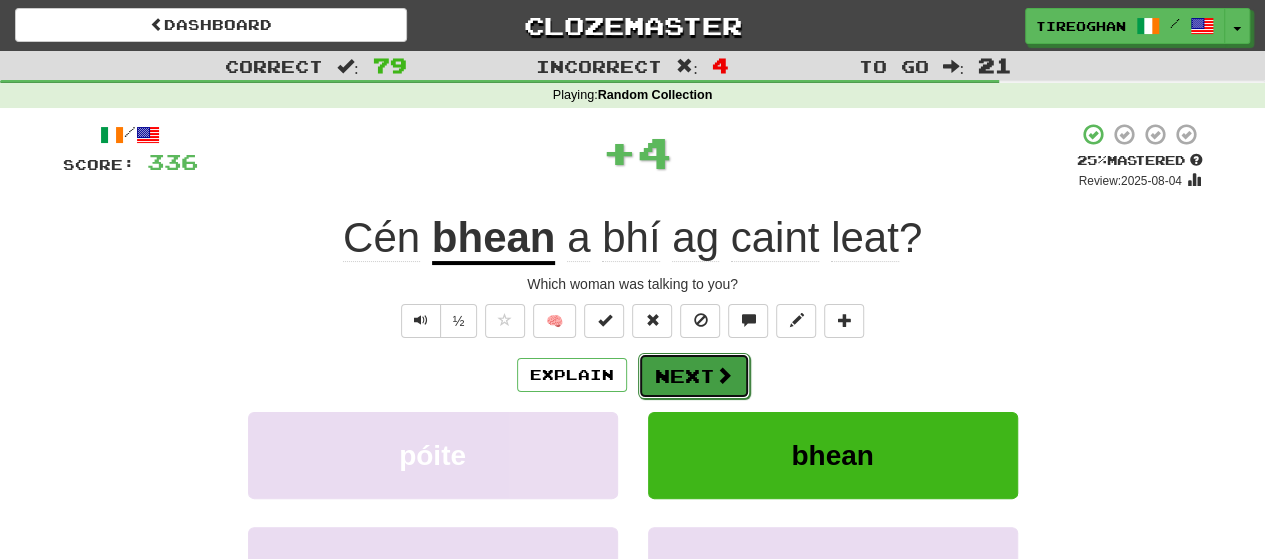 click on "Next" at bounding box center [694, 376] 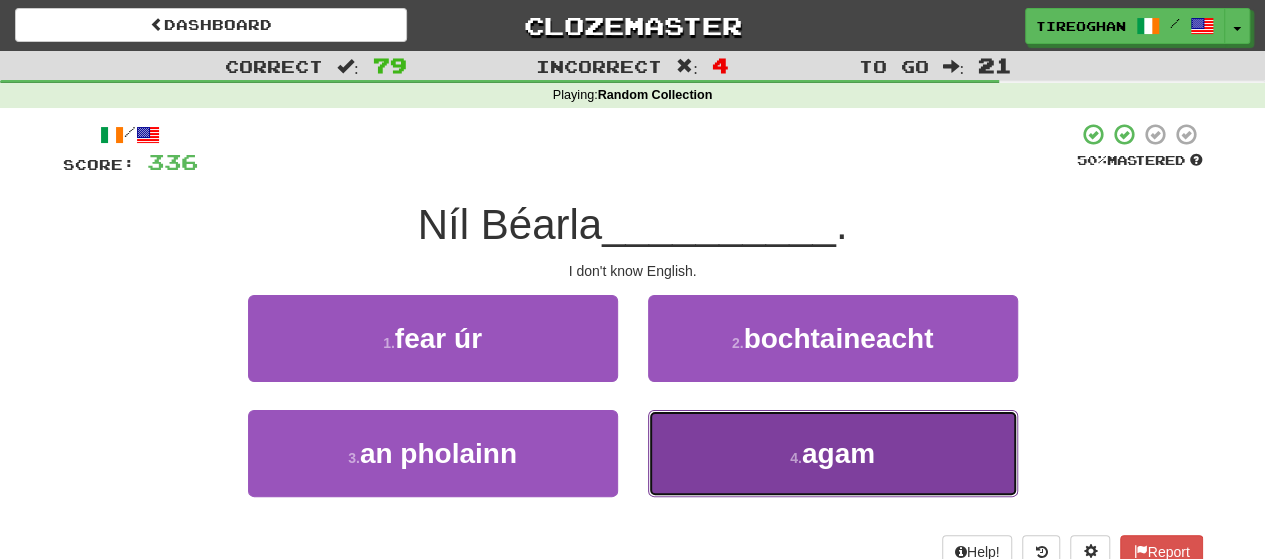 click on "4 .  agam" at bounding box center (833, 453) 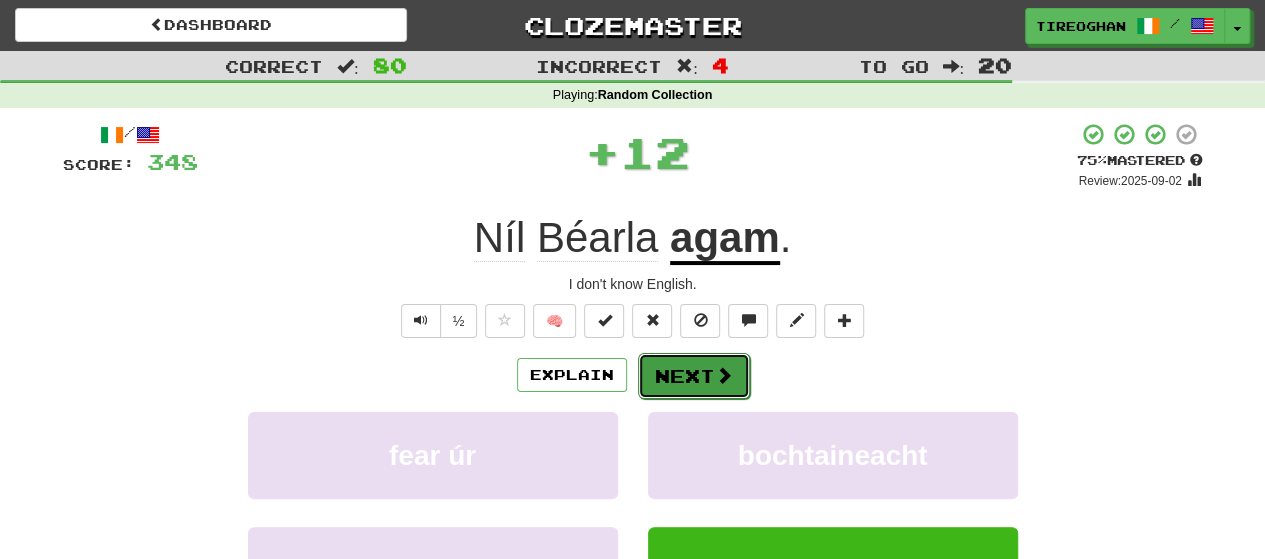 click on "Next" at bounding box center (694, 376) 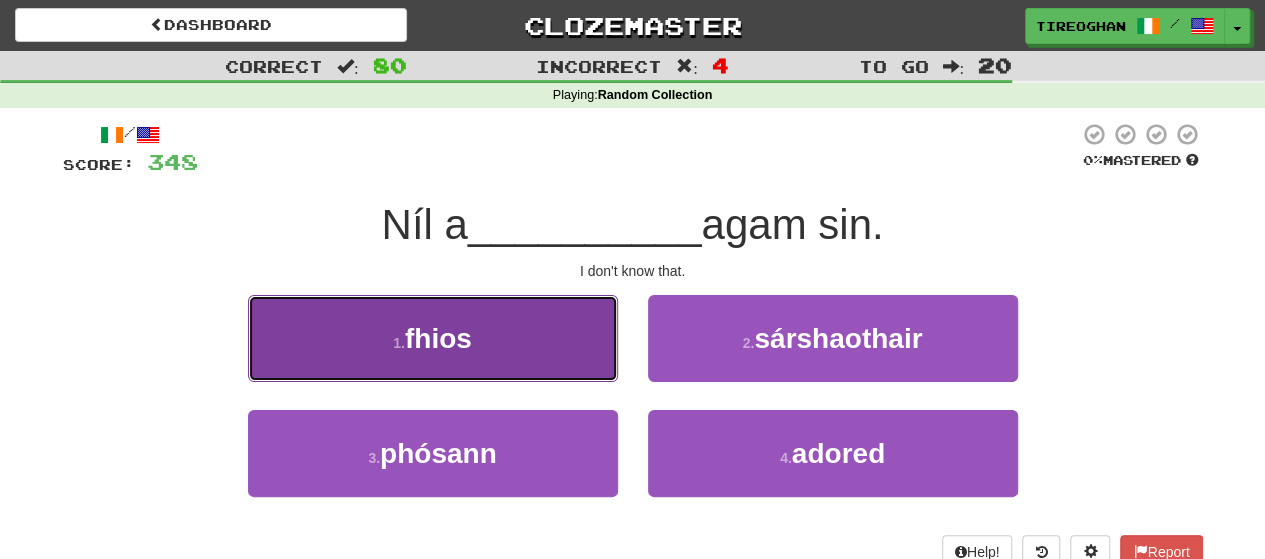 click on "1 .  fhios" at bounding box center [433, 338] 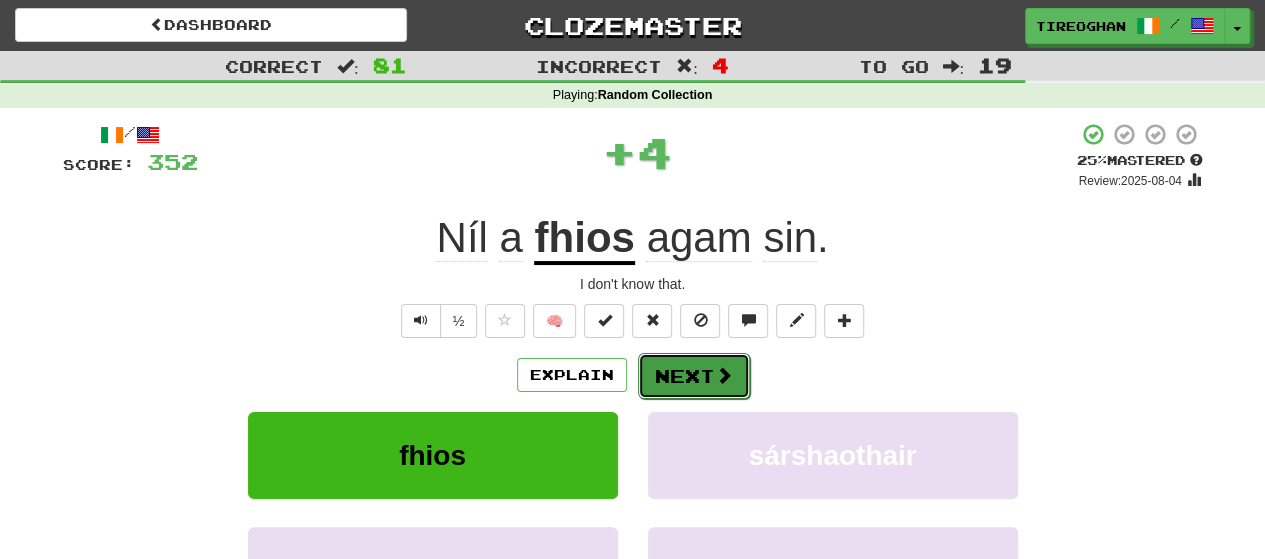 click on "Next" at bounding box center (694, 376) 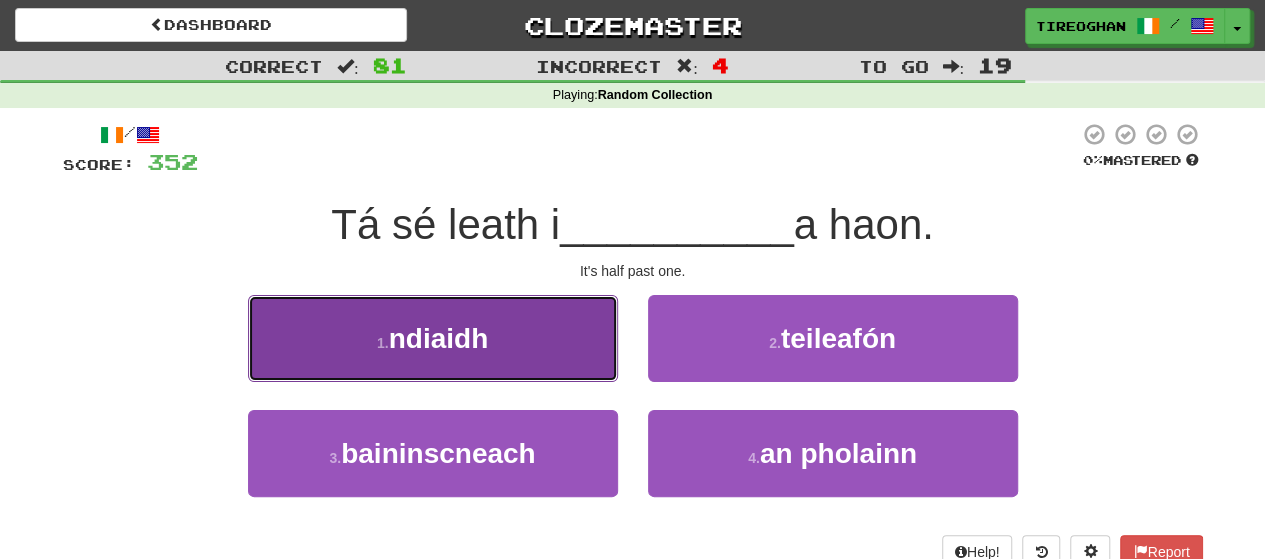 click on "1 .  ndiaidh" at bounding box center (433, 338) 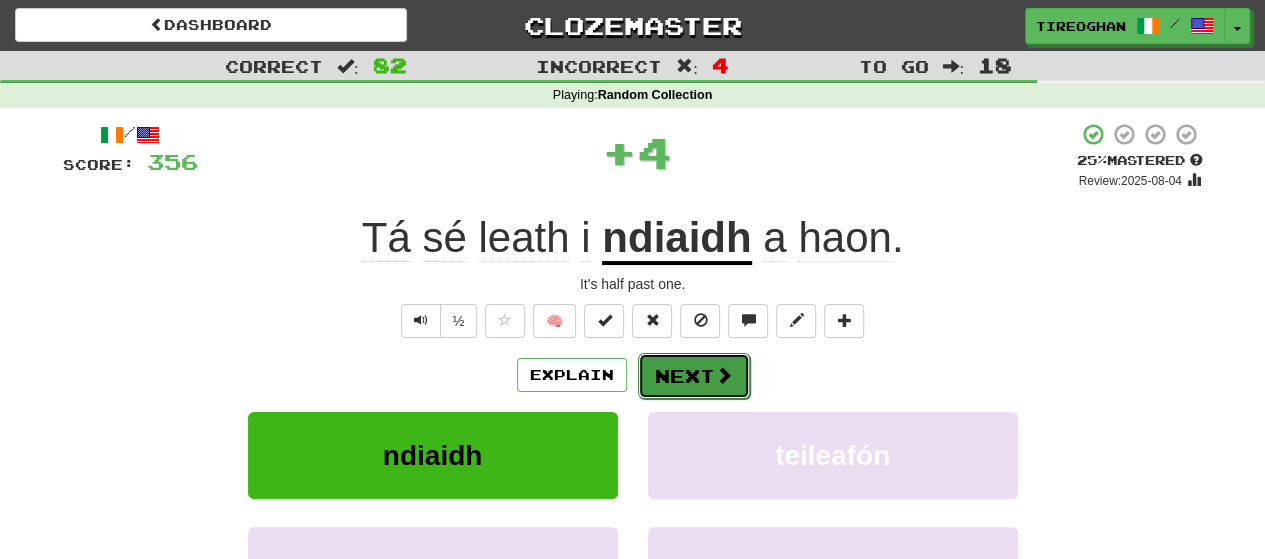 click on "Next" at bounding box center [694, 376] 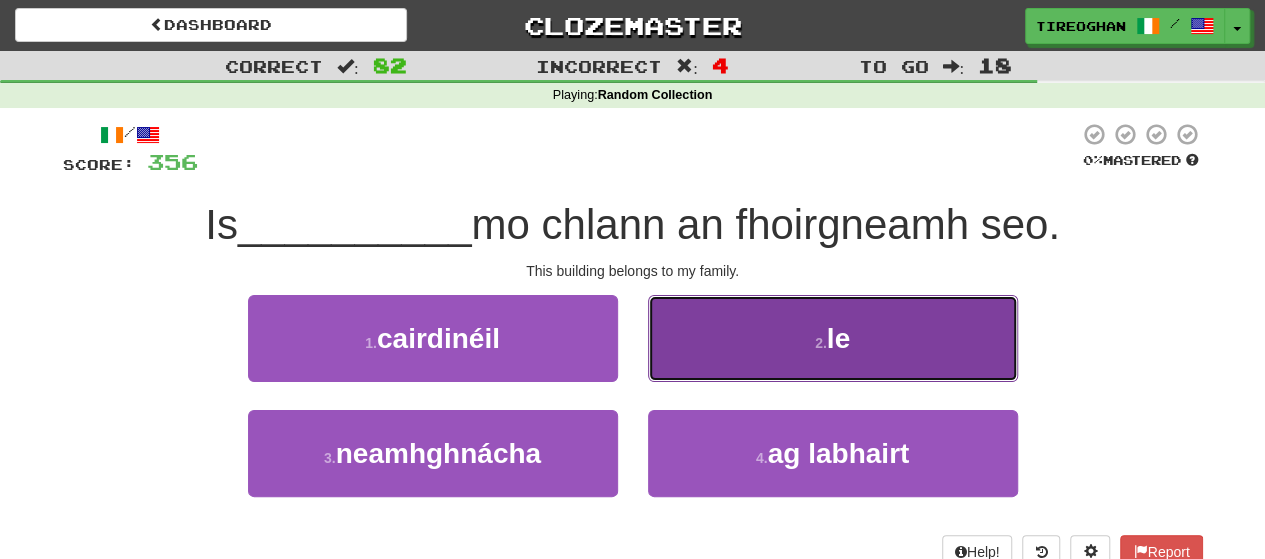 click on "2 .  le" at bounding box center [833, 338] 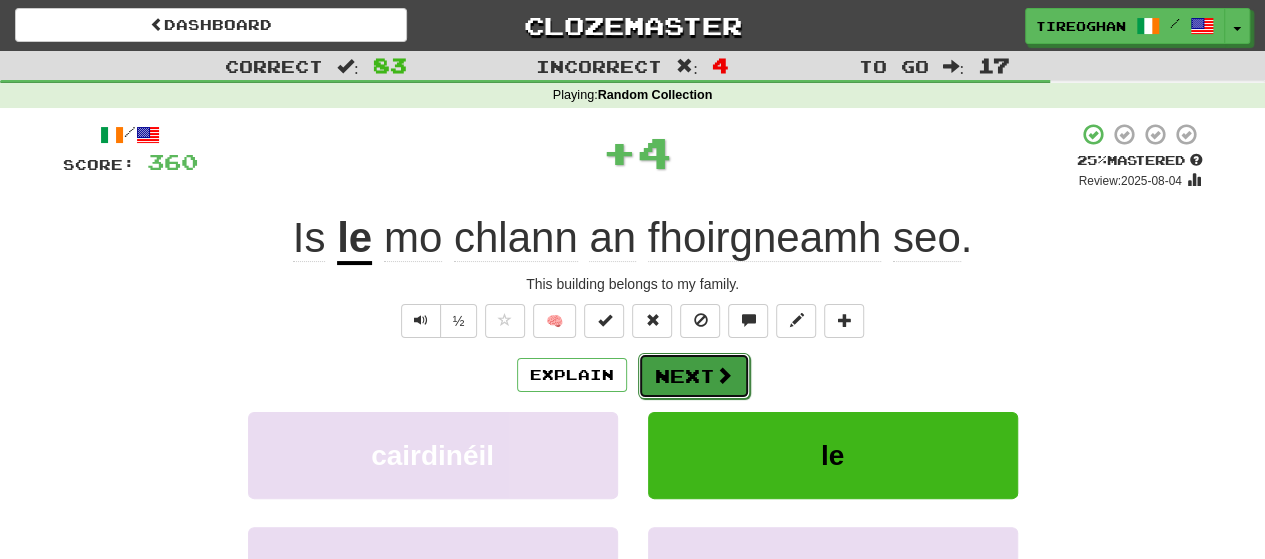 click on "Next" at bounding box center (694, 376) 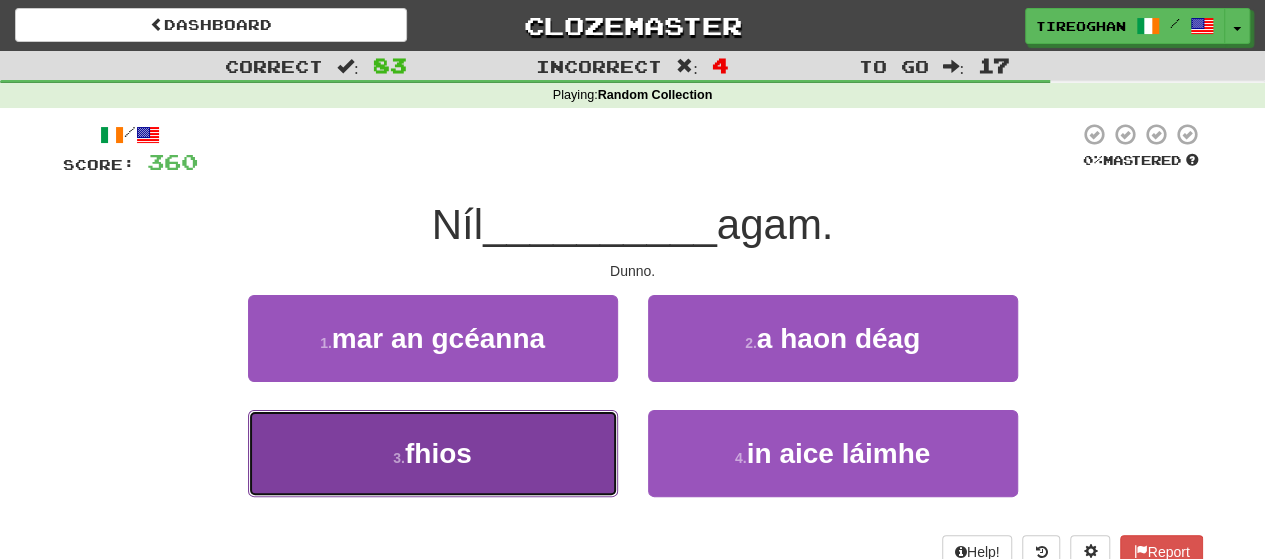 click on "3 .  fhios" at bounding box center [433, 453] 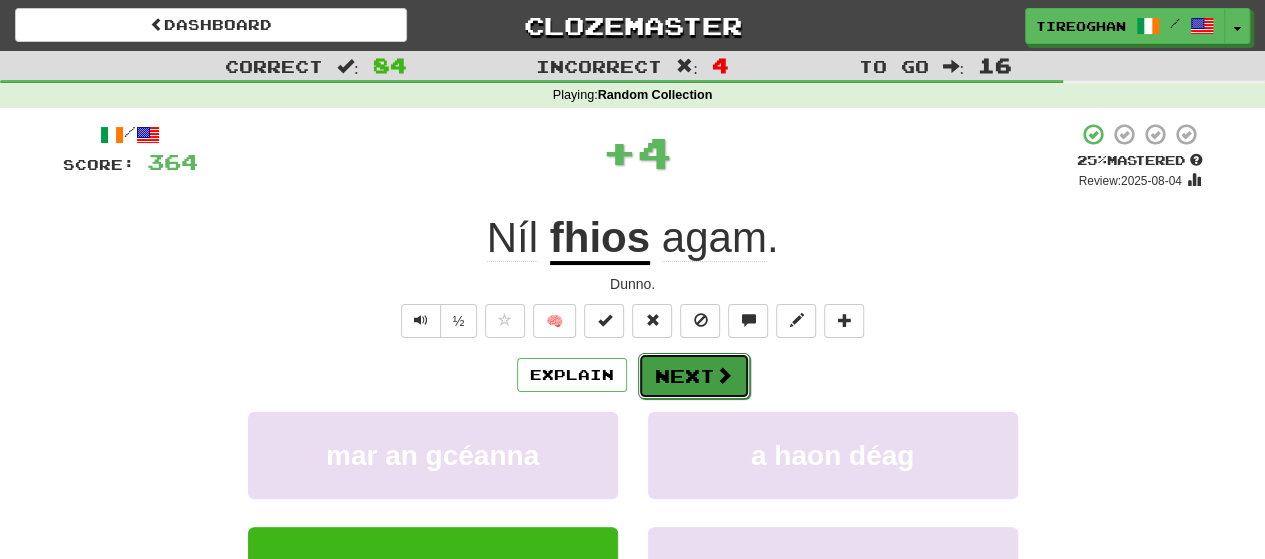click on "Next" at bounding box center [694, 376] 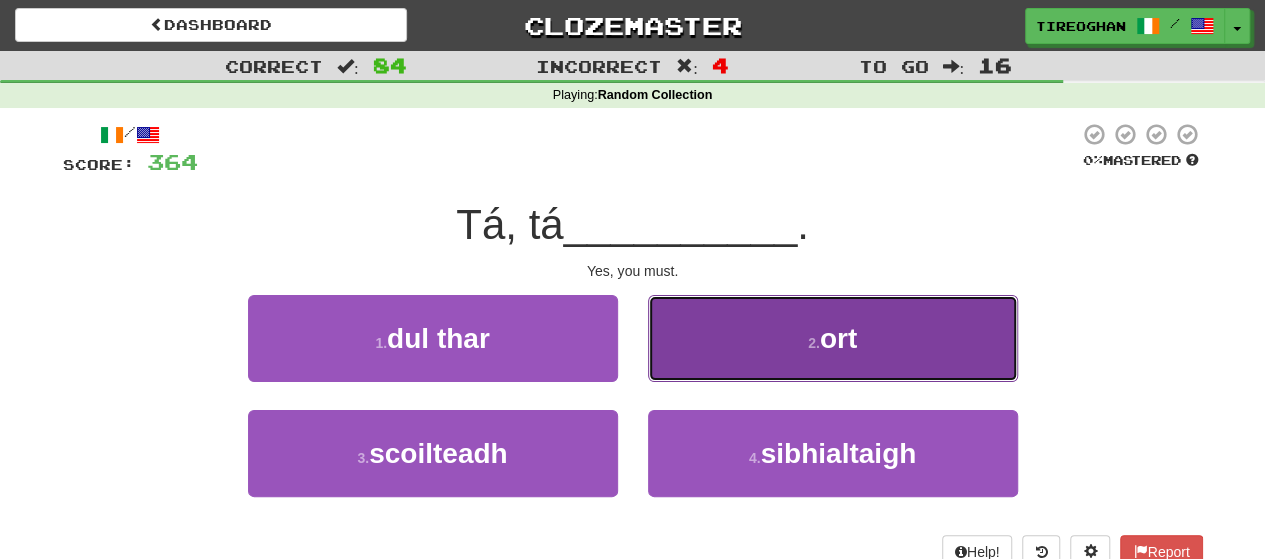 click on "2 .  ort" at bounding box center [833, 338] 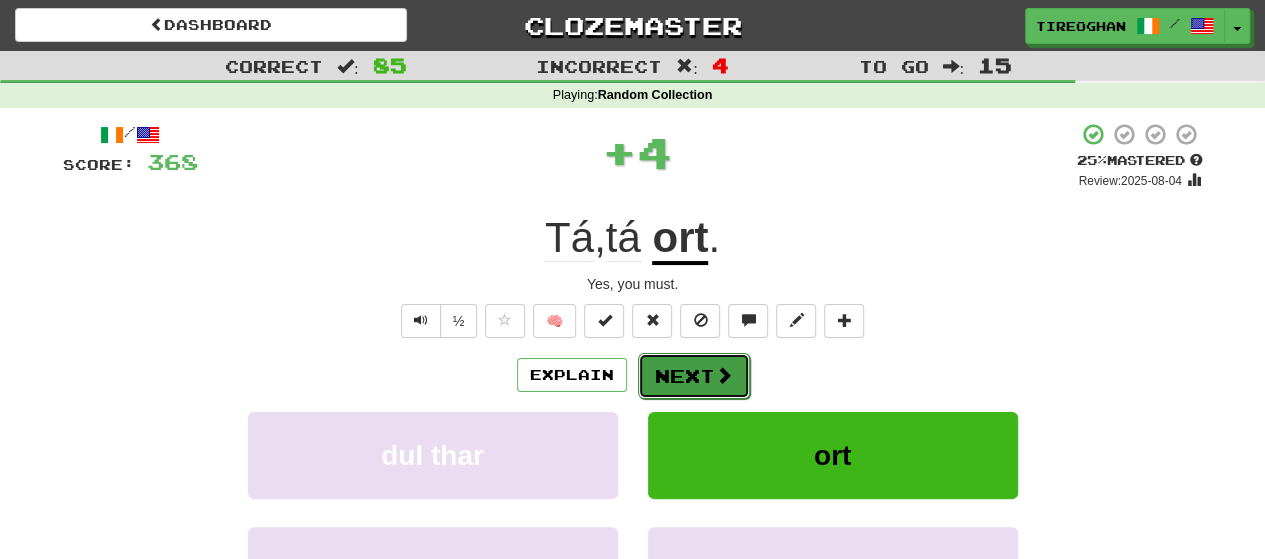 click on "Next" at bounding box center [694, 376] 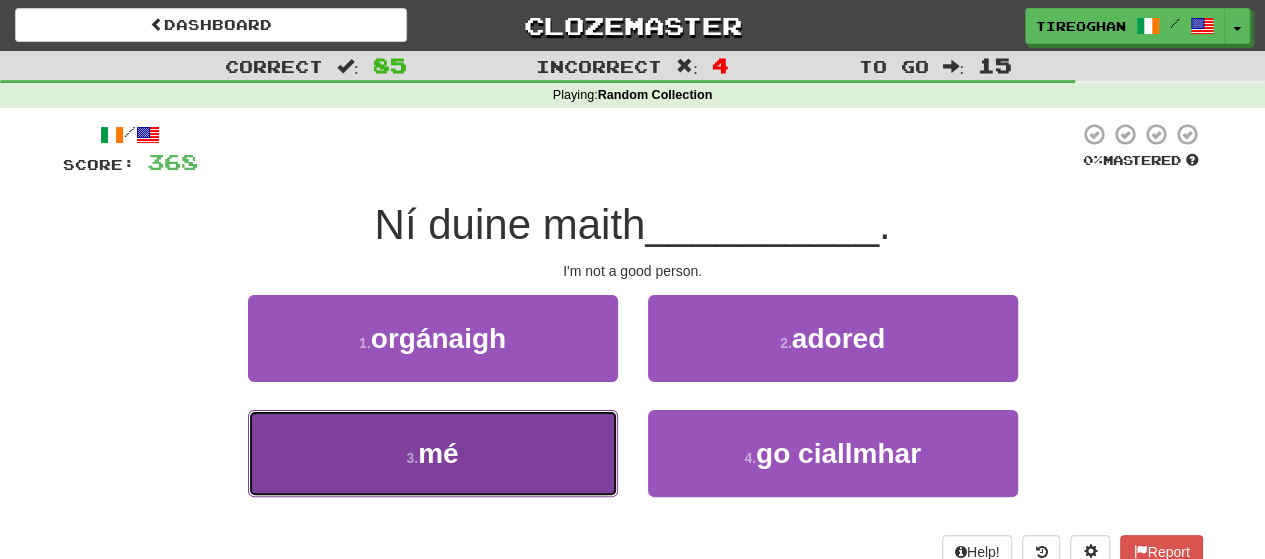 click on "3 .  mé" at bounding box center (433, 453) 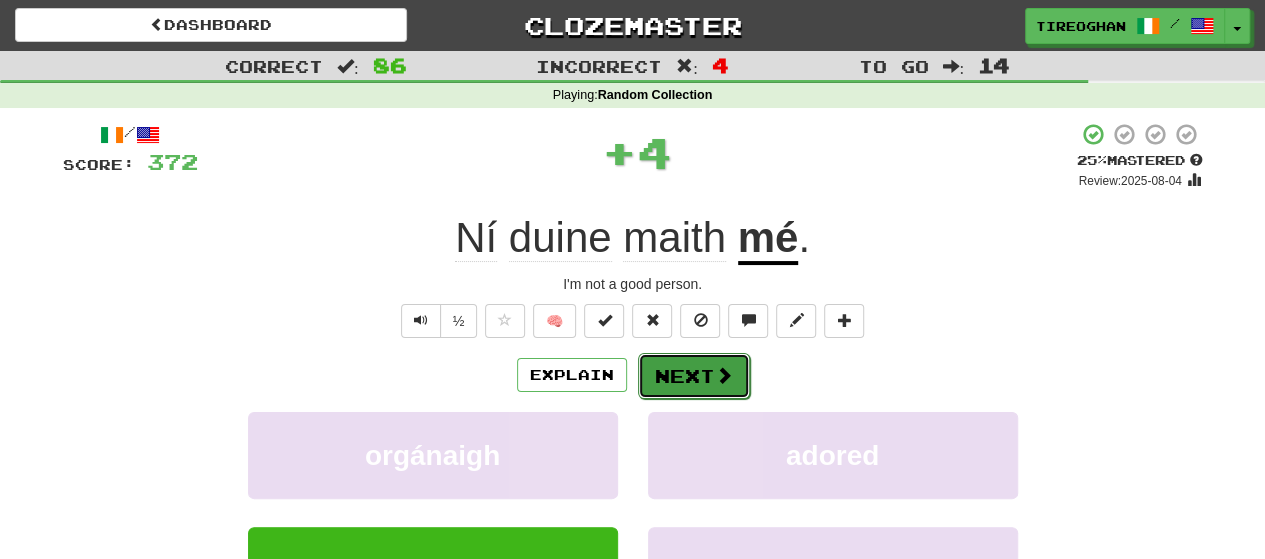 click on "Next" at bounding box center (694, 376) 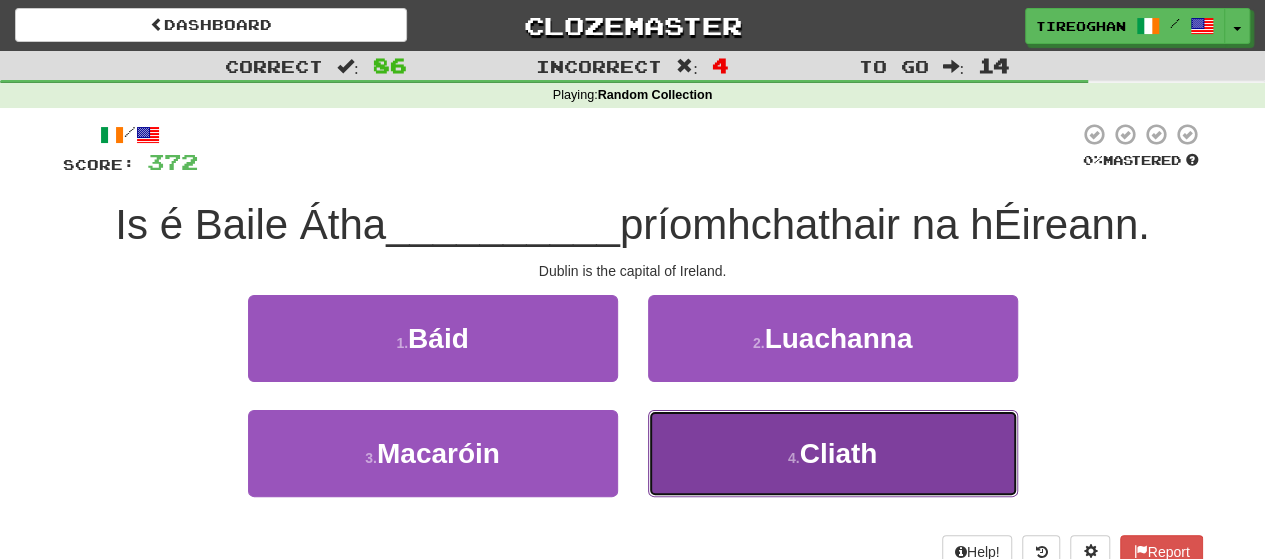 click on "Cliath" at bounding box center [838, 453] 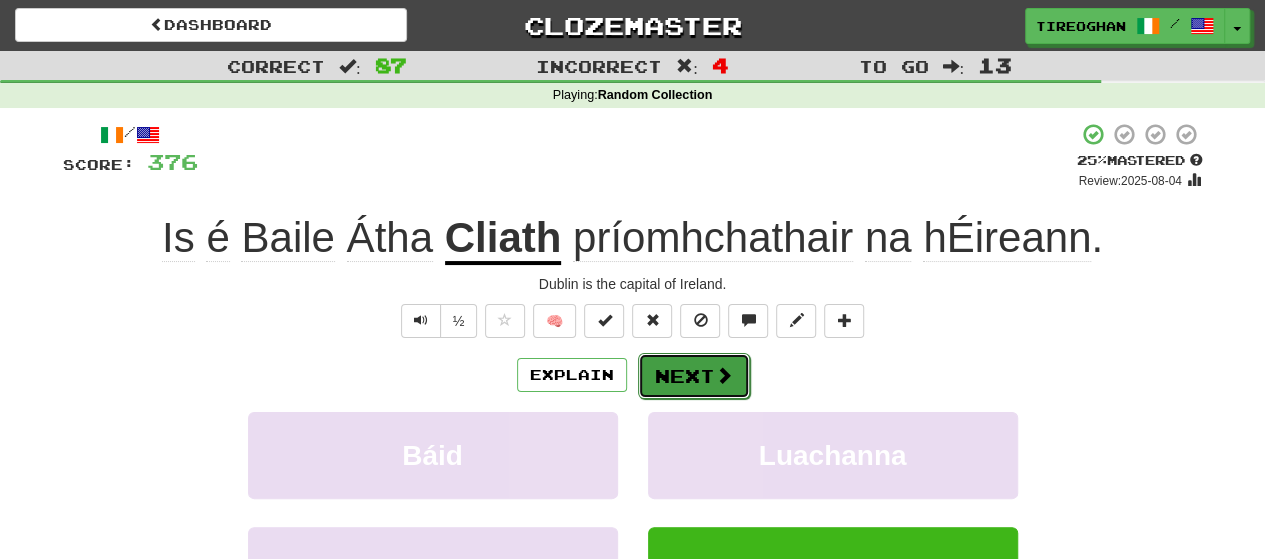 click on "Next" at bounding box center (694, 376) 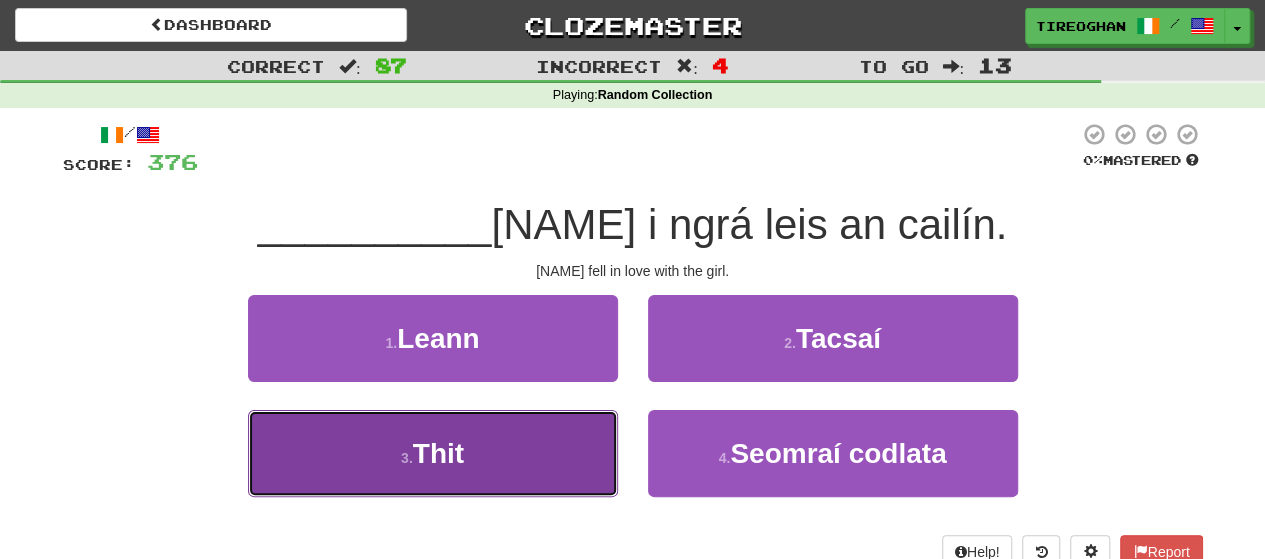 click on "3 .  Thit" at bounding box center [433, 453] 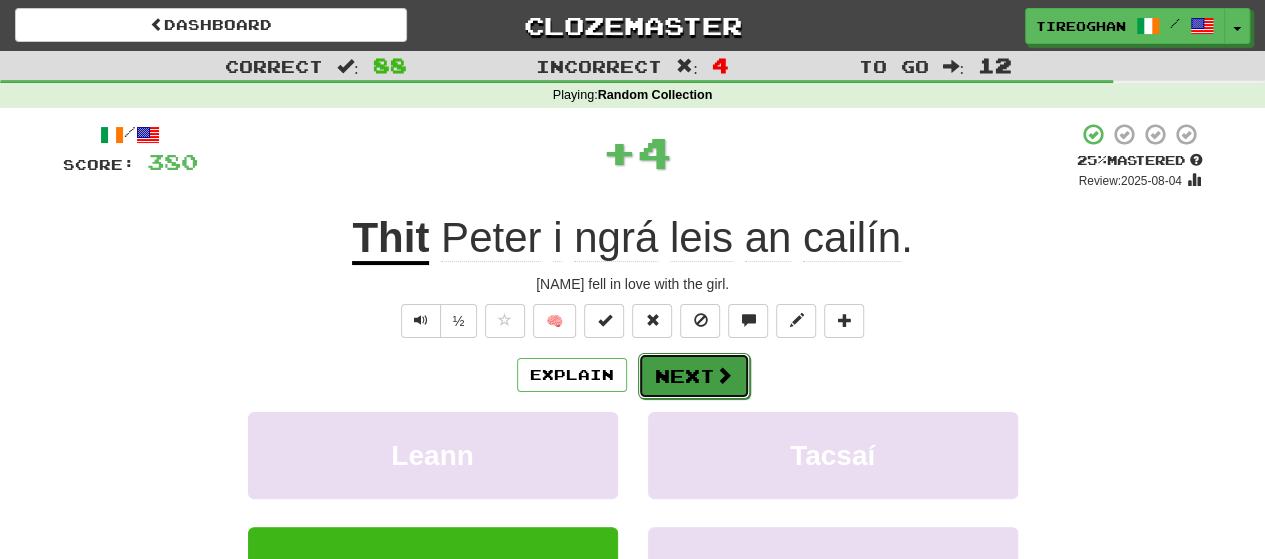 click on "Next" at bounding box center (694, 376) 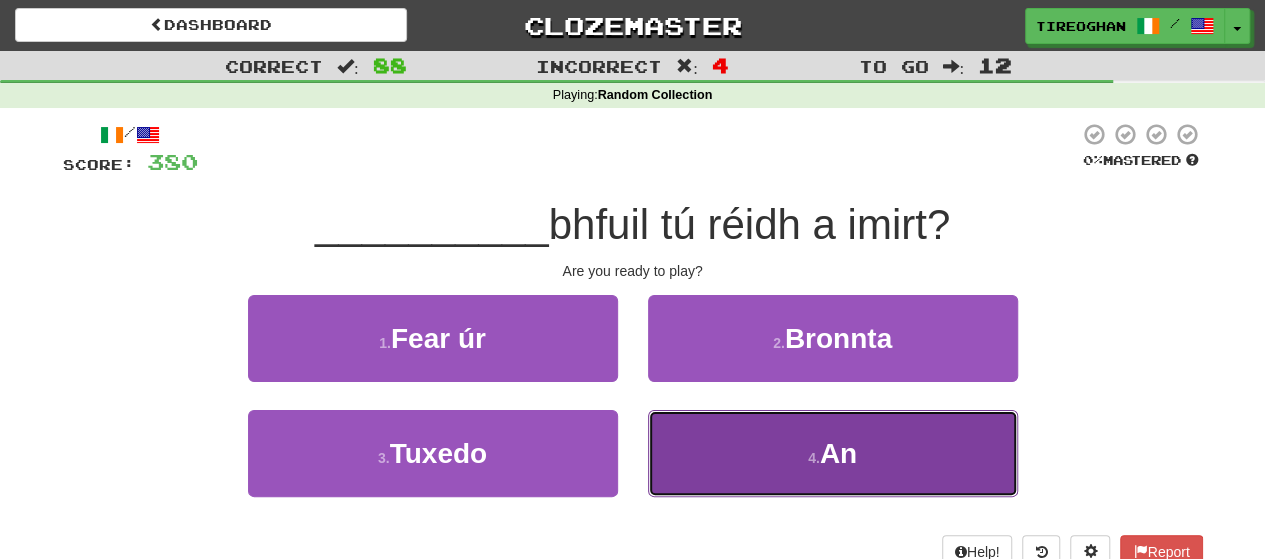 click on "4 .  An" at bounding box center (833, 453) 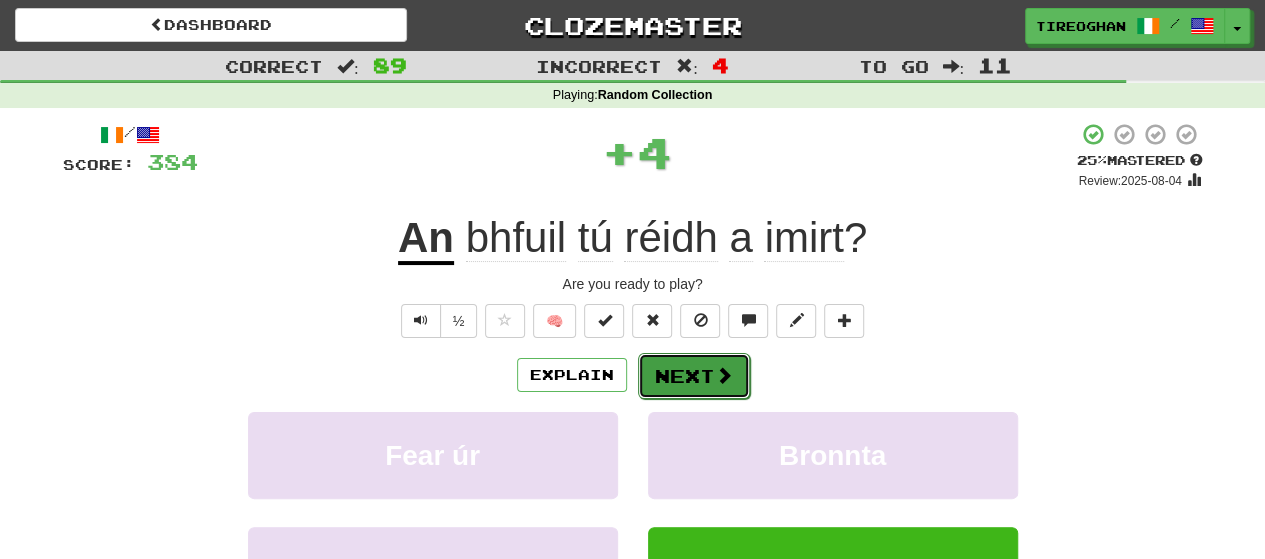 click on "Next" at bounding box center (694, 376) 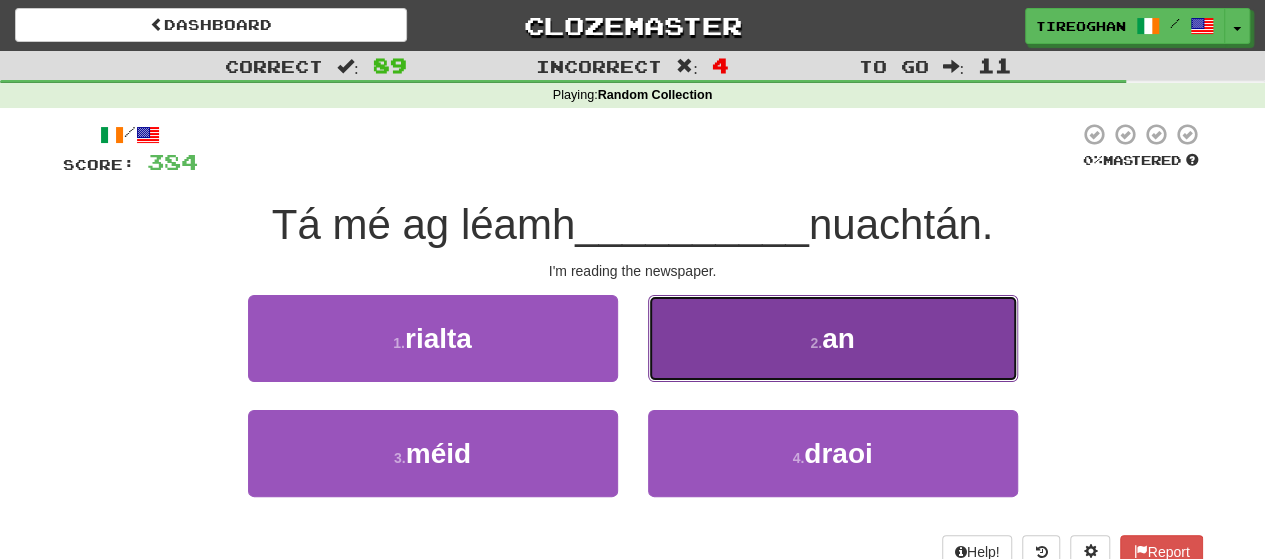 click on "2 .  an" at bounding box center (833, 338) 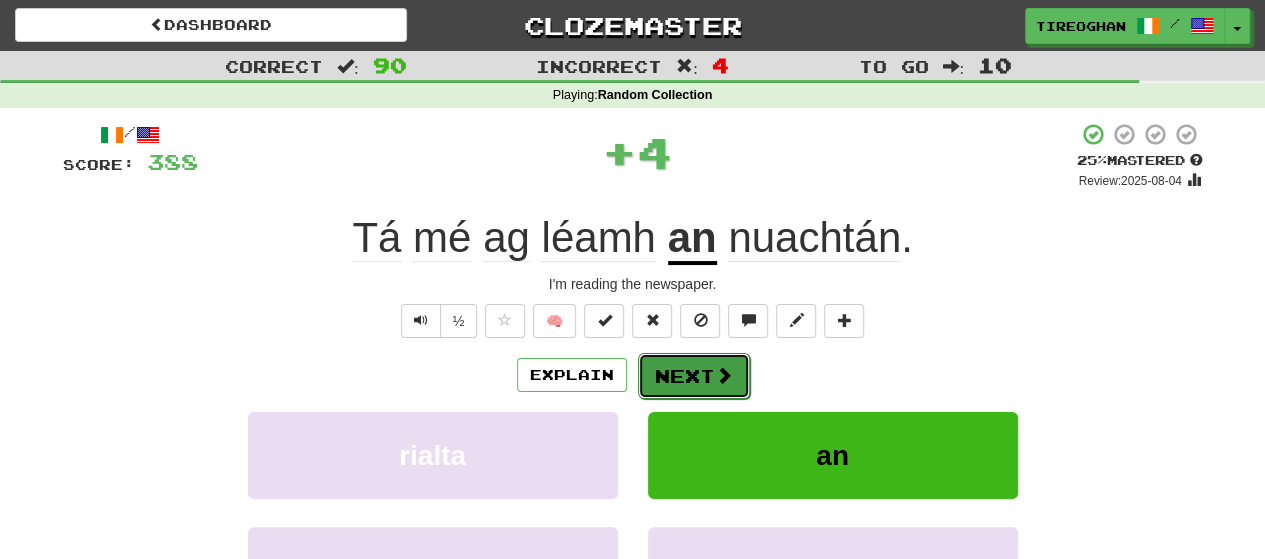 click on "Next" at bounding box center (694, 376) 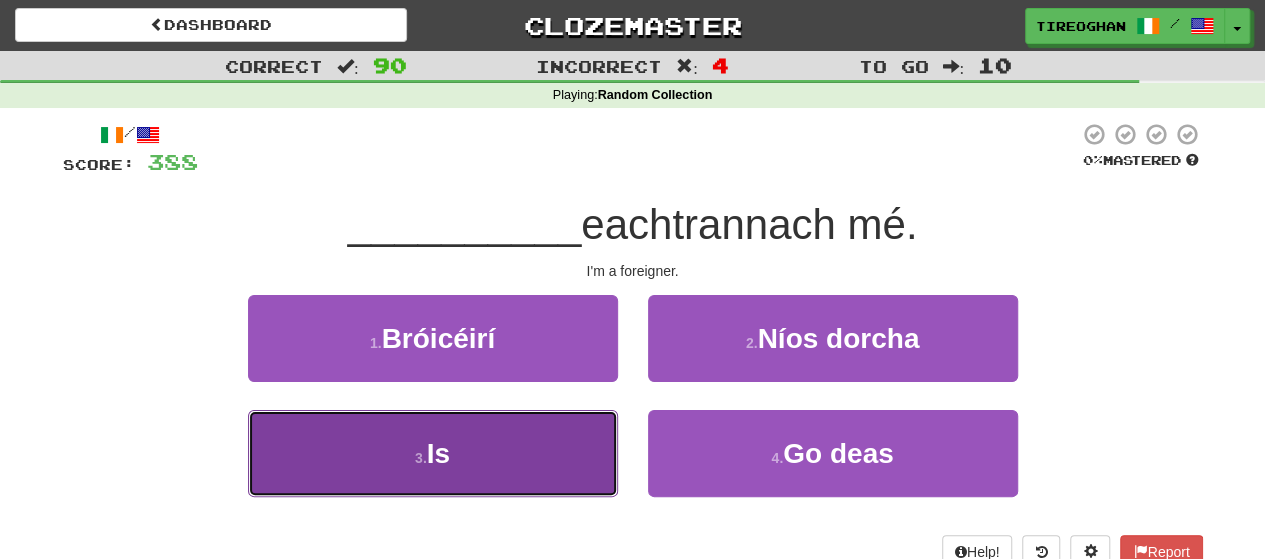 click on "3 .  Is" at bounding box center (433, 453) 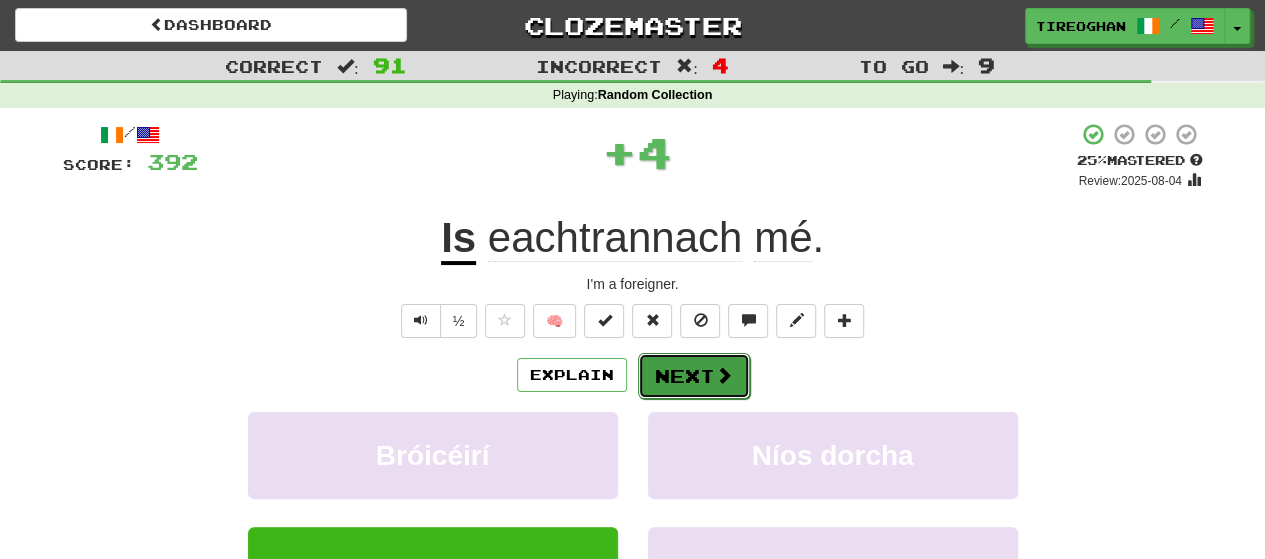 click on "Next" at bounding box center [694, 376] 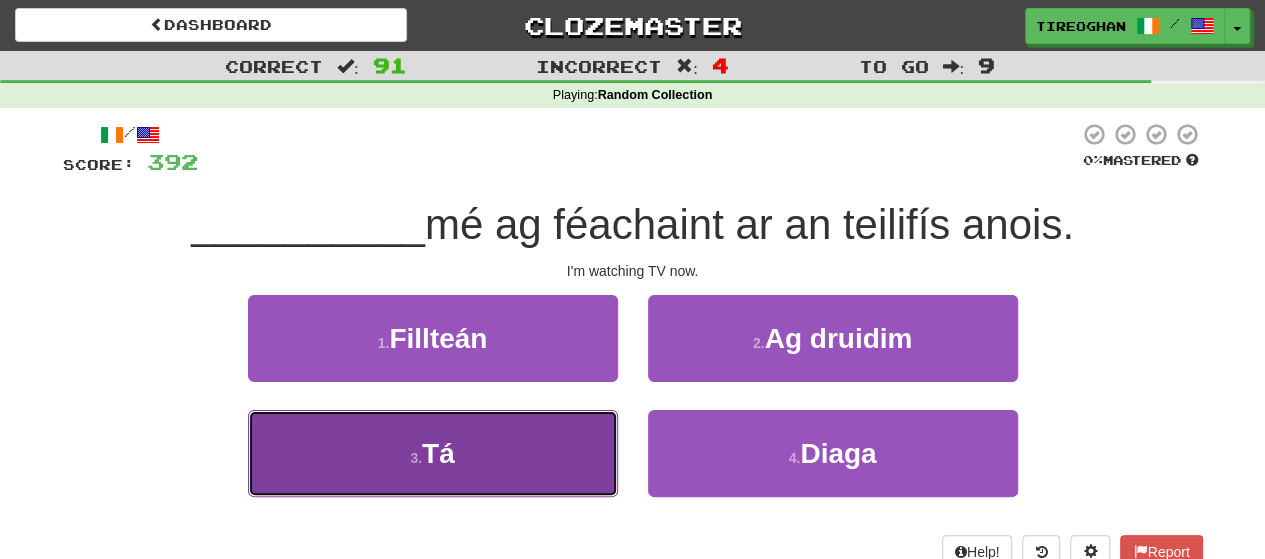 click on "3 .  Tá" at bounding box center (433, 453) 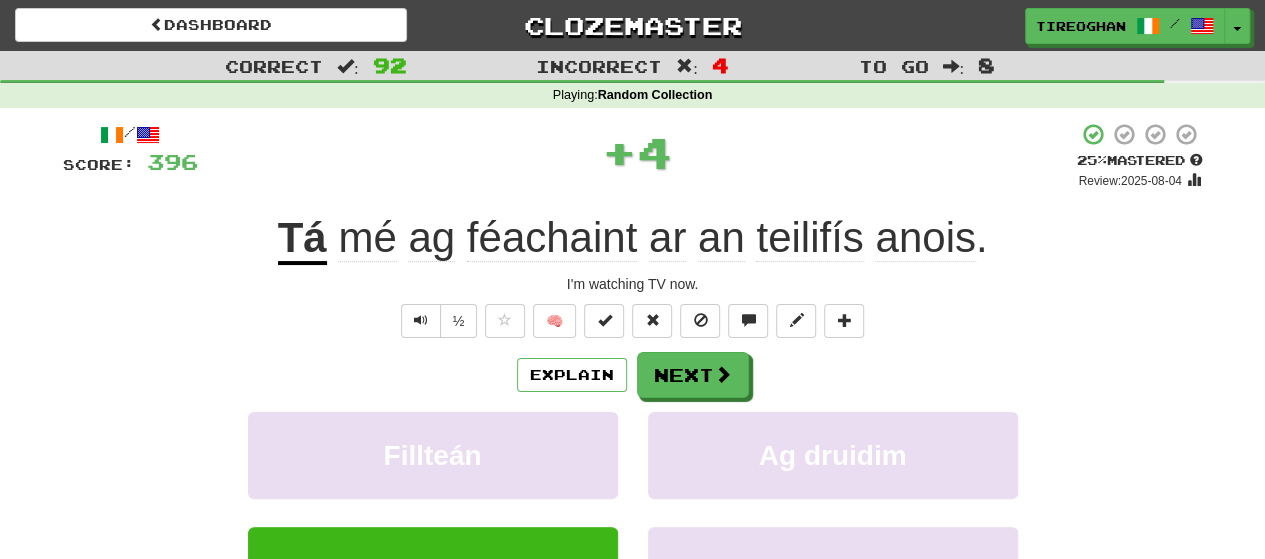 click on "Explain Next Fillteán Ag druidim Tá Diaga Learn more: Fillteán Ag druidim Tá Diaga" at bounding box center (633, 512) 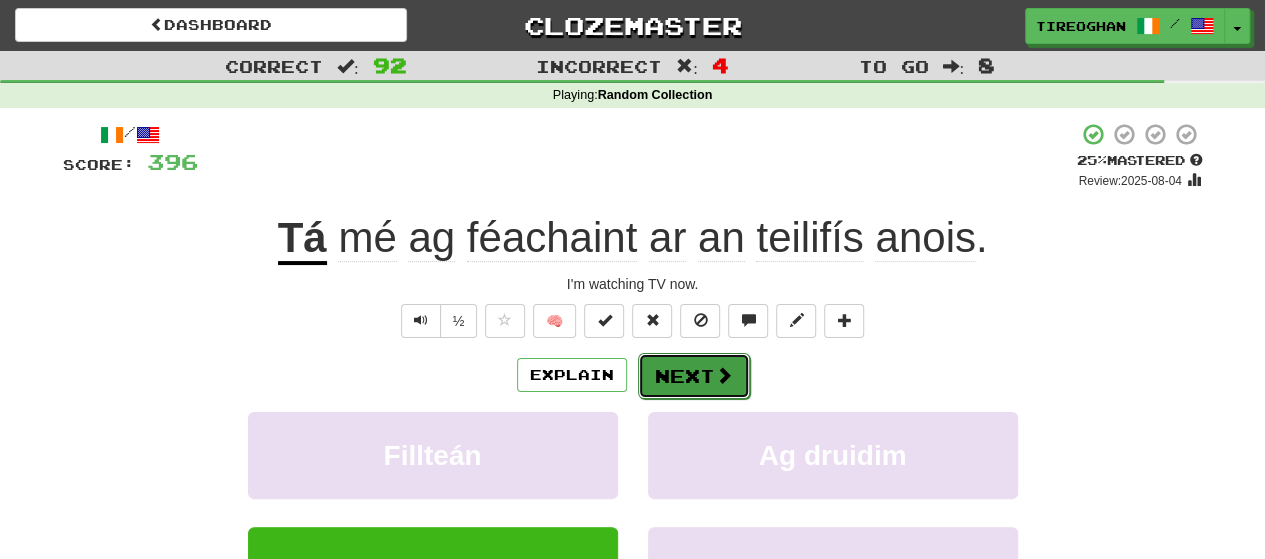 click on "Next" at bounding box center [694, 376] 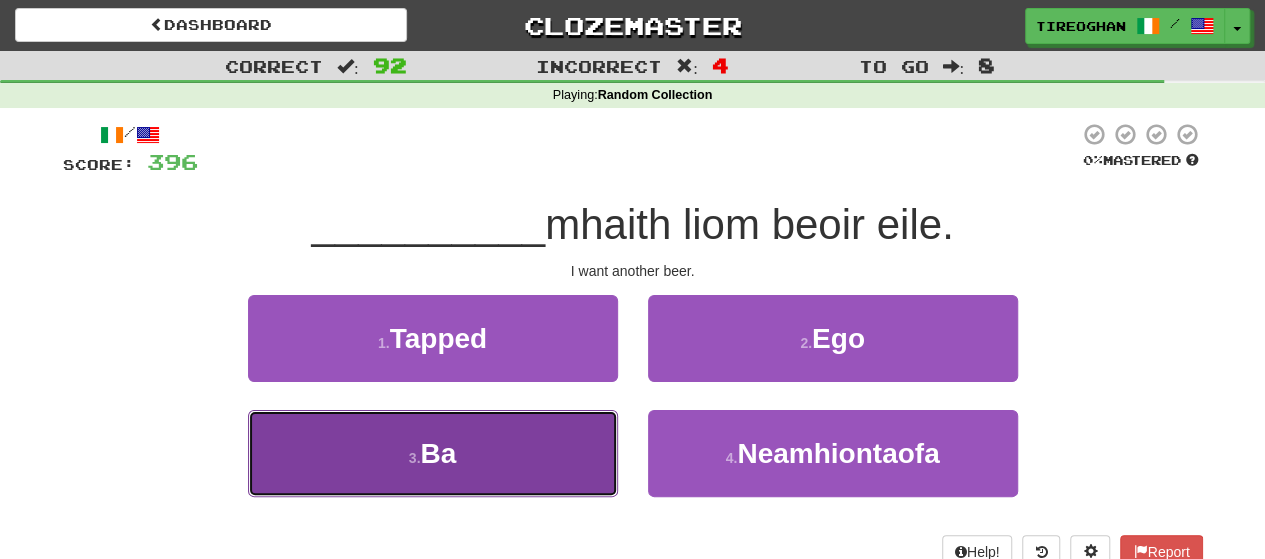 click on "3 .  Ba" at bounding box center [433, 453] 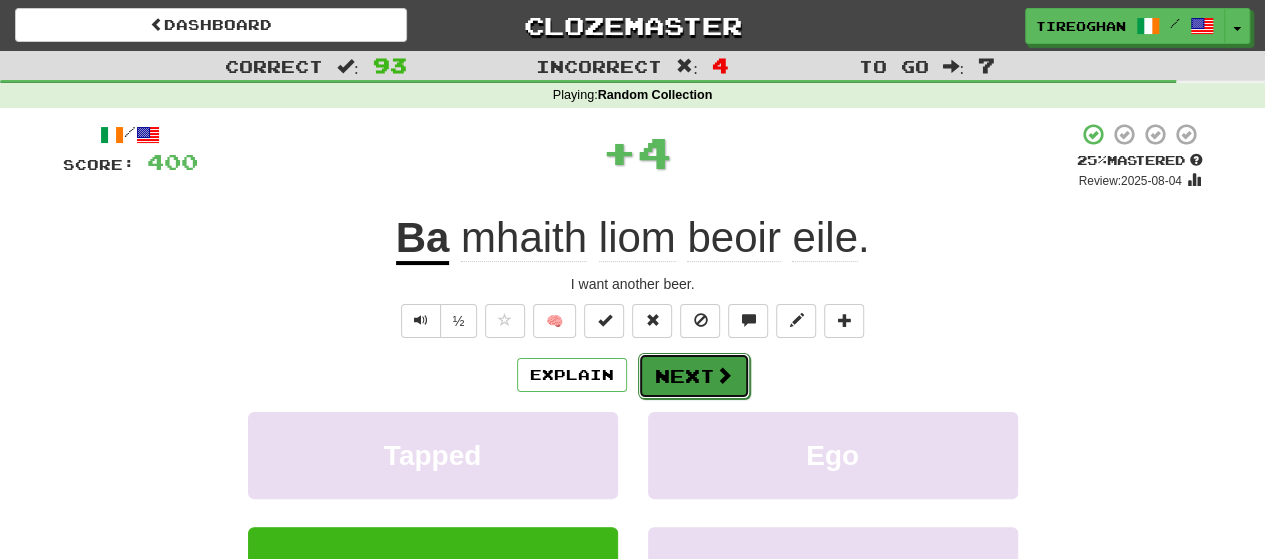 click on "Next" at bounding box center [694, 376] 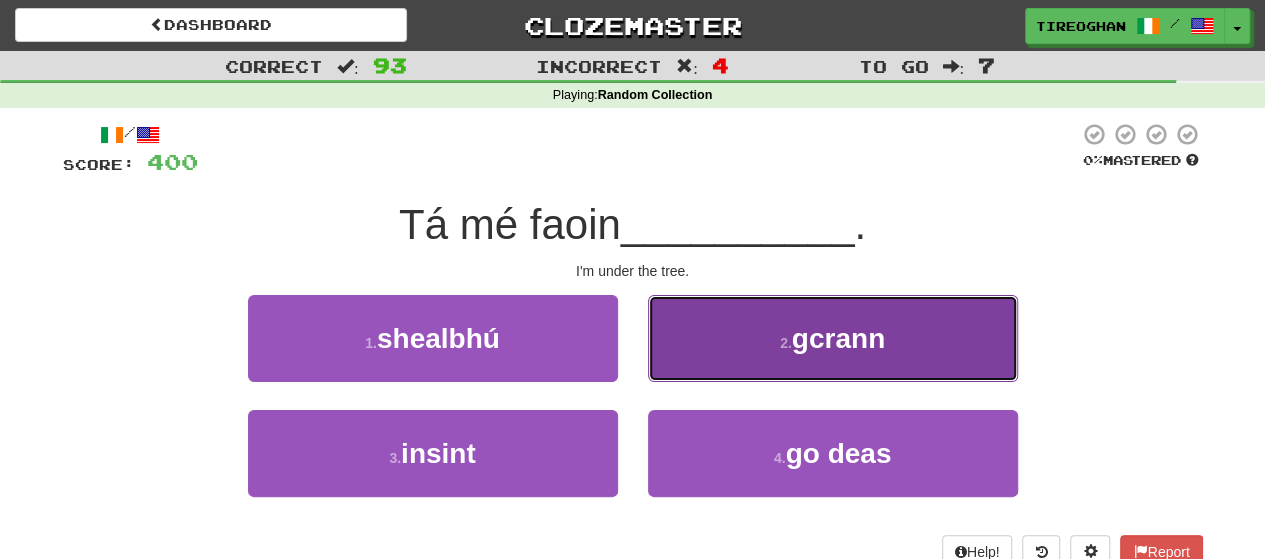 click on "2 .  gcrann" at bounding box center (833, 338) 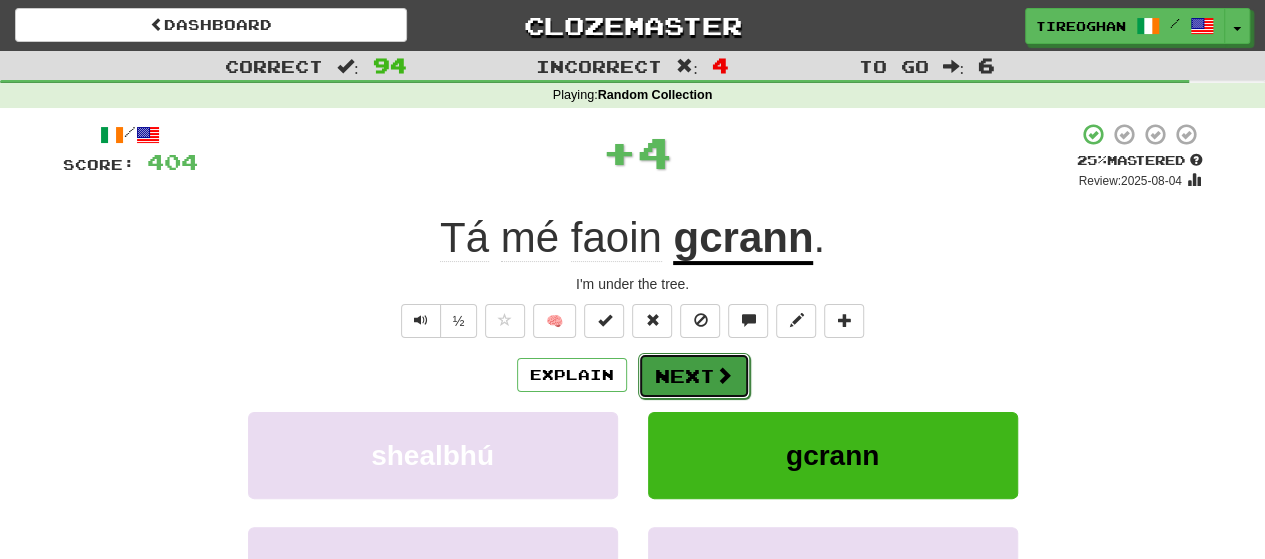 click on "Next" at bounding box center (694, 376) 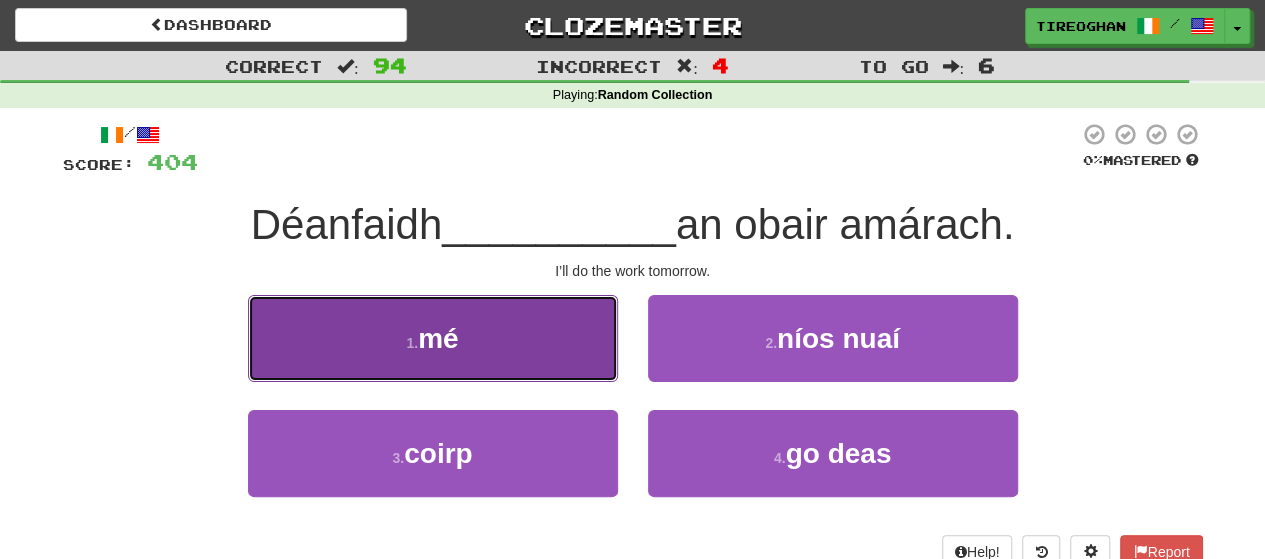 click on "1 .  mé" at bounding box center [433, 338] 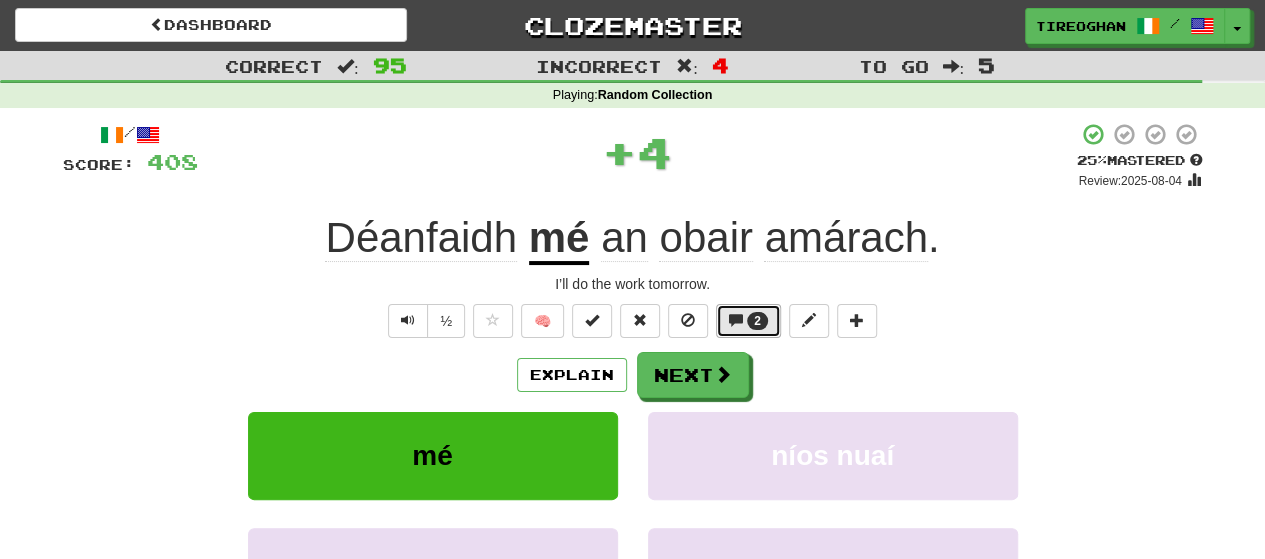 click on "2" at bounding box center [748, 321] 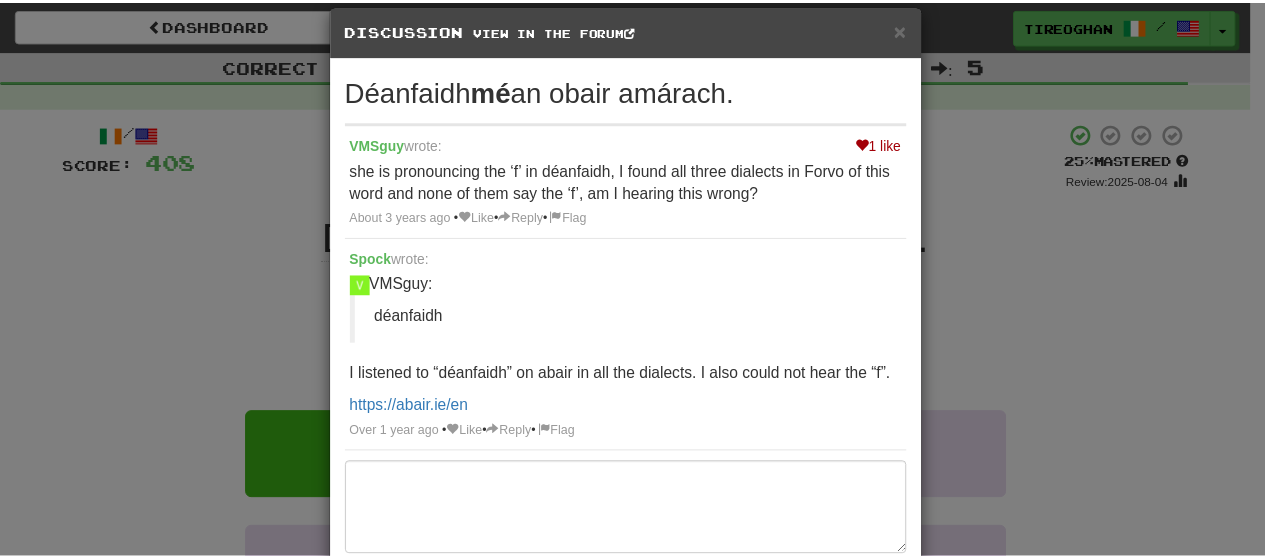 scroll, scrollTop: 0, scrollLeft: 0, axis: both 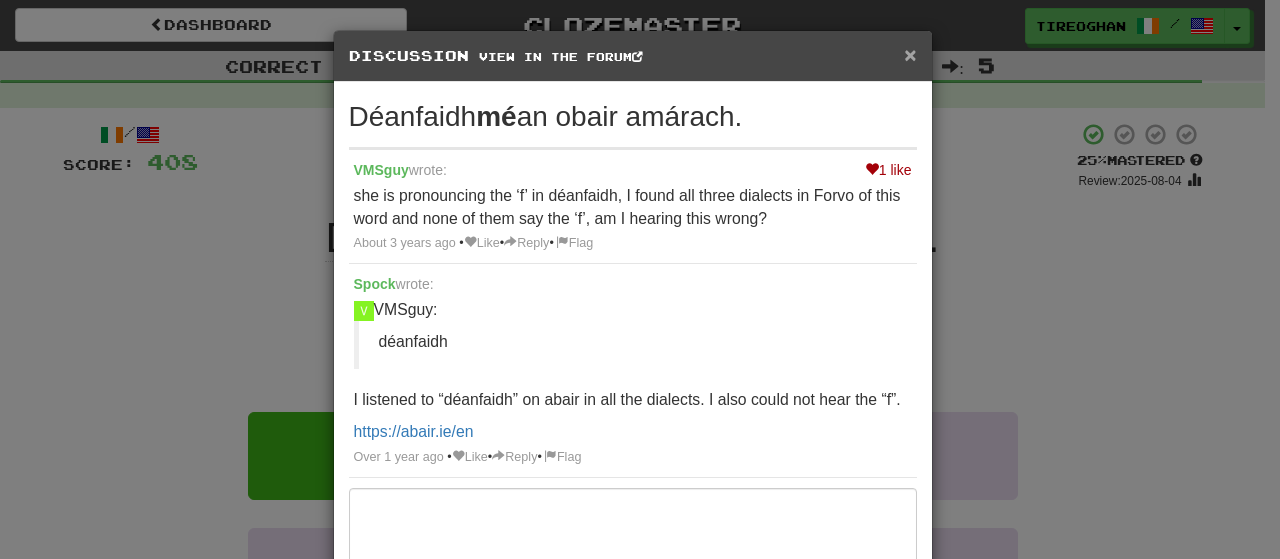 click on "×" at bounding box center (910, 54) 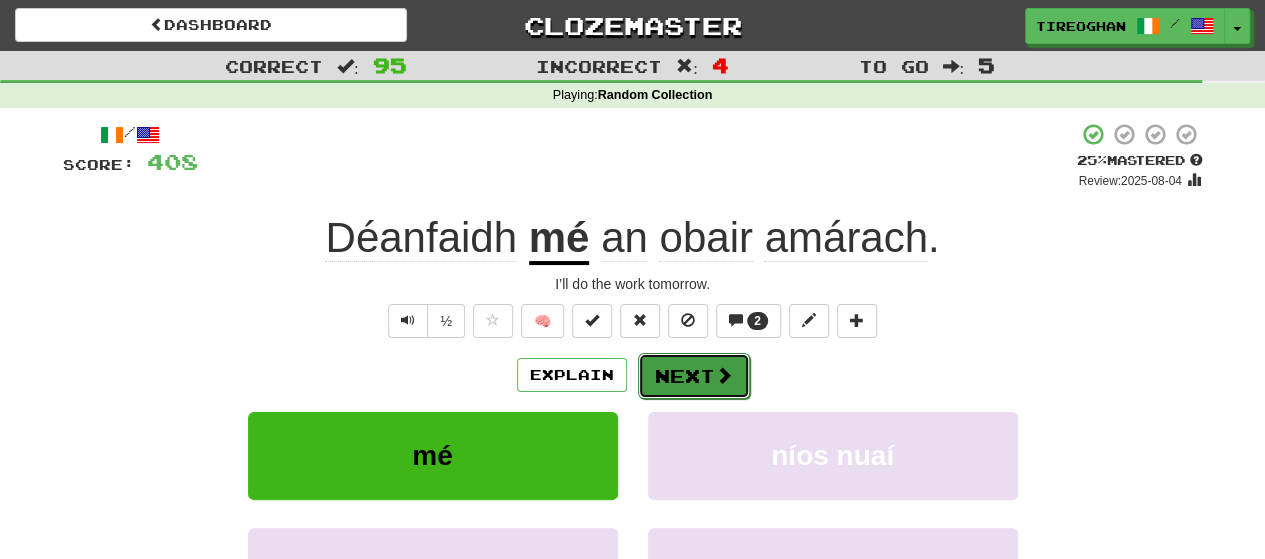 click on "Next" at bounding box center (694, 376) 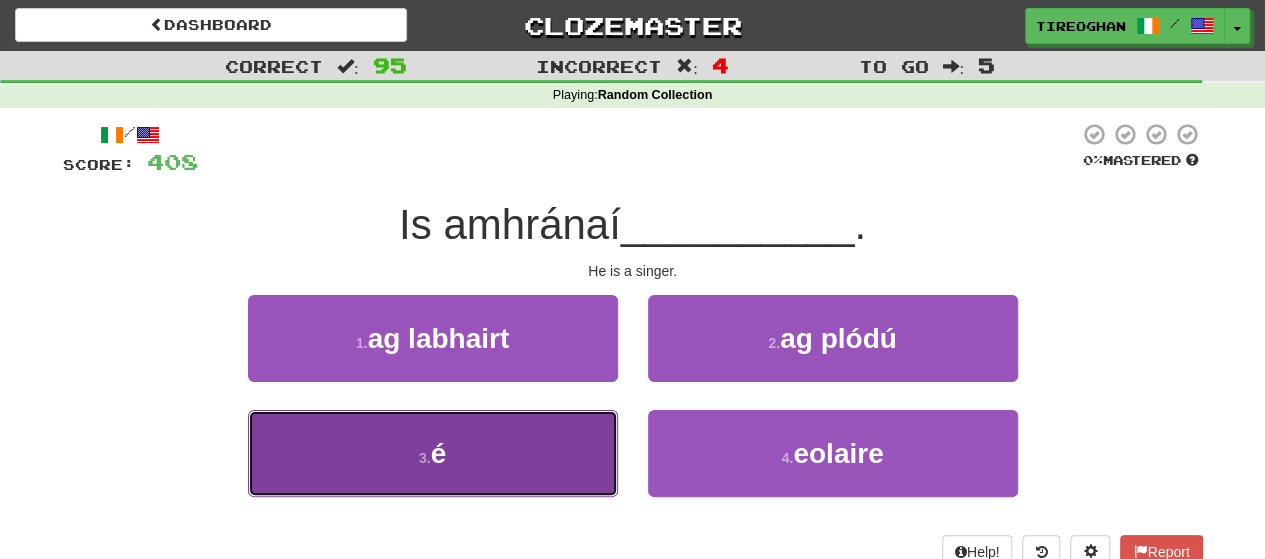 click on "é" at bounding box center (439, 453) 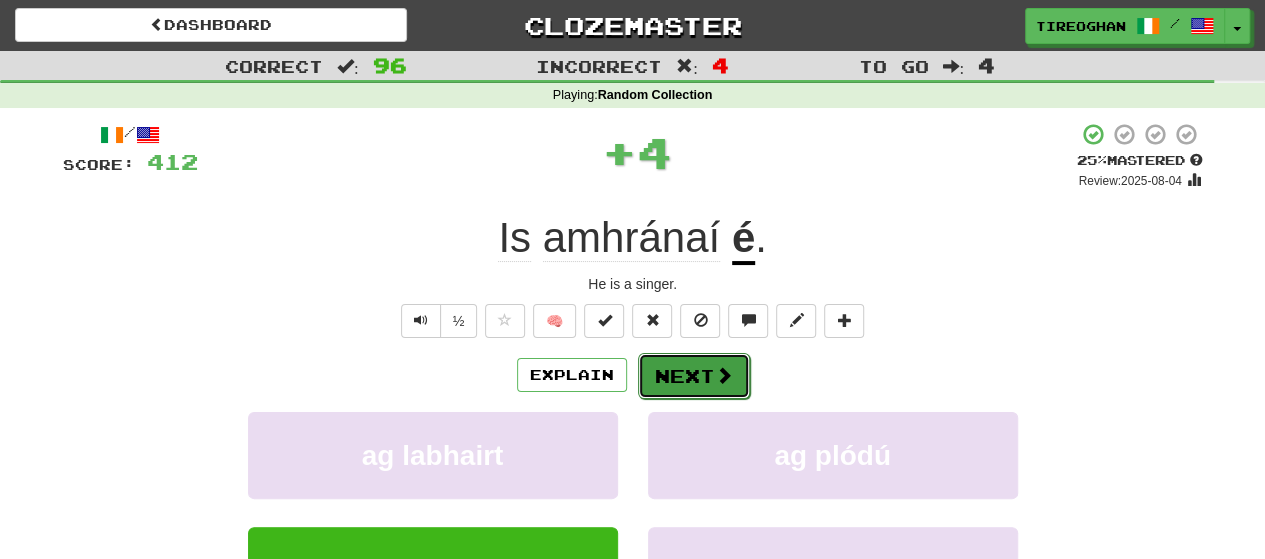 click at bounding box center [724, 375] 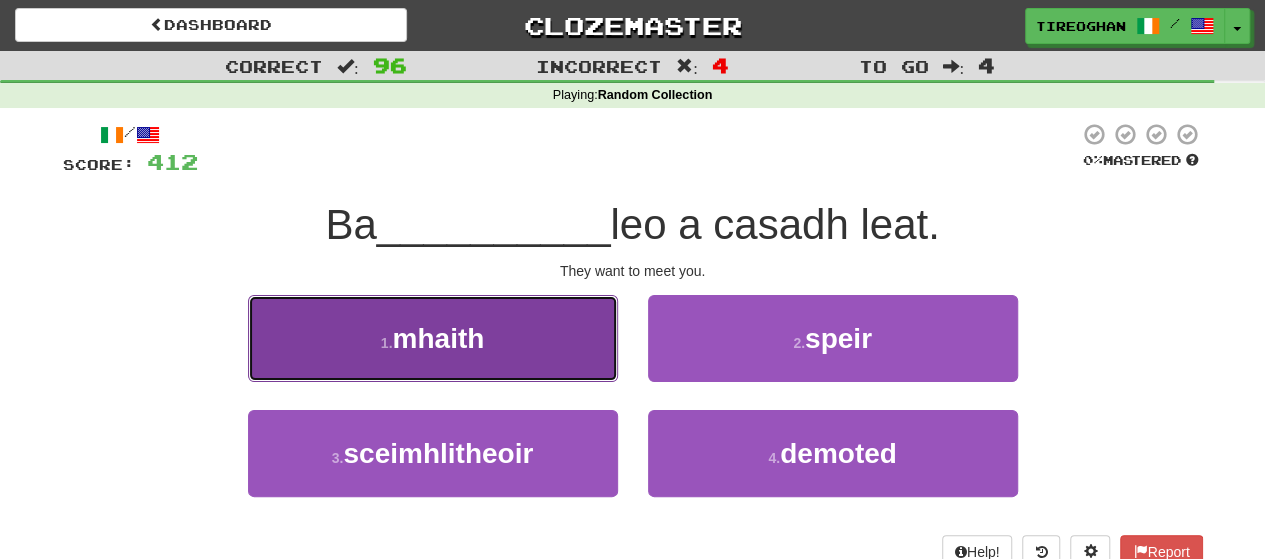 click on "1 .  mhaith" at bounding box center (433, 338) 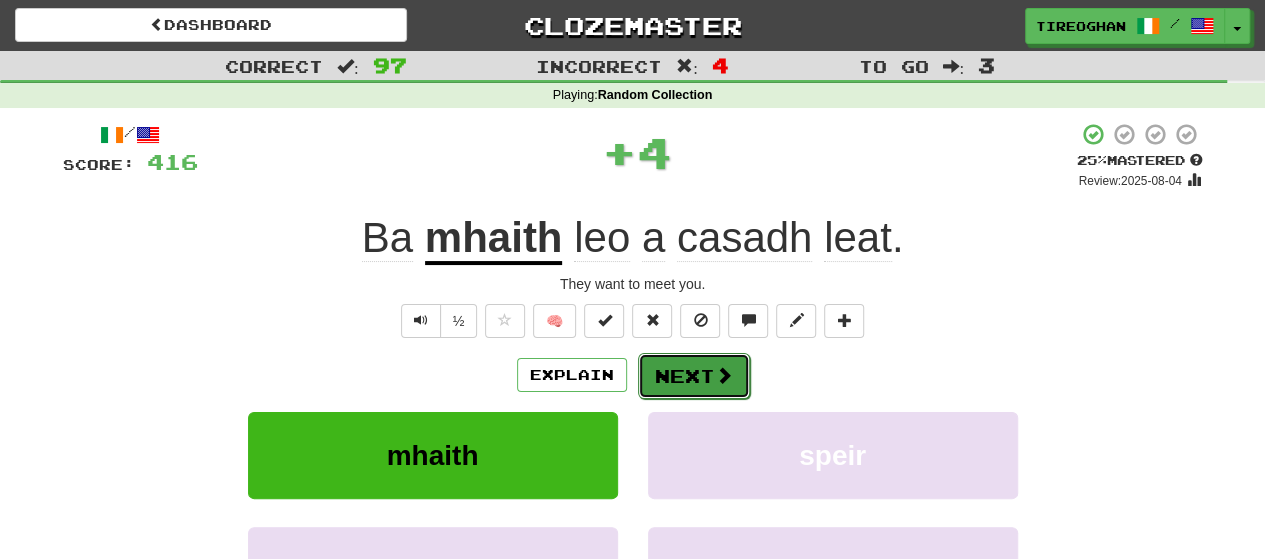 click on "Next" at bounding box center [694, 376] 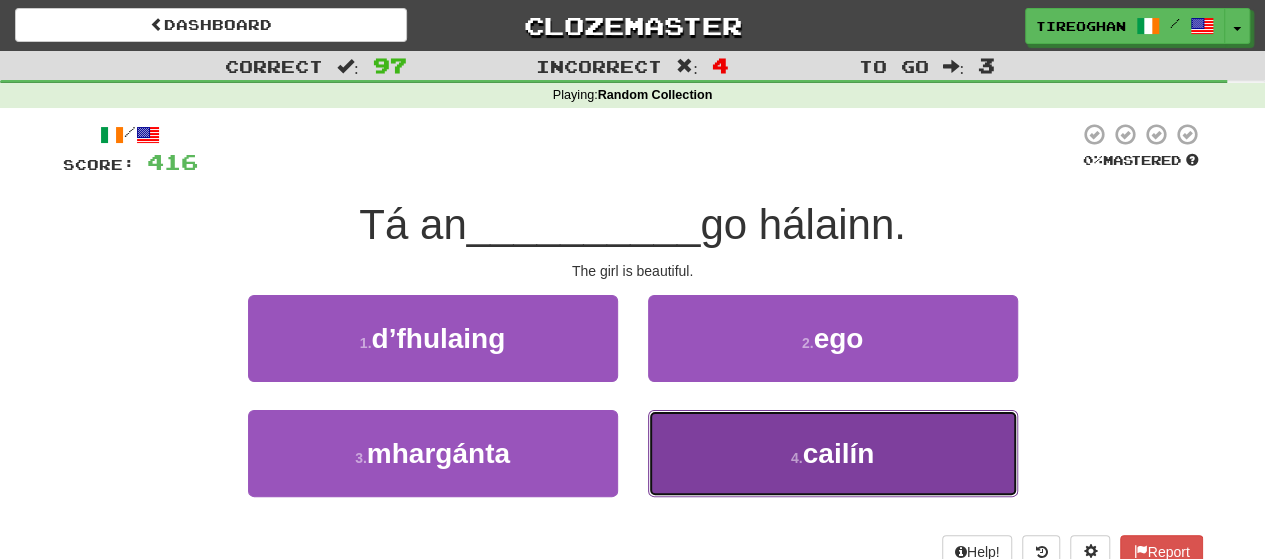 click on "4 .  cailín" at bounding box center [833, 453] 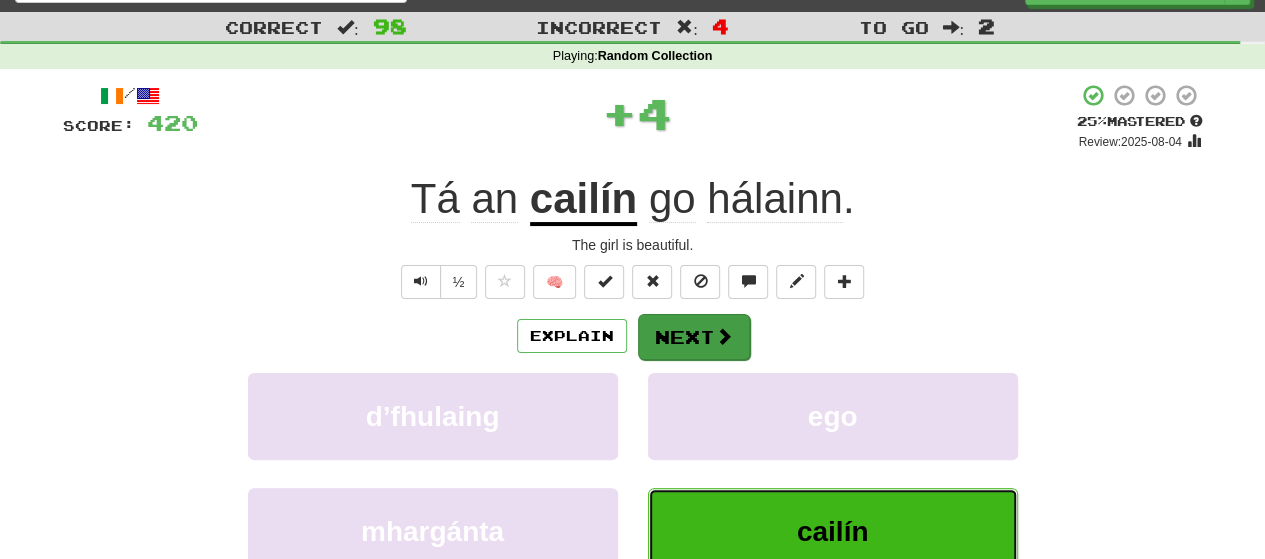 scroll, scrollTop: 40, scrollLeft: 0, axis: vertical 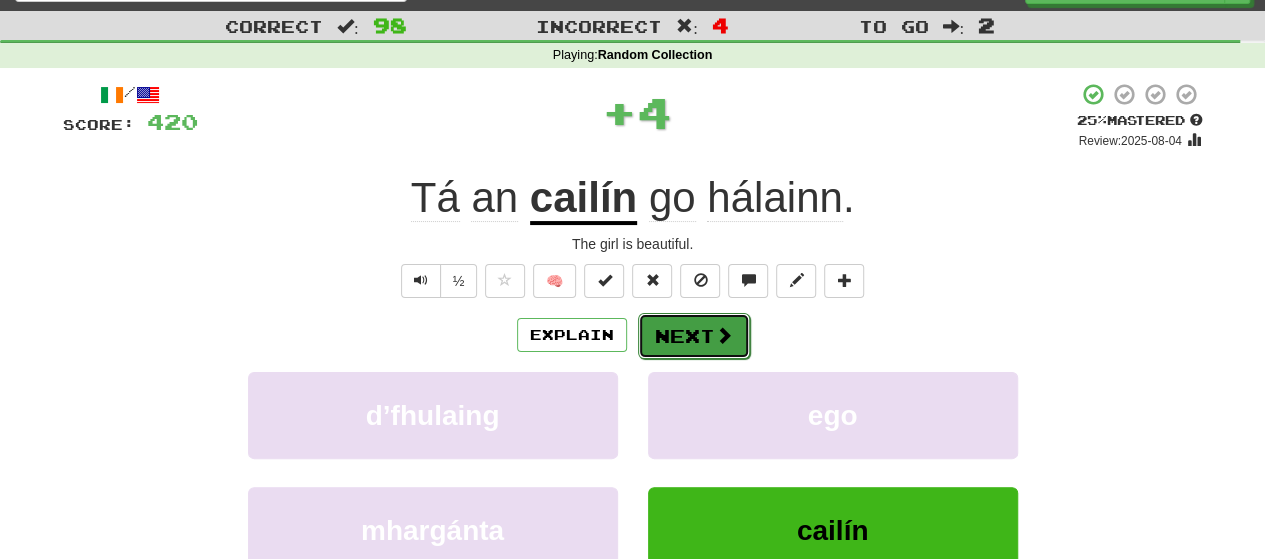 click on "Next" at bounding box center [694, 336] 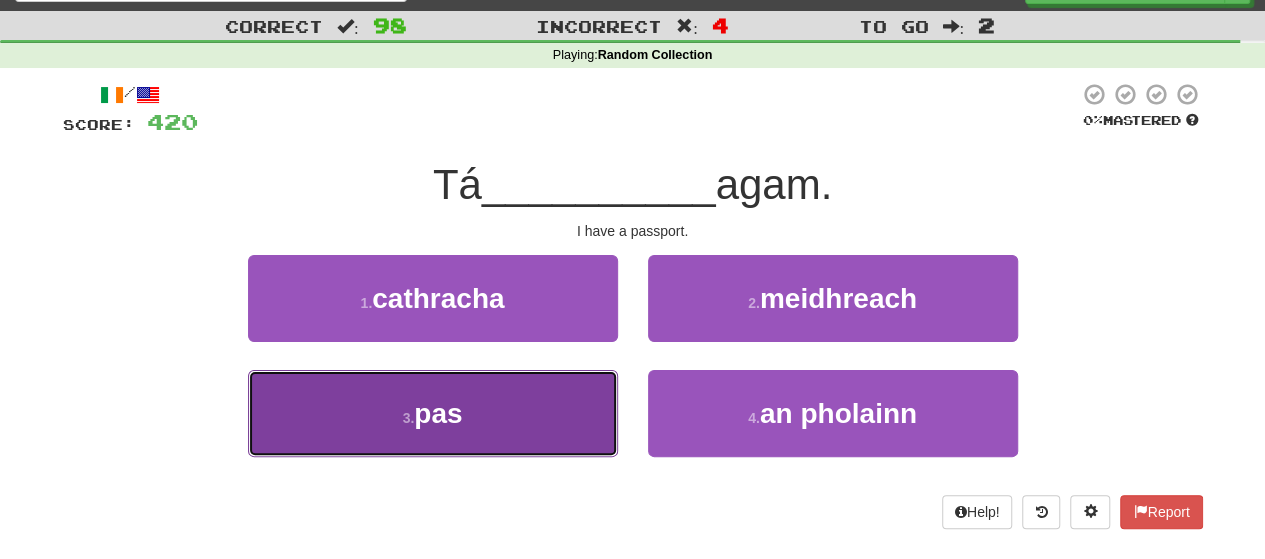 click on "3 .  pas" at bounding box center (433, 413) 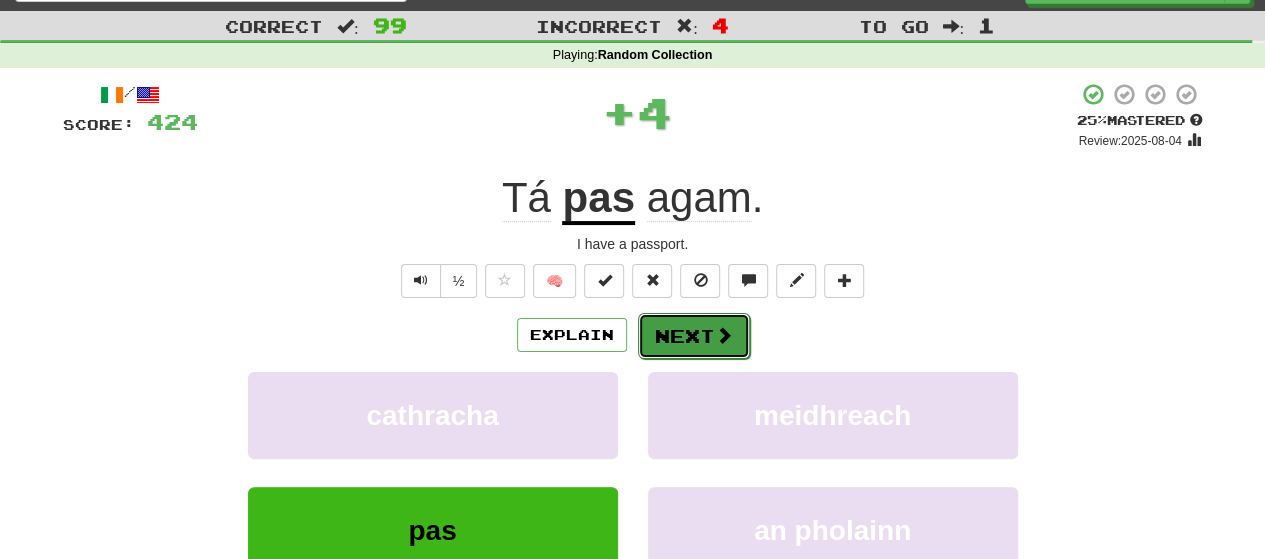 click on "Next" at bounding box center (694, 336) 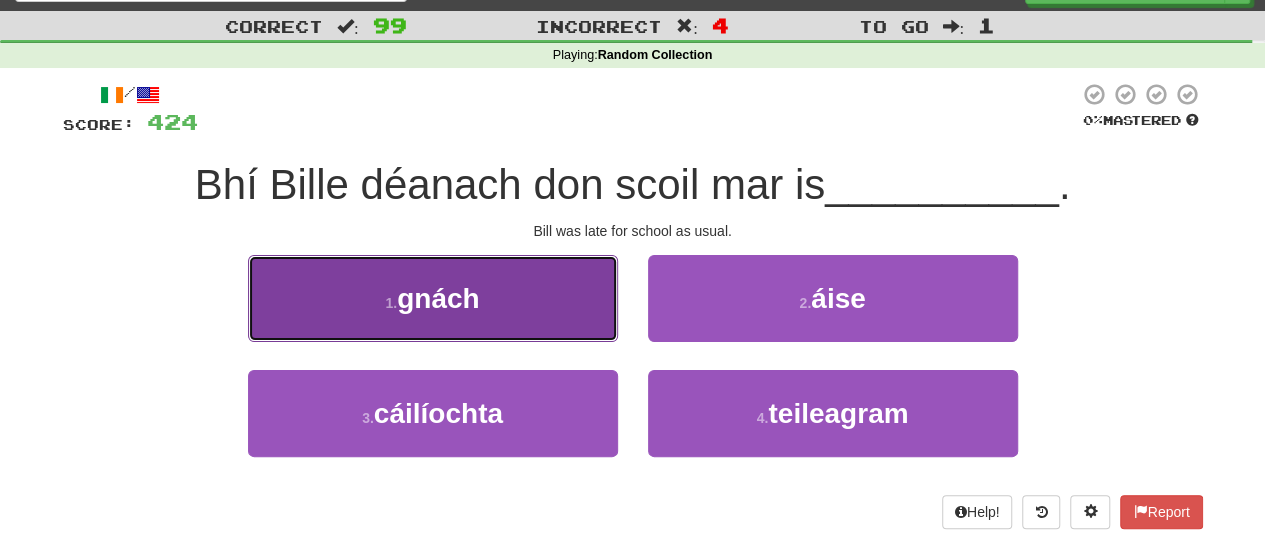 click on "1 .  gnách" at bounding box center [433, 298] 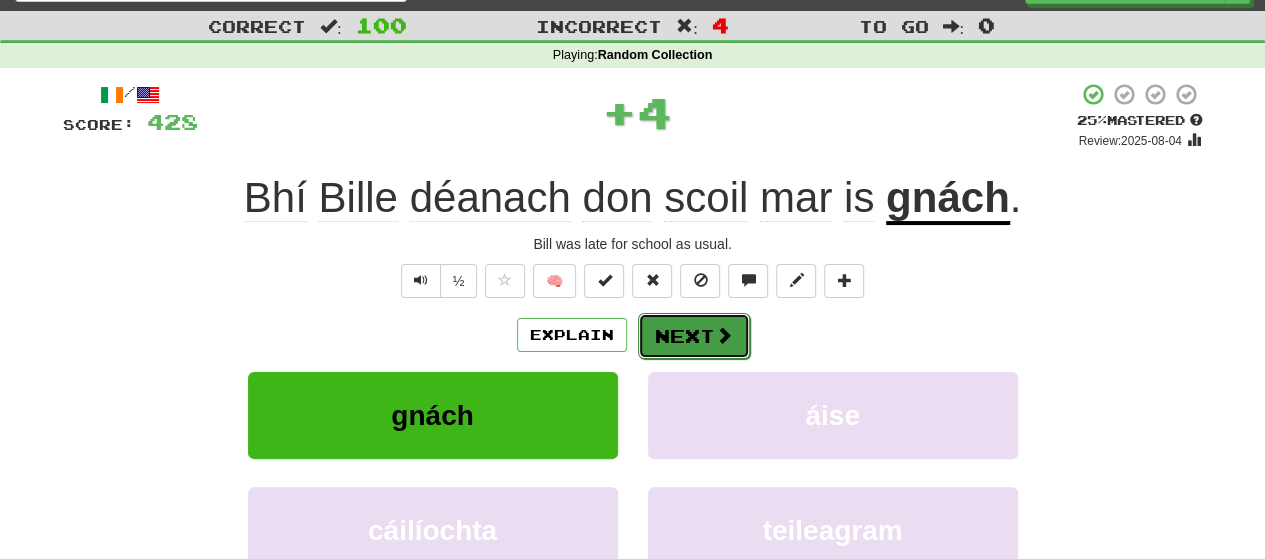 click on "Next" at bounding box center [694, 336] 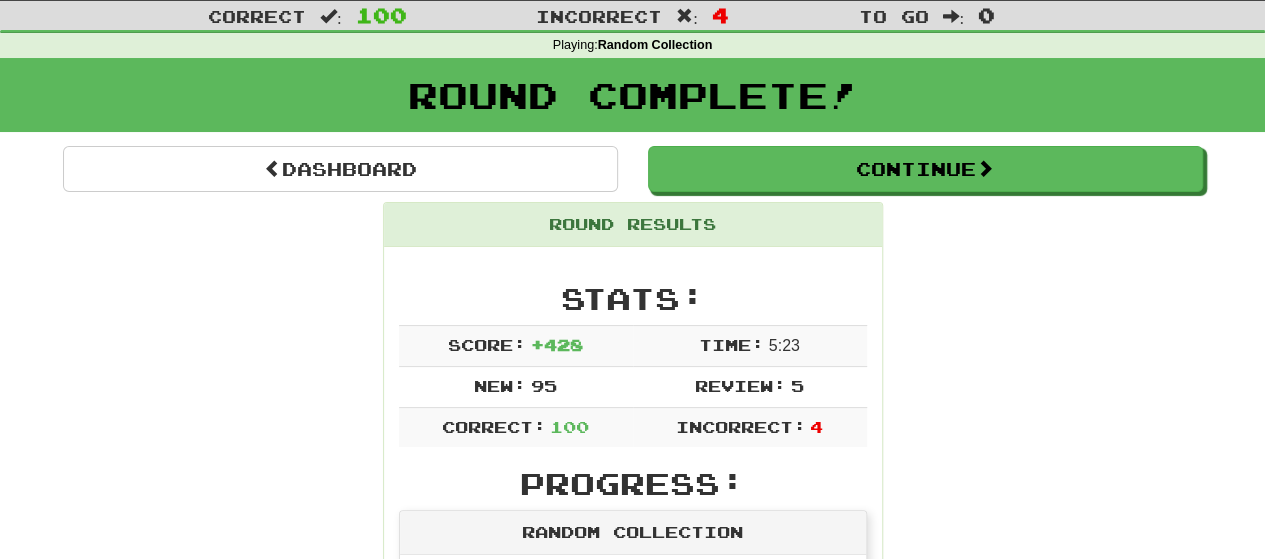 scroll, scrollTop: 47, scrollLeft: 0, axis: vertical 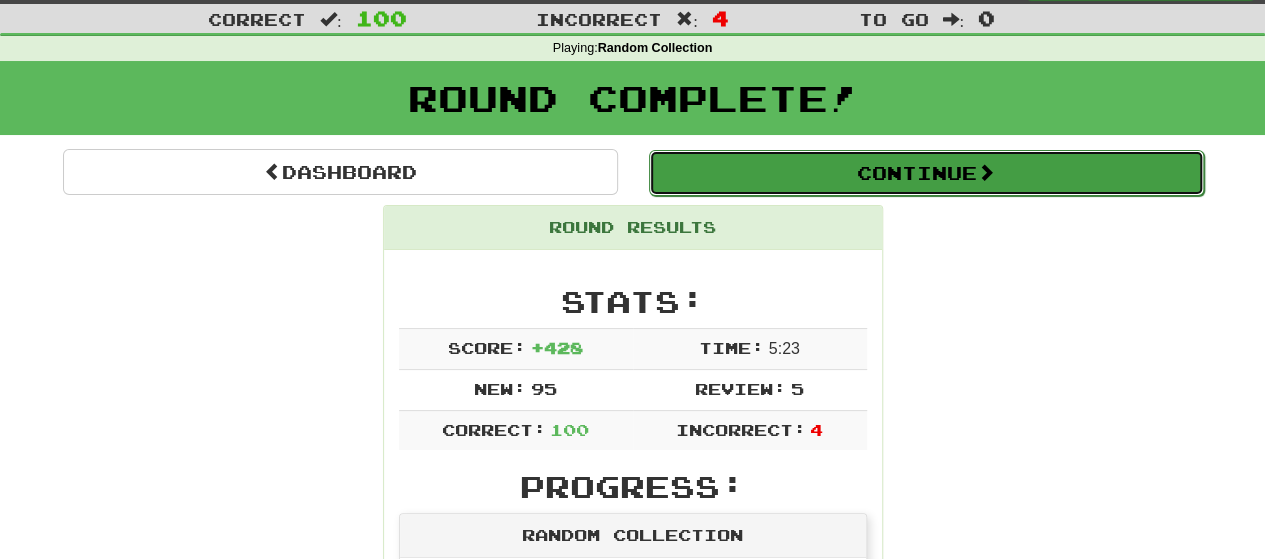 click on "Continue" at bounding box center (926, 173) 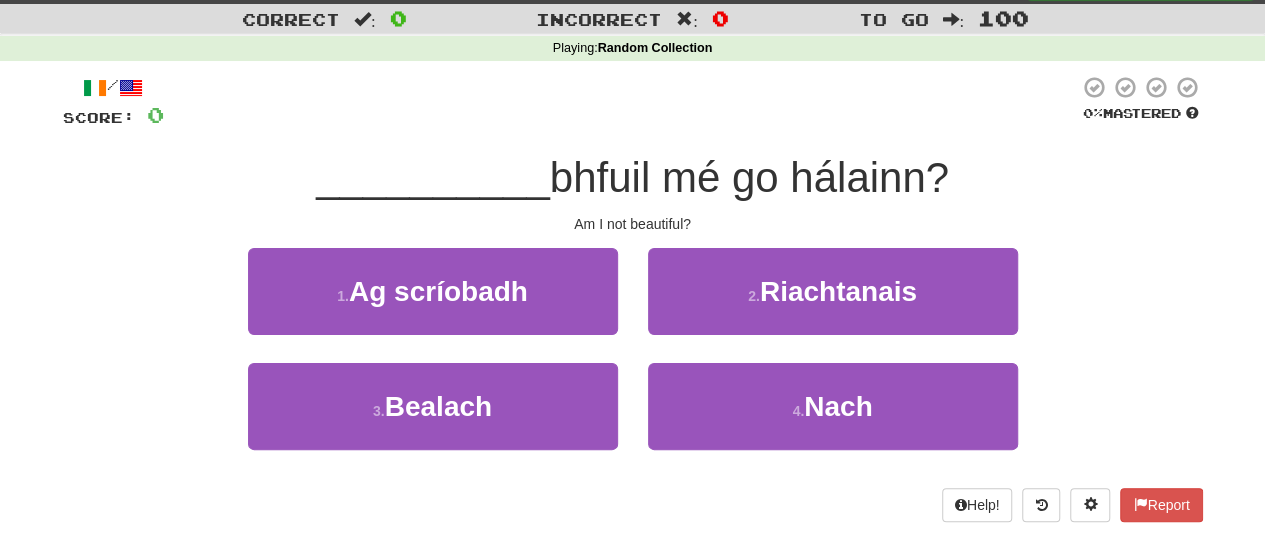scroll, scrollTop: 0, scrollLeft: 0, axis: both 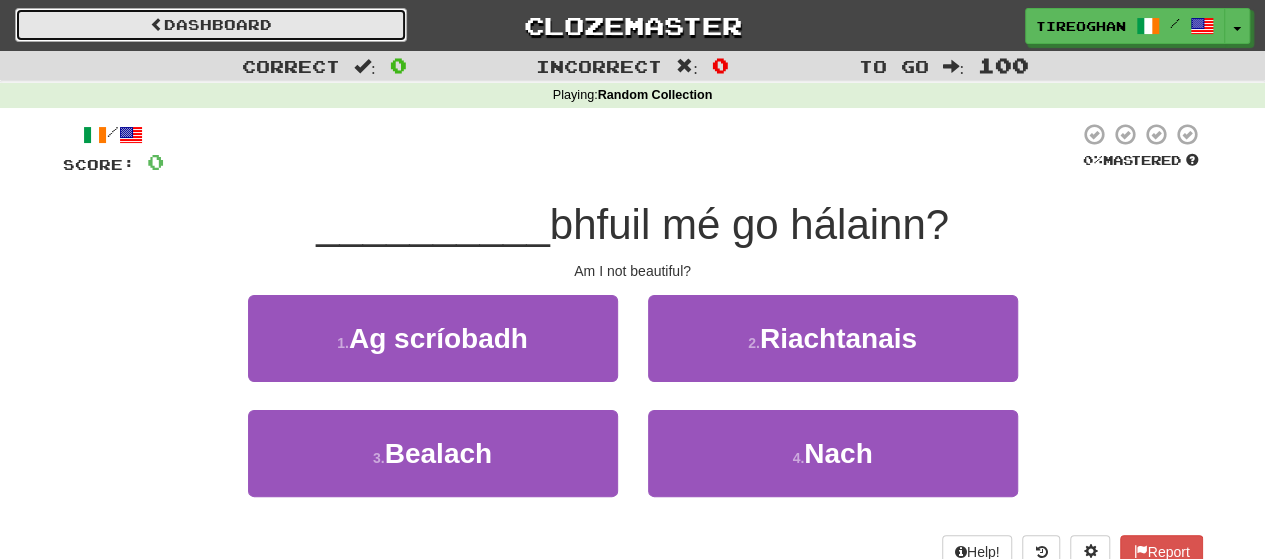 click on "Dashboard" at bounding box center (211, 25) 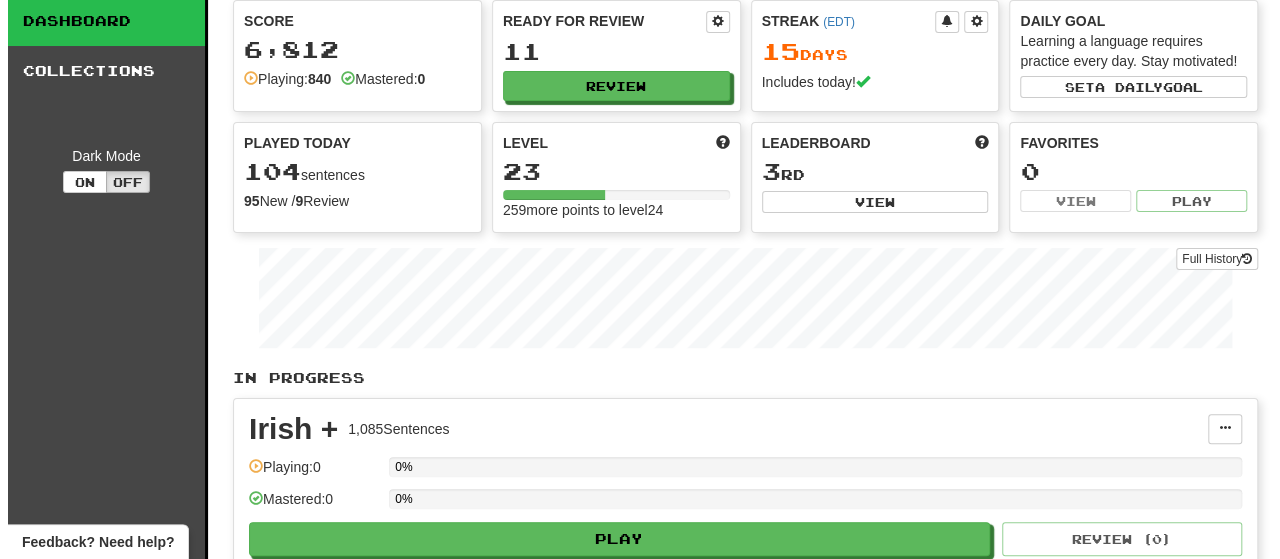 scroll, scrollTop: 64, scrollLeft: 0, axis: vertical 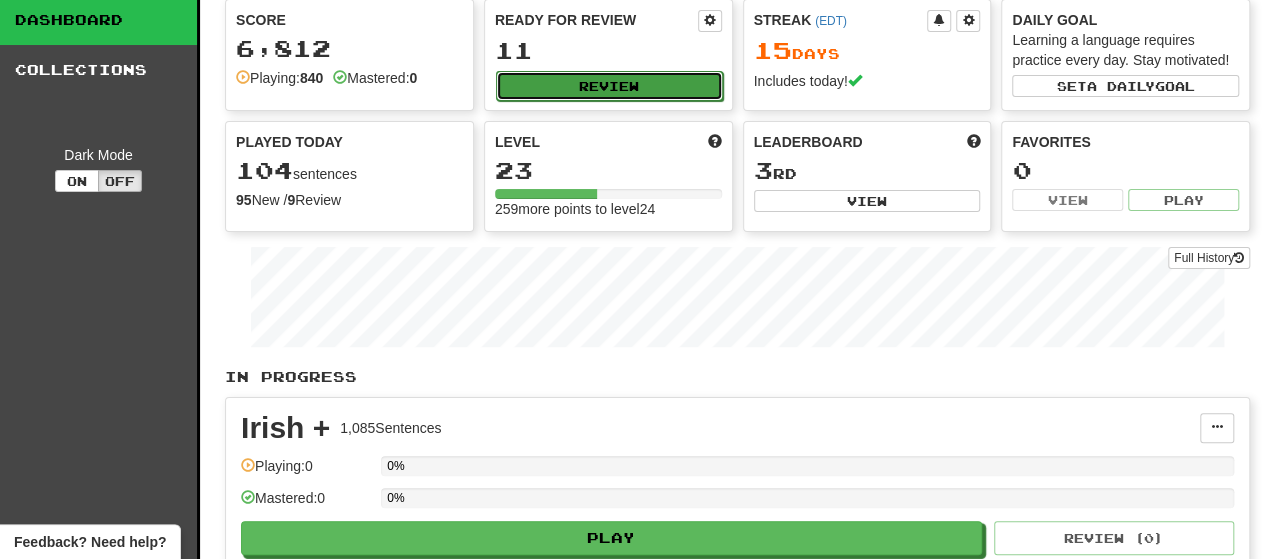 click on "Review" at bounding box center (609, 86) 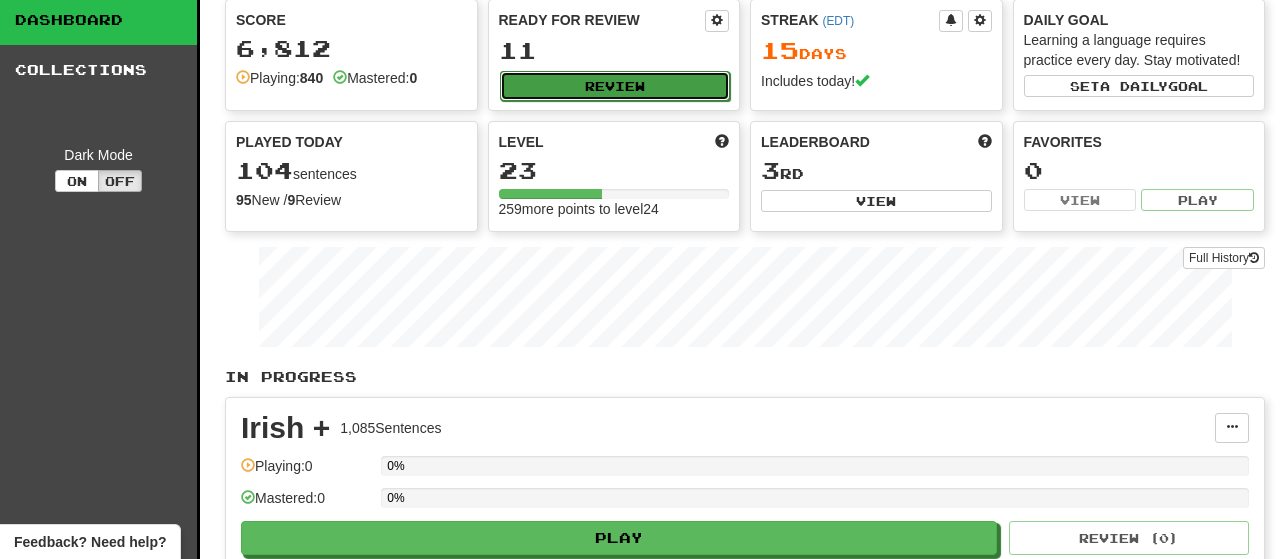 select on "***" 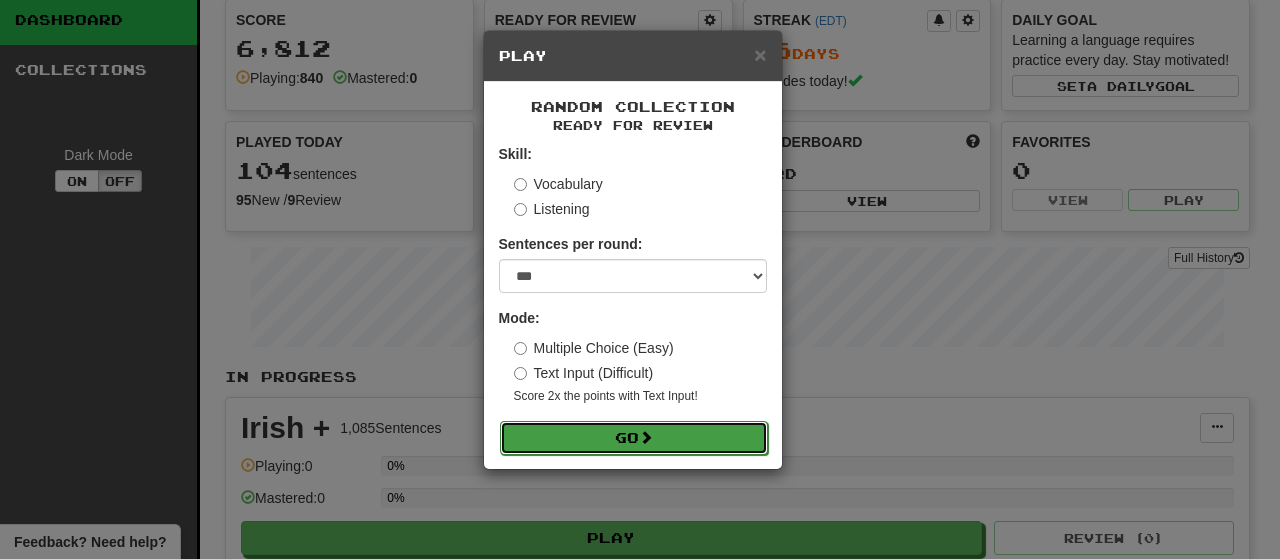 click at bounding box center (646, 437) 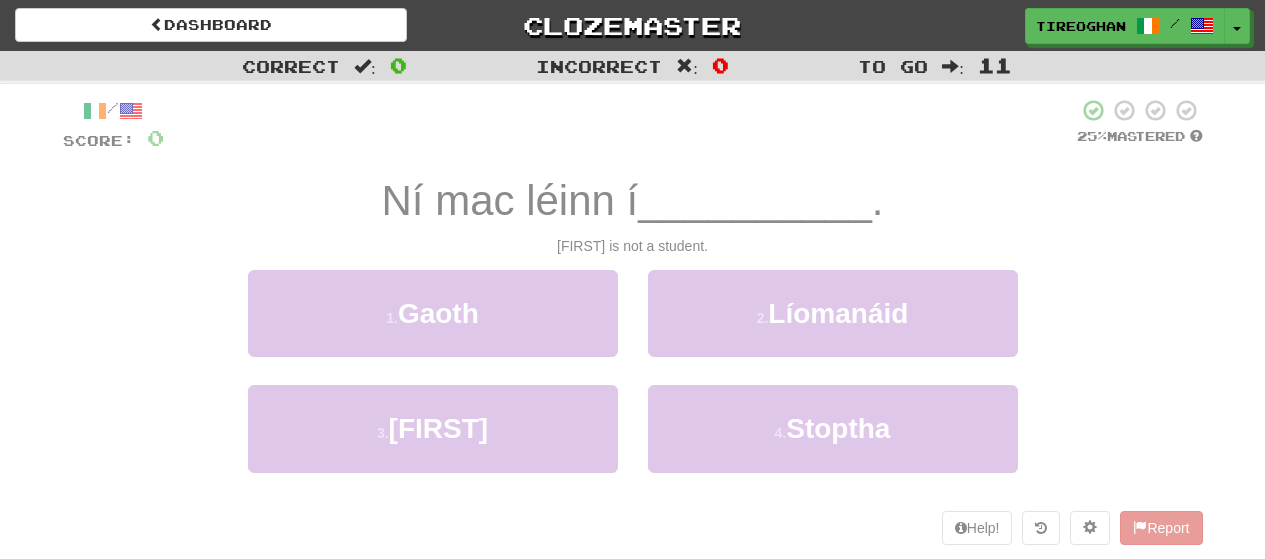 scroll, scrollTop: 0, scrollLeft: 0, axis: both 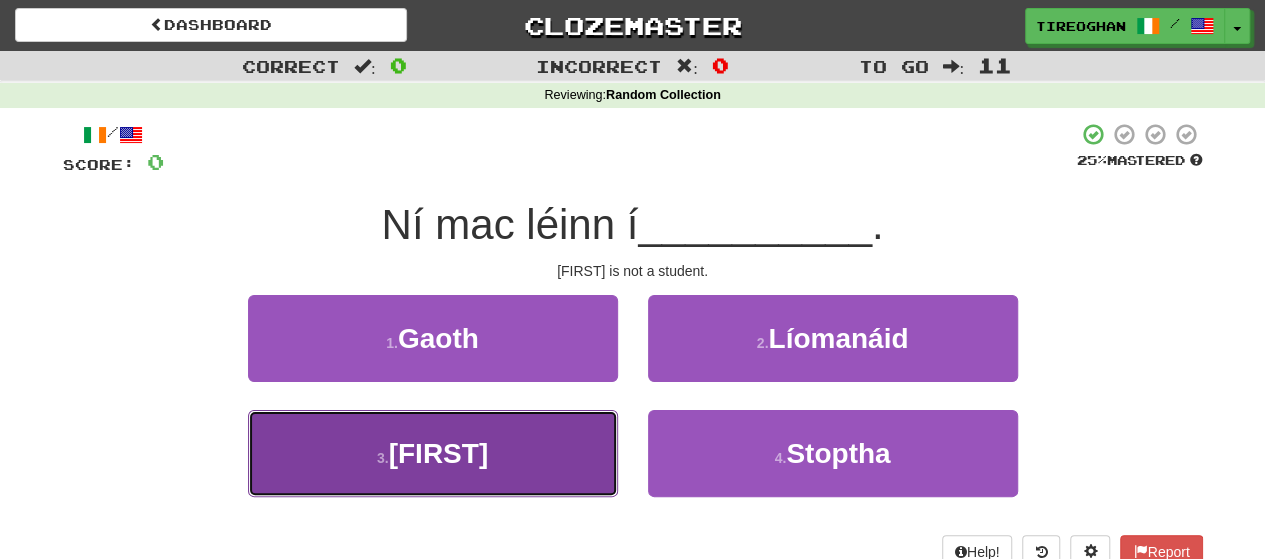 click on "3 .  [FIRST]" at bounding box center [433, 453] 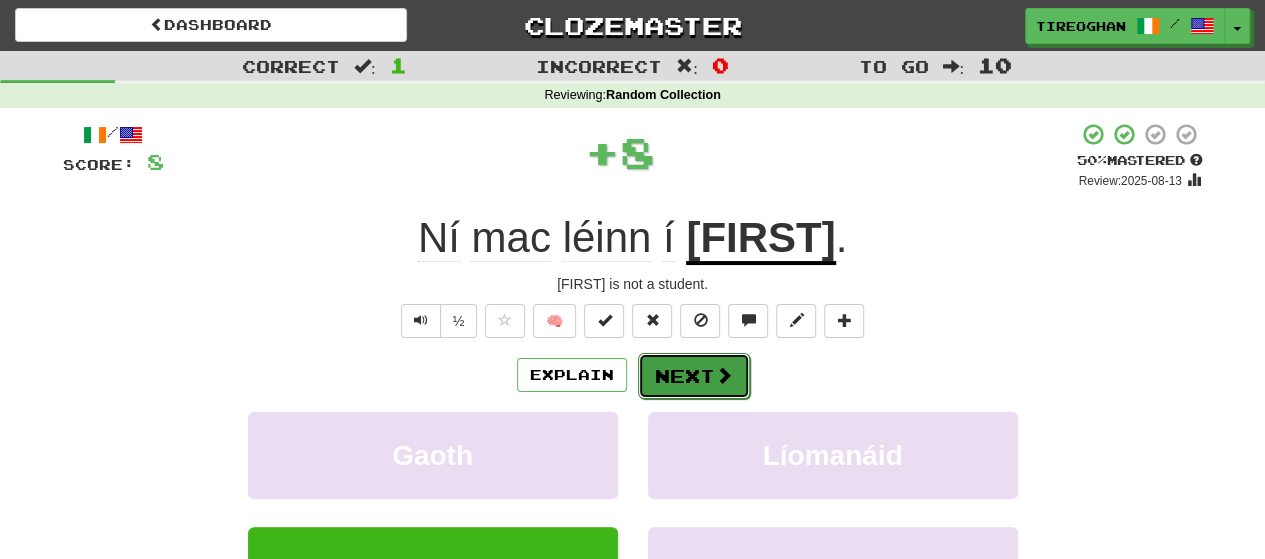 click at bounding box center (724, 375) 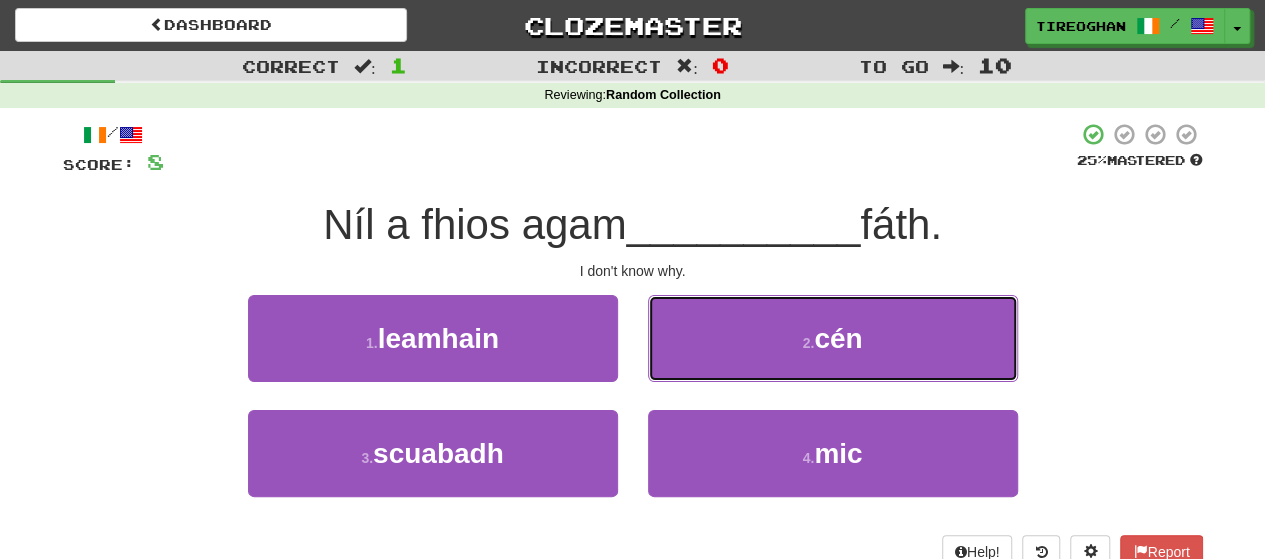 click on "2 .  cén" at bounding box center [833, 338] 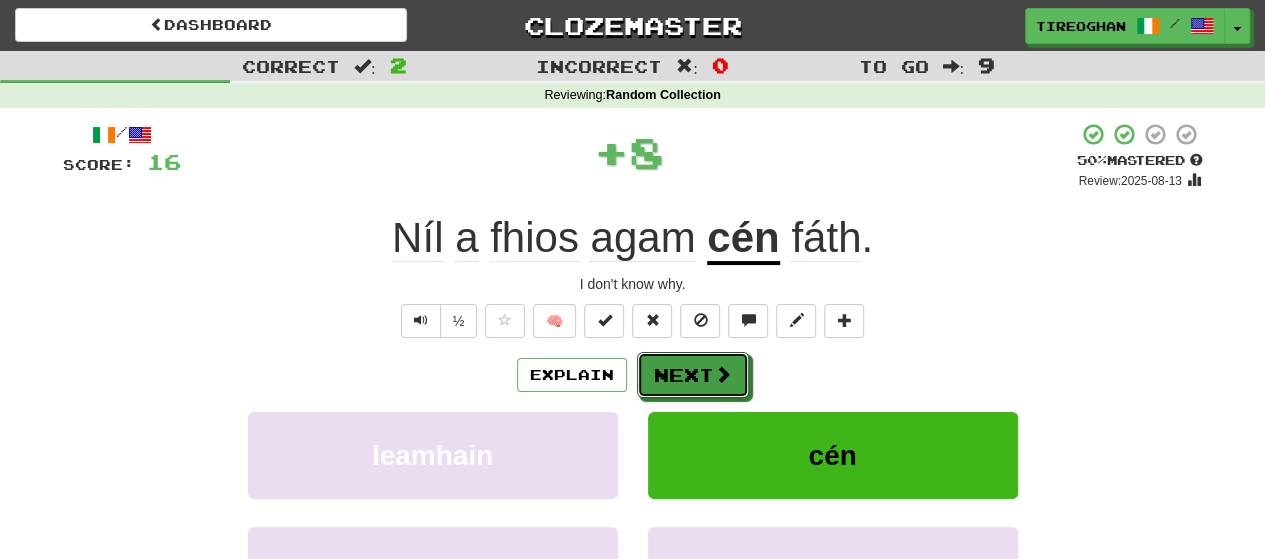 click at bounding box center (723, 374) 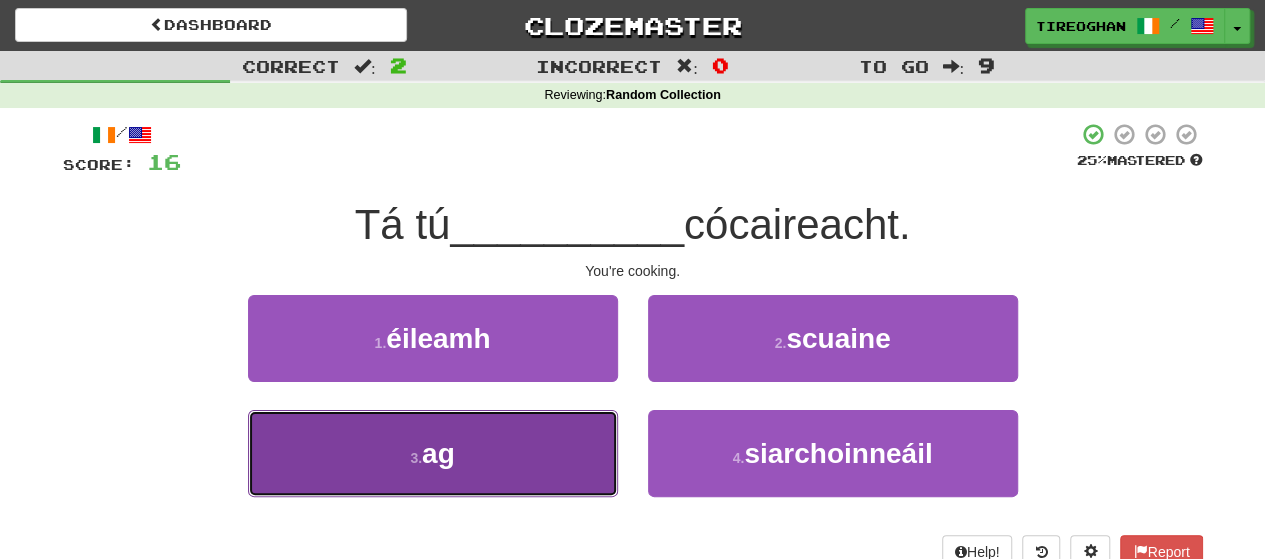 click on "3 .  ag" at bounding box center [433, 453] 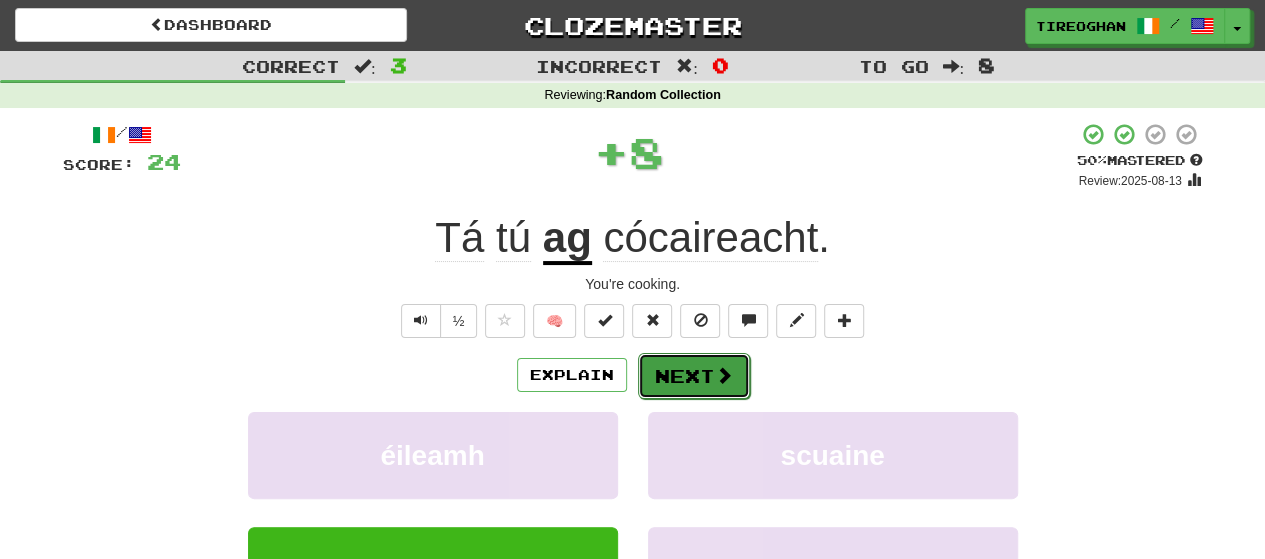 click on "Next" at bounding box center (694, 376) 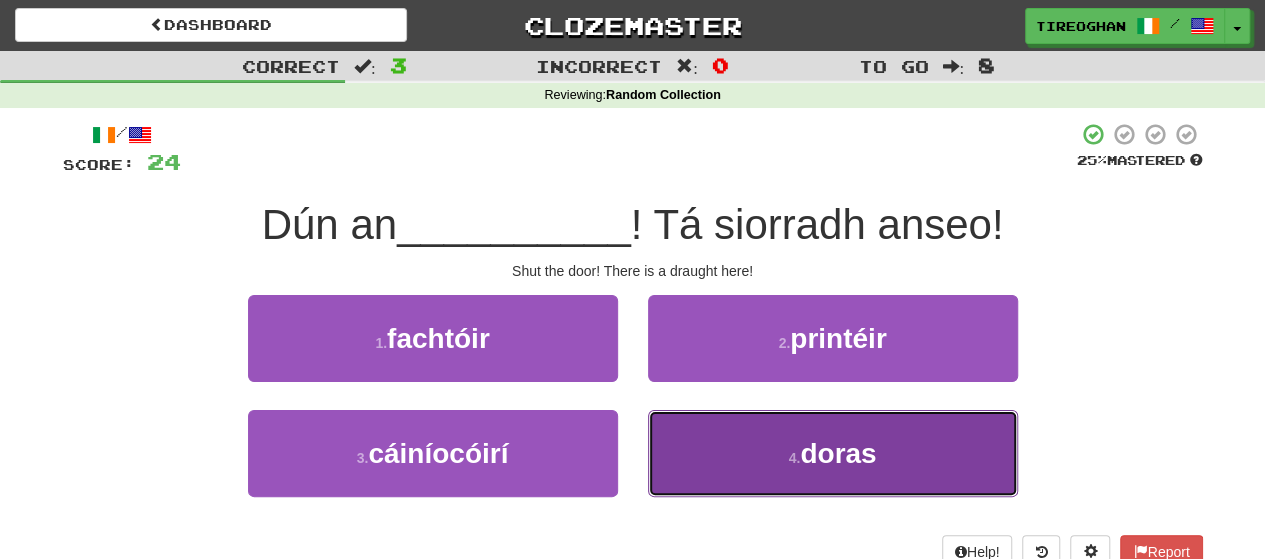 click on "doras" at bounding box center [838, 453] 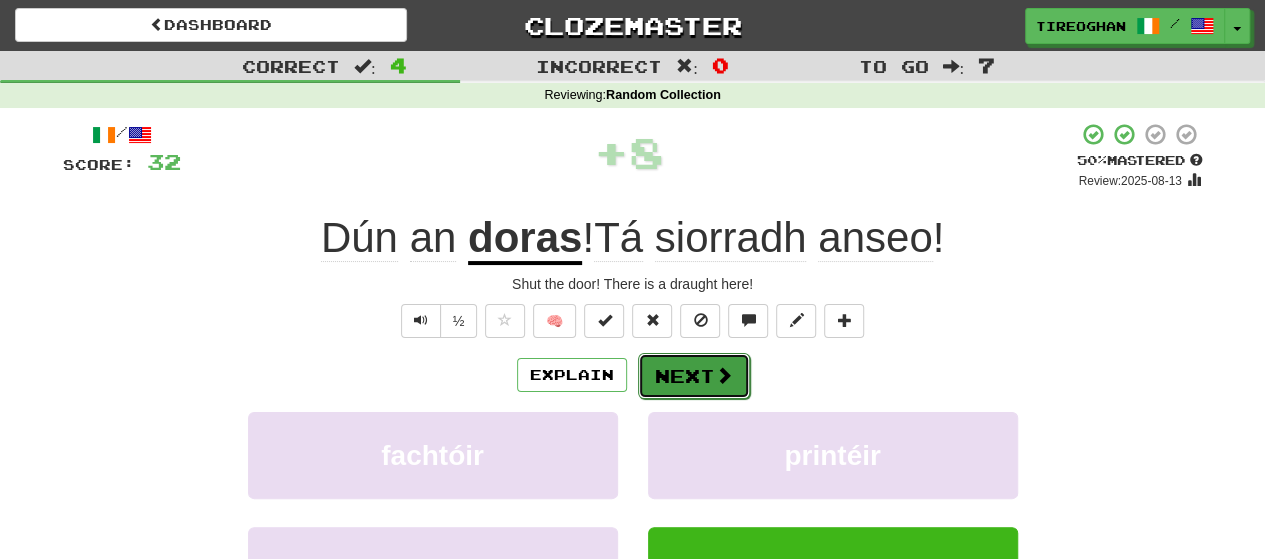 click on "Next" at bounding box center [694, 376] 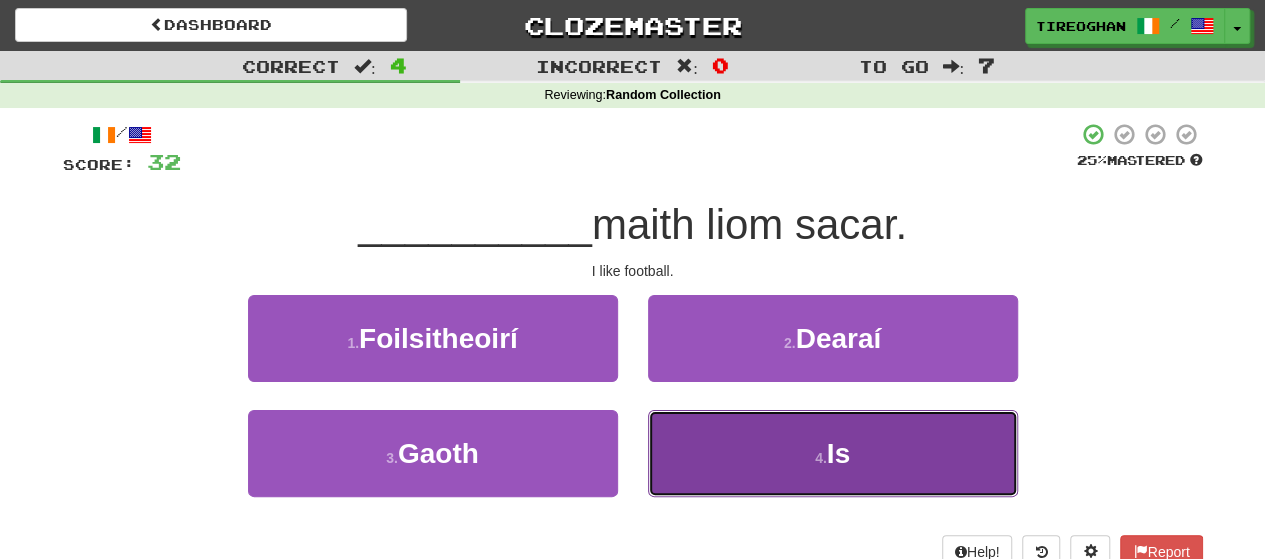 click on "4 .  Is" at bounding box center [833, 453] 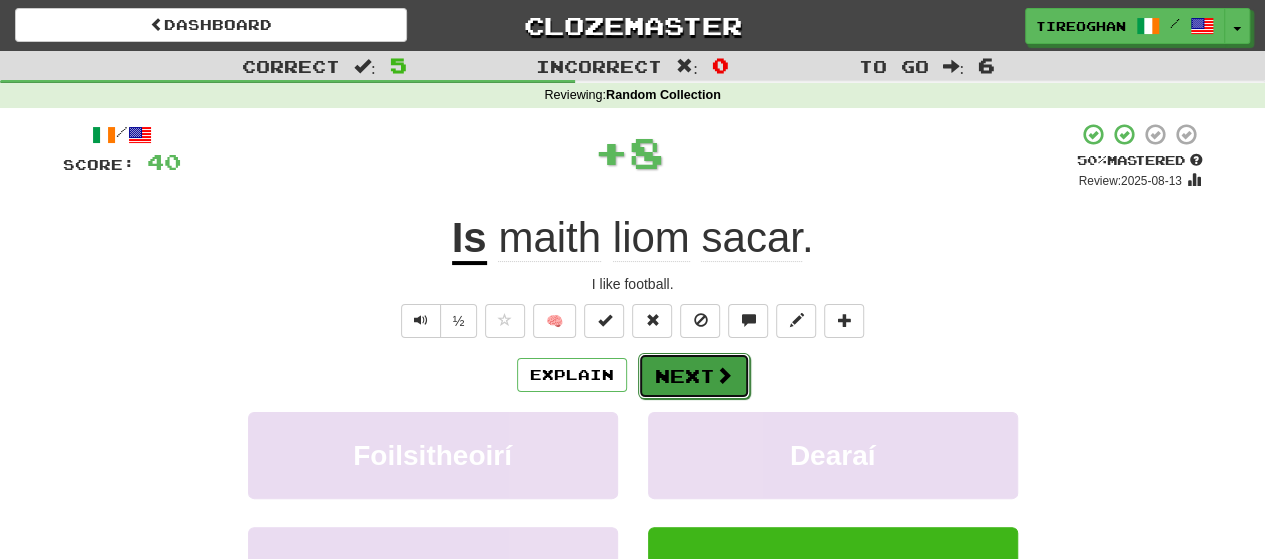 click on "Next" at bounding box center [694, 376] 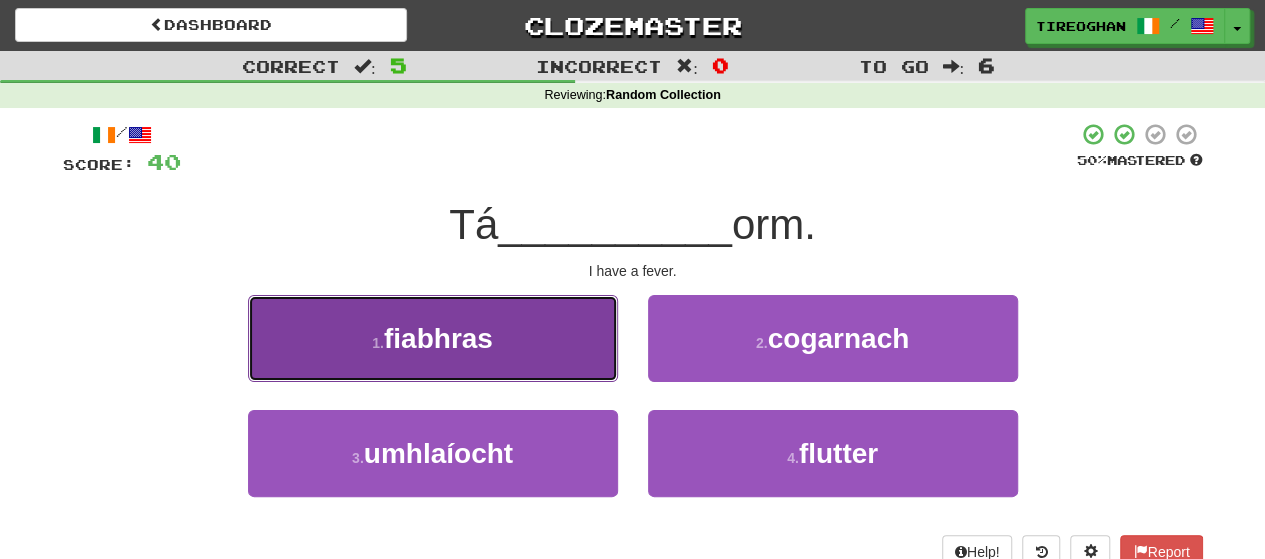 click on "1 .  fiabhras" at bounding box center (433, 338) 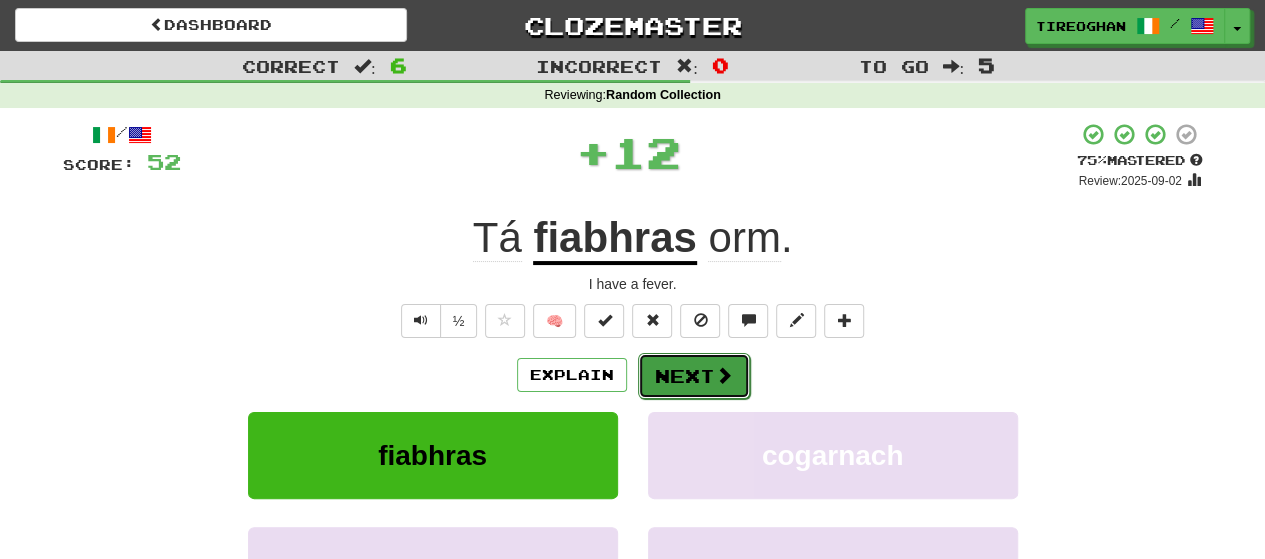 click on "Next" at bounding box center (694, 376) 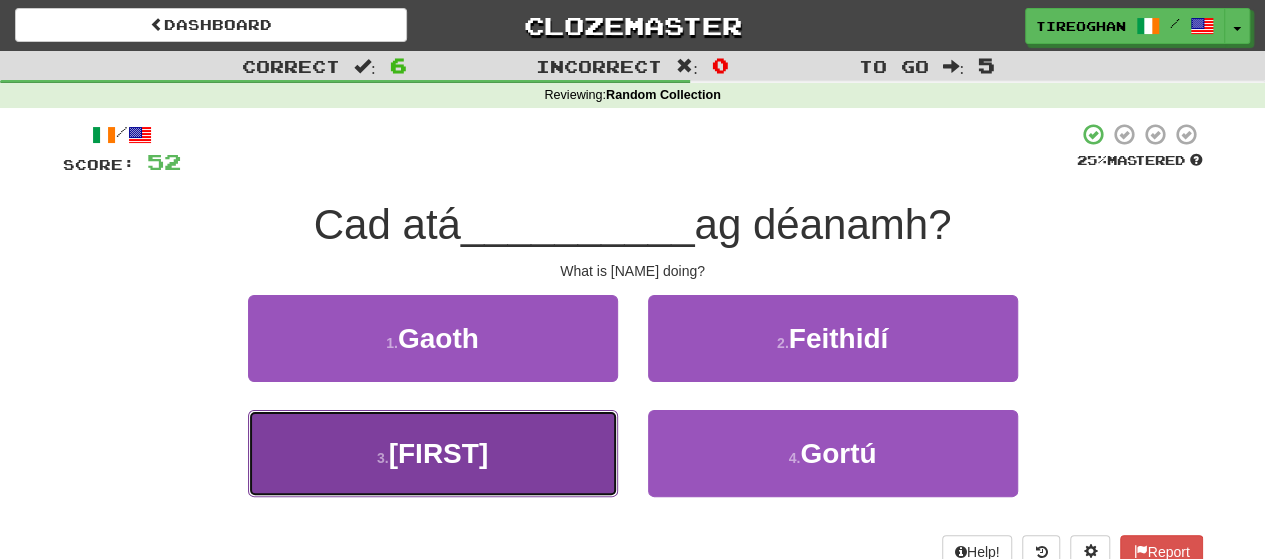 click on "3 .  Mallaidh" at bounding box center [433, 453] 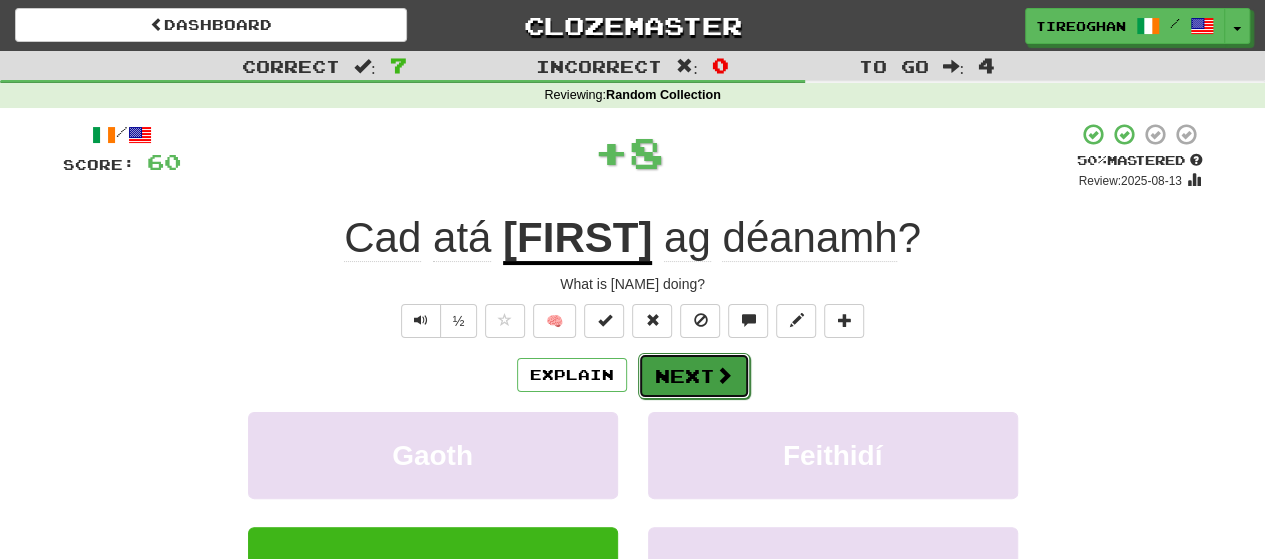 click at bounding box center [724, 375] 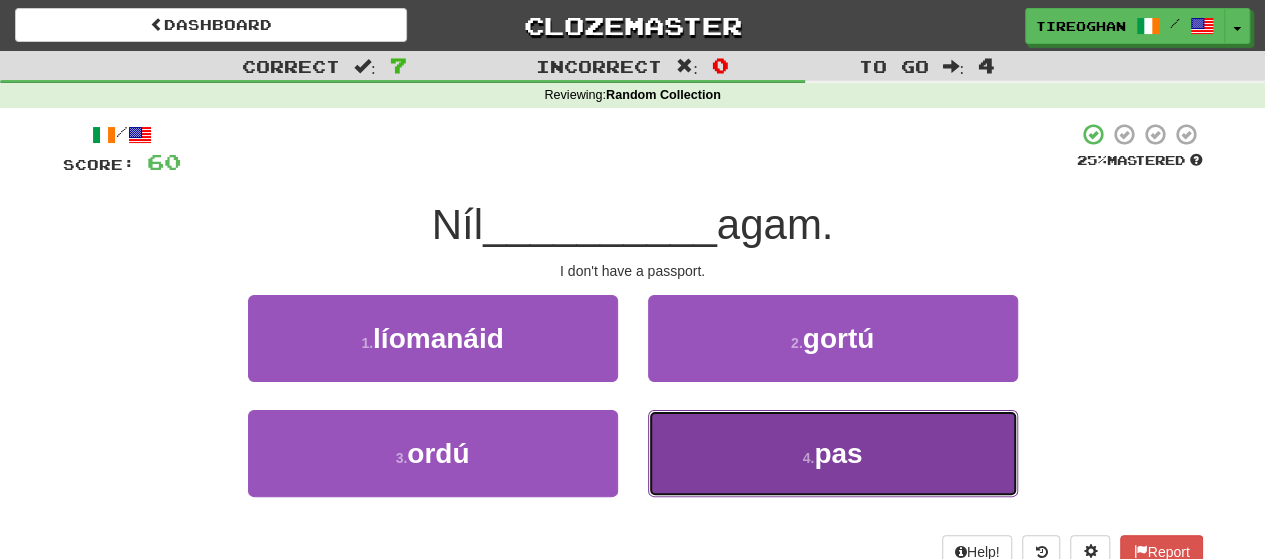 click on "pas" at bounding box center [838, 453] 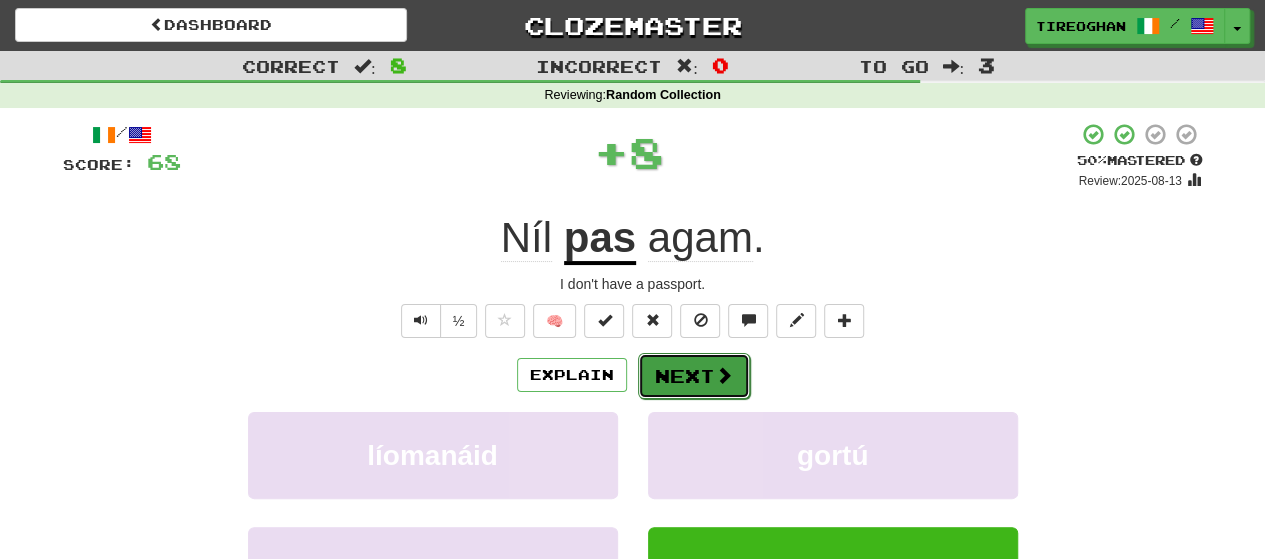 click on "Next" at bounding box center [694, 376] 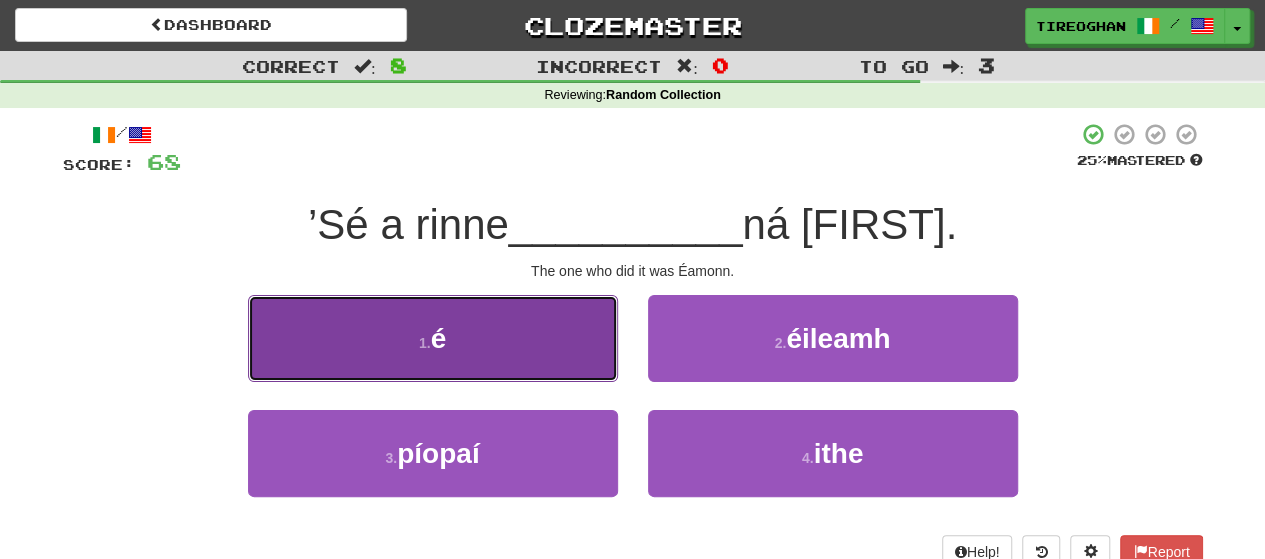click on "1 .  é" at bounding box center [433, 338] 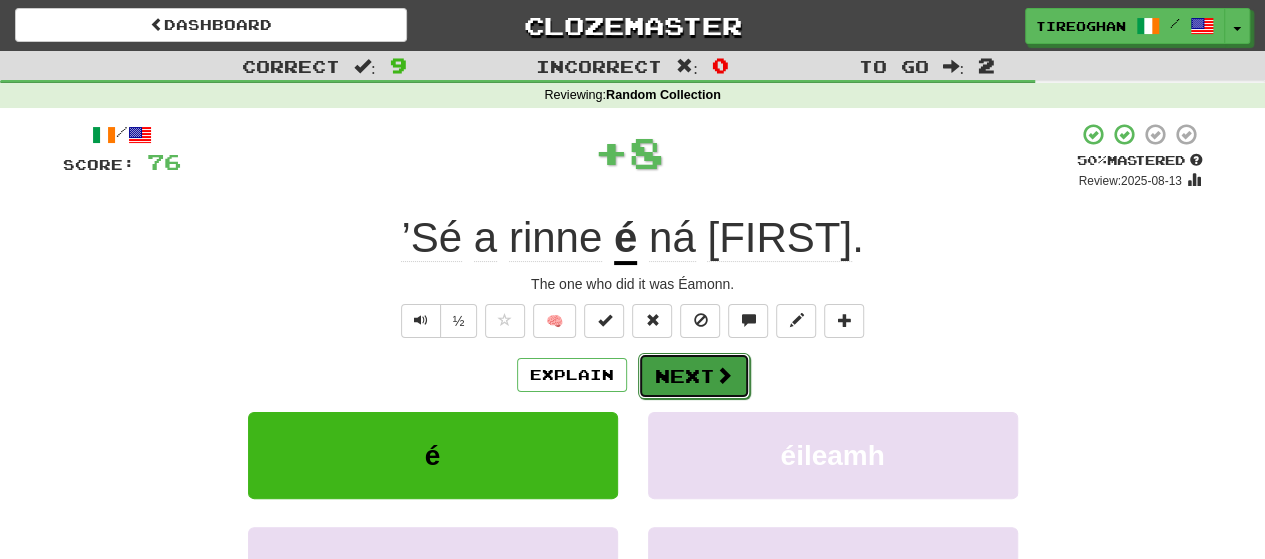 click on "Next" at bounding box center (694, 376) 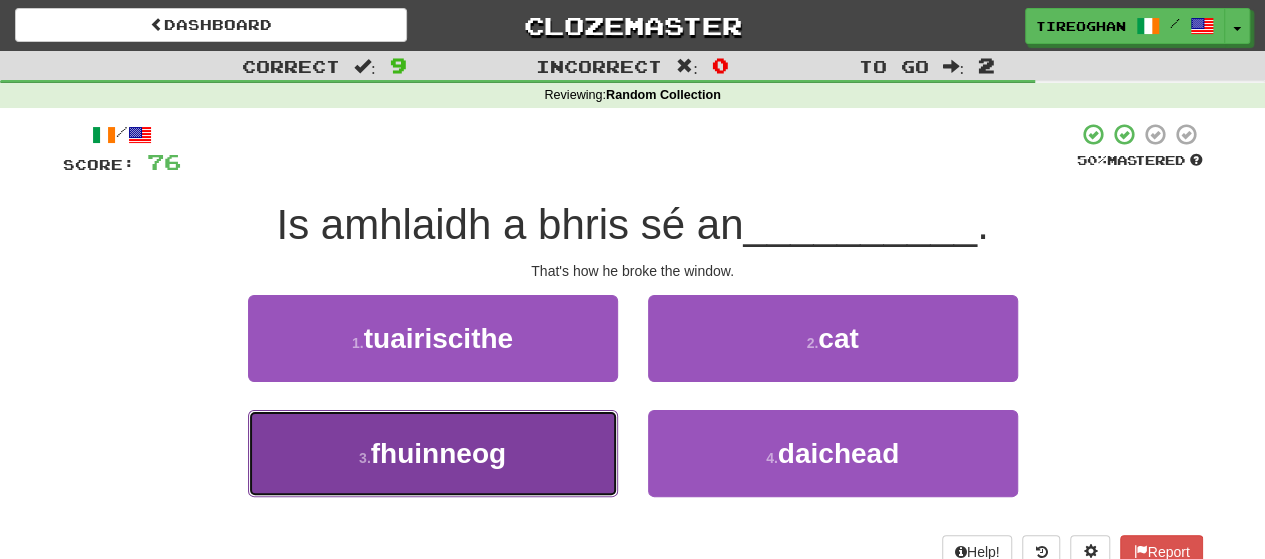 click on "3 .  fhuinneog" at bounding box center [433, 453] 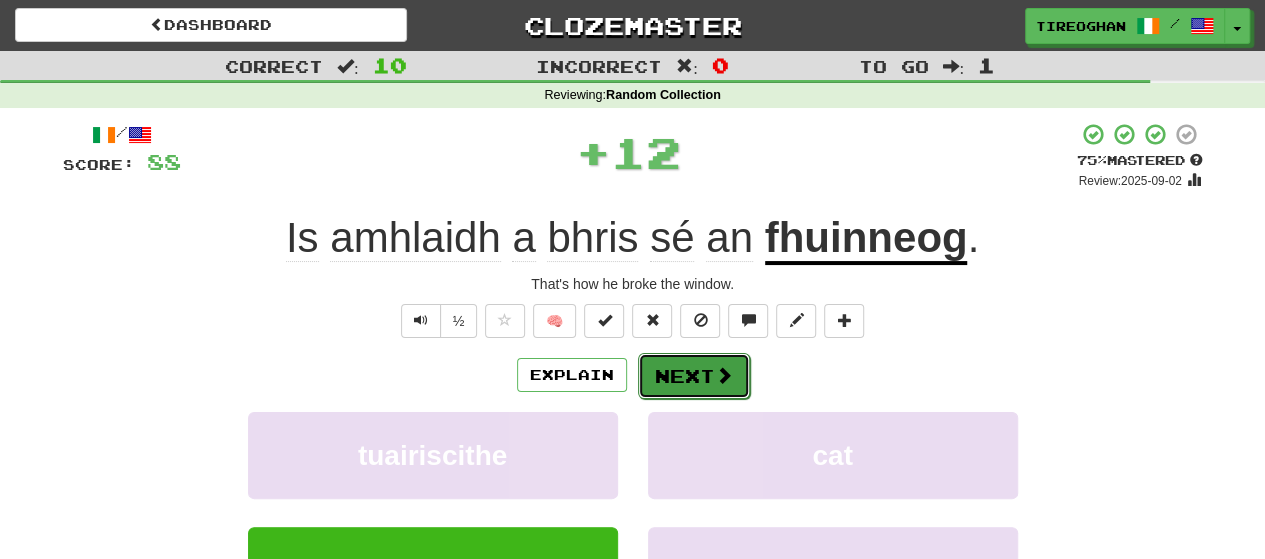 click on "Next" at bounding box center [694, 376] 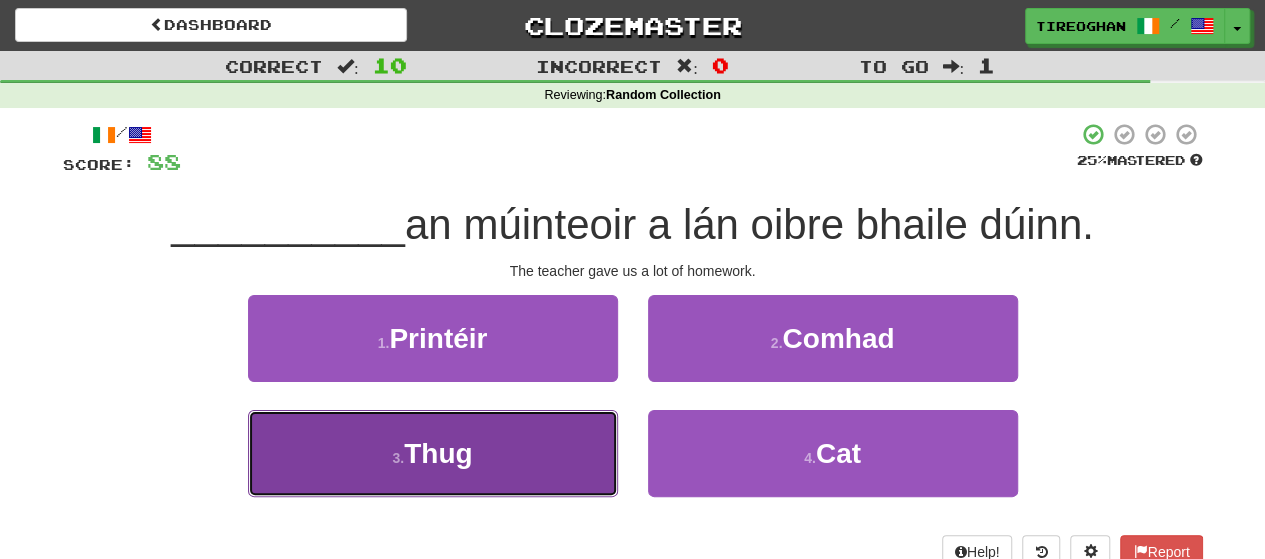click on "3 .  Thug" at bounding box center [433, 453] 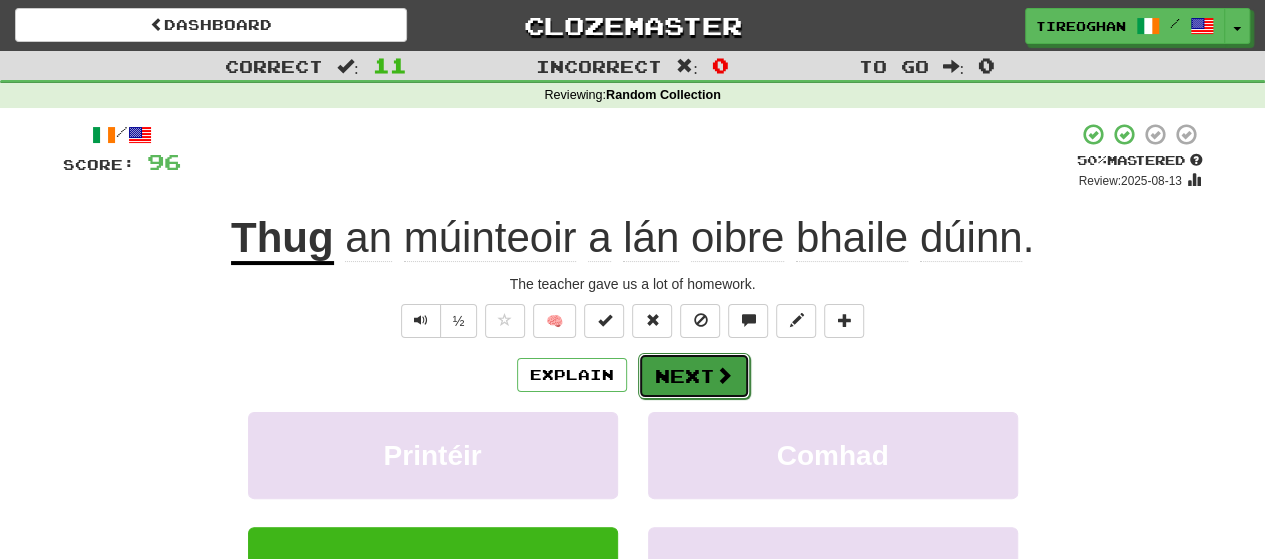 click on "Next" at bounding box center (694, 376) 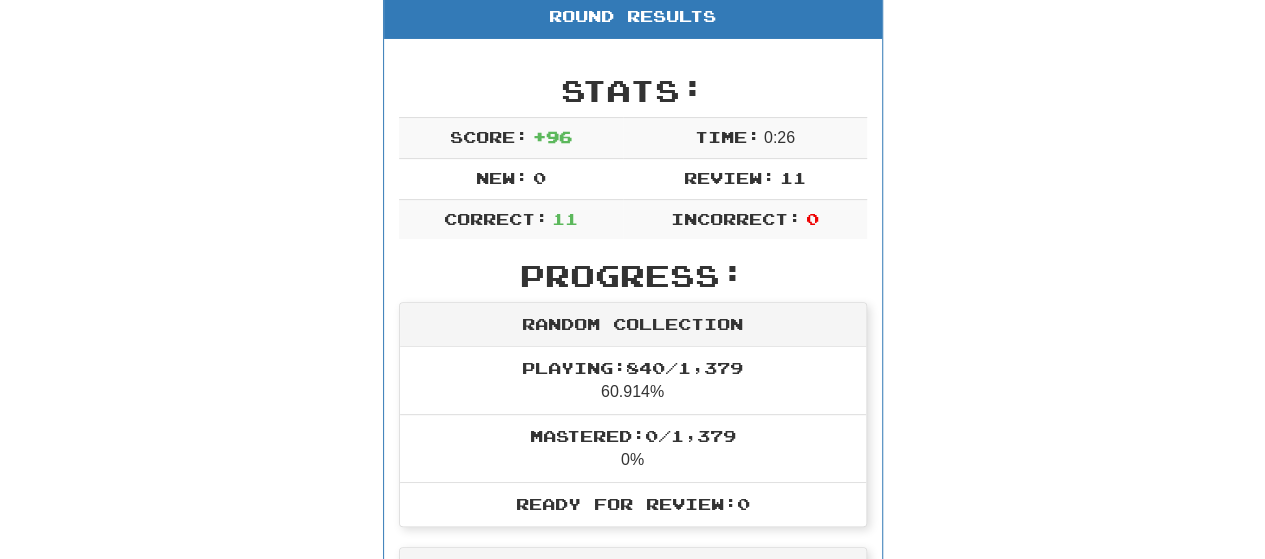 scroll, scrollTop: 0, scrollLeft: 0, axis: both 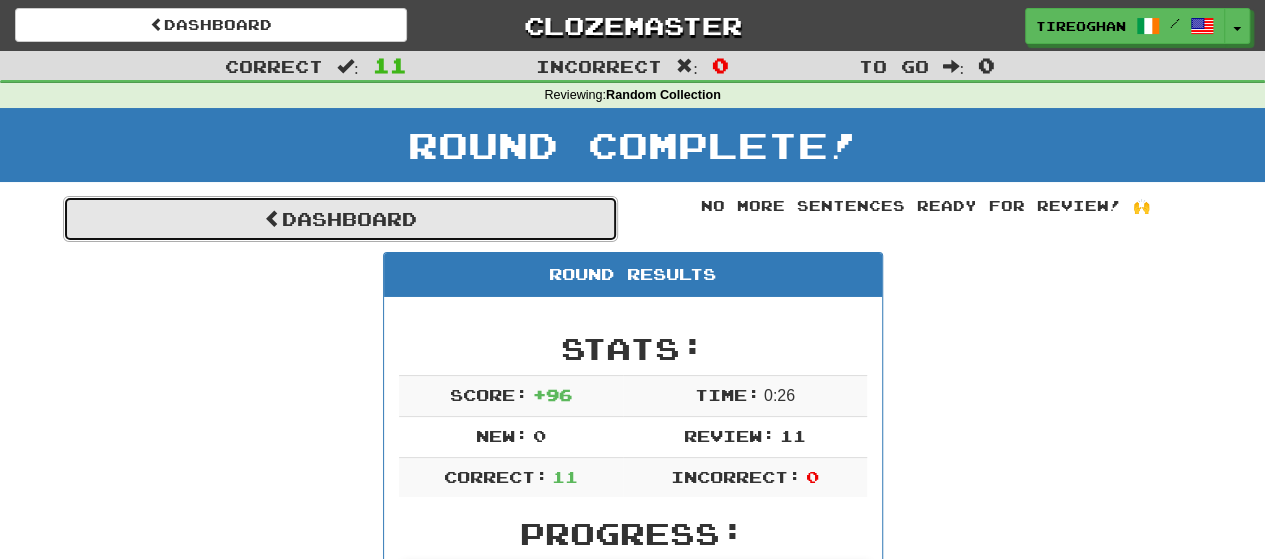 click on "Dashboard" at bounding box center [340, 219] 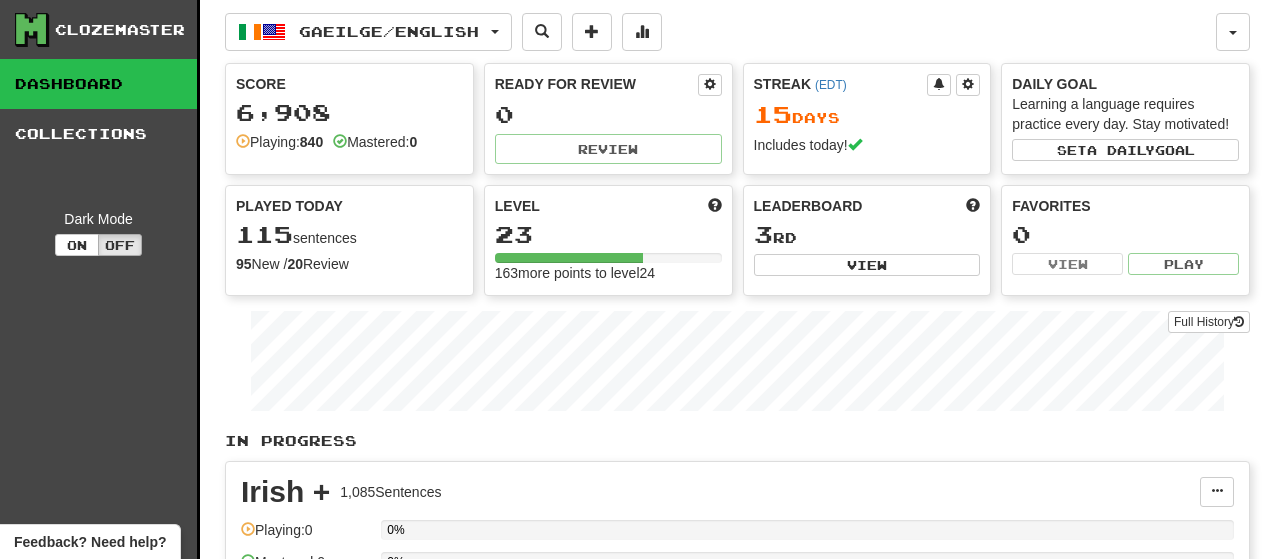 scroll, scrollTop: 58, scrollLeft: 0, axis: vertical 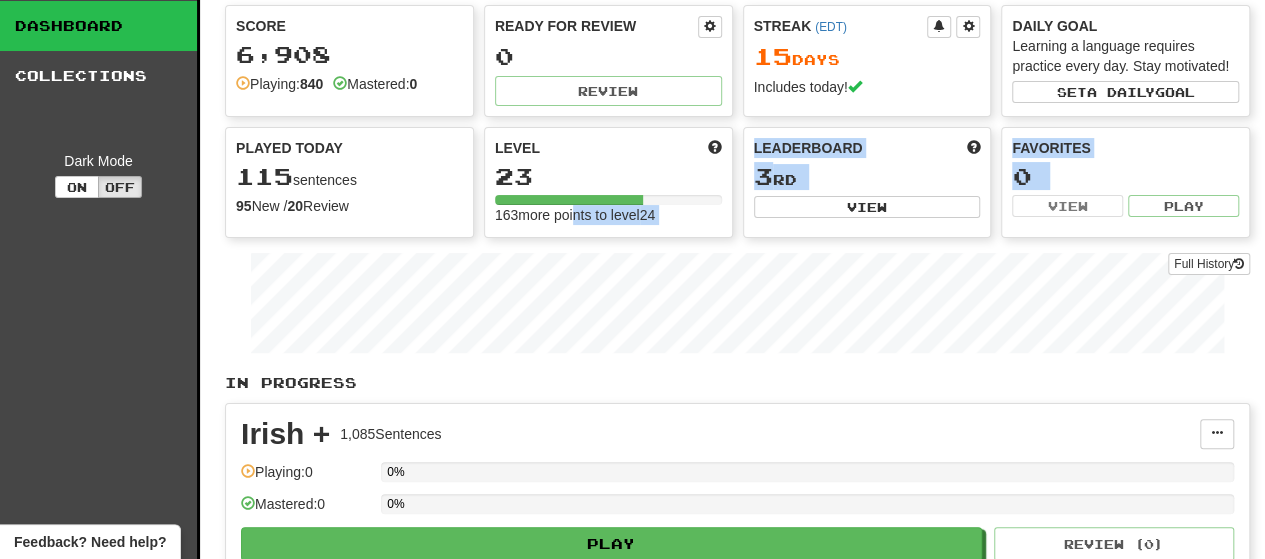 click on "Gaeilge  /  English Gaeilge  /  English Streak:  15   Review:  0 Points today:  524  Language Pairing Username: tireoghan Edit  Account  Notifications  Activity Feed  Profile  Leaderboard  Forum  Logout Score 6,908  Playing:  840  Mastered:  0 Ready for Review 0   Review Streak   ( EDT ) 15  Day s Includes today!  Daily Goal Learning a language requires practice every day. Stay motivated! Set  a daily  goal Played Today 115  sentences 95  New /  20  Review Full History  Level 23 163  more points to level  24 Leaderboard 3 rd View Favorites 0 View Play Full History  In Progress Irish + 1,085  Sentences Add Sentences Manage Sentences Edit Collection Unpin from Dashboard  Playing:  0 0%  Mastered:  0 0% Play Review ( 0 ) Random Collection 1,379  Sentences Manage Sentences Unpin from Dashboard  Playing:  840 60.914%  Mastered:  0 0% Play Review ( 0 )   Played today:  115  /  New:  95  /  Review:  20  Add Collection Reset  Progress Delete  Language Pairing Dark Mode On Off" at bounding box center (737, 436) 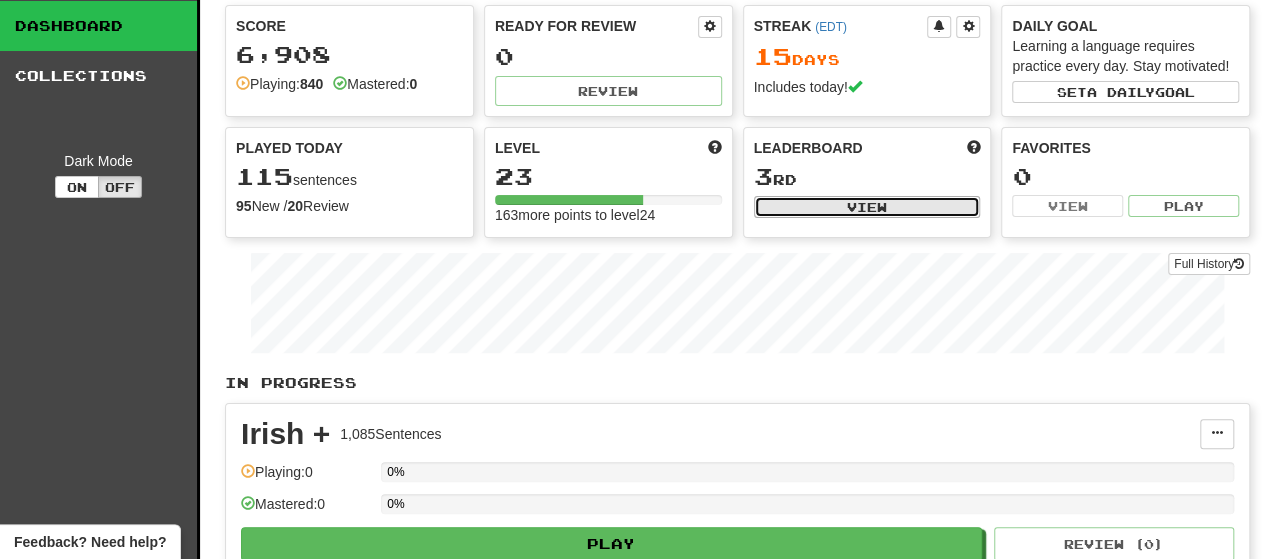 click on "View" at bounding box center [867, 207] 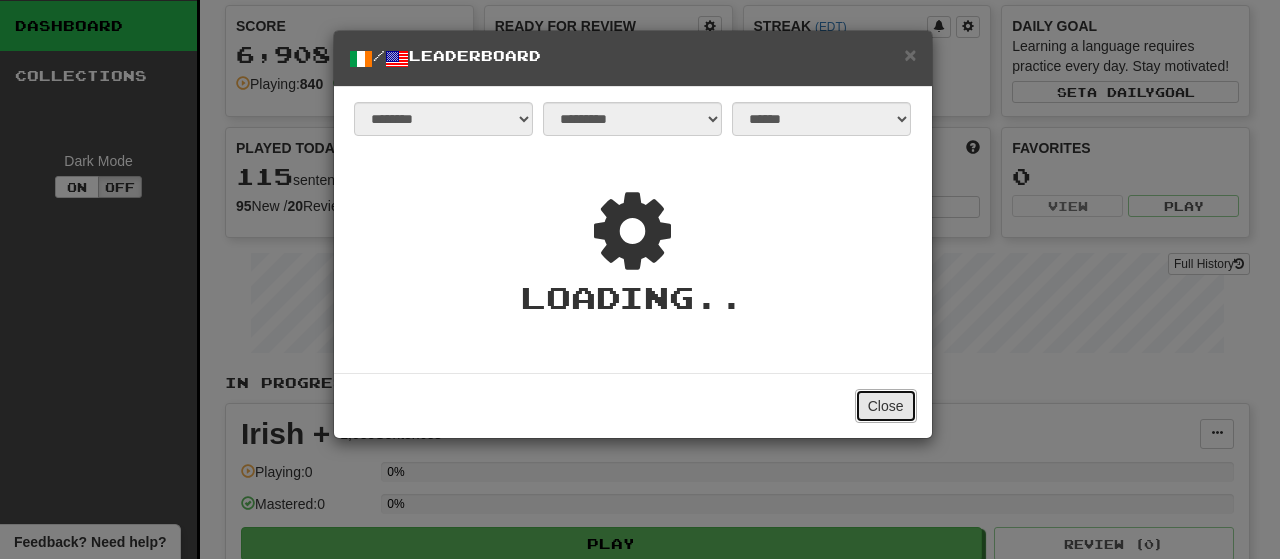 click on "Close" at bounding box center [886, 406] 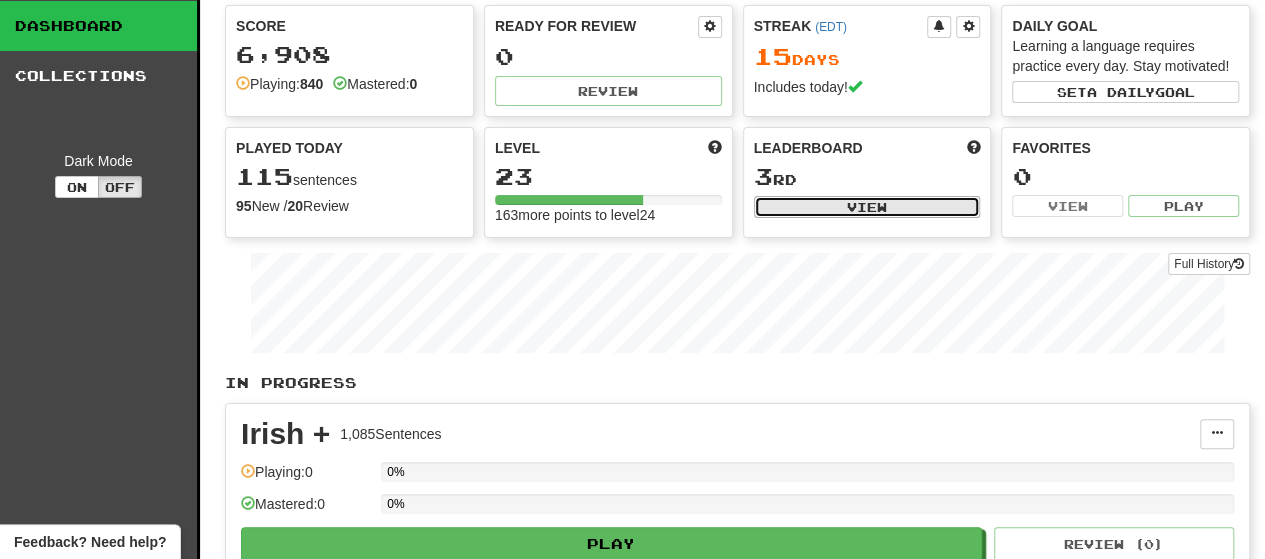 click on "View" at bounding box center (867, 207) 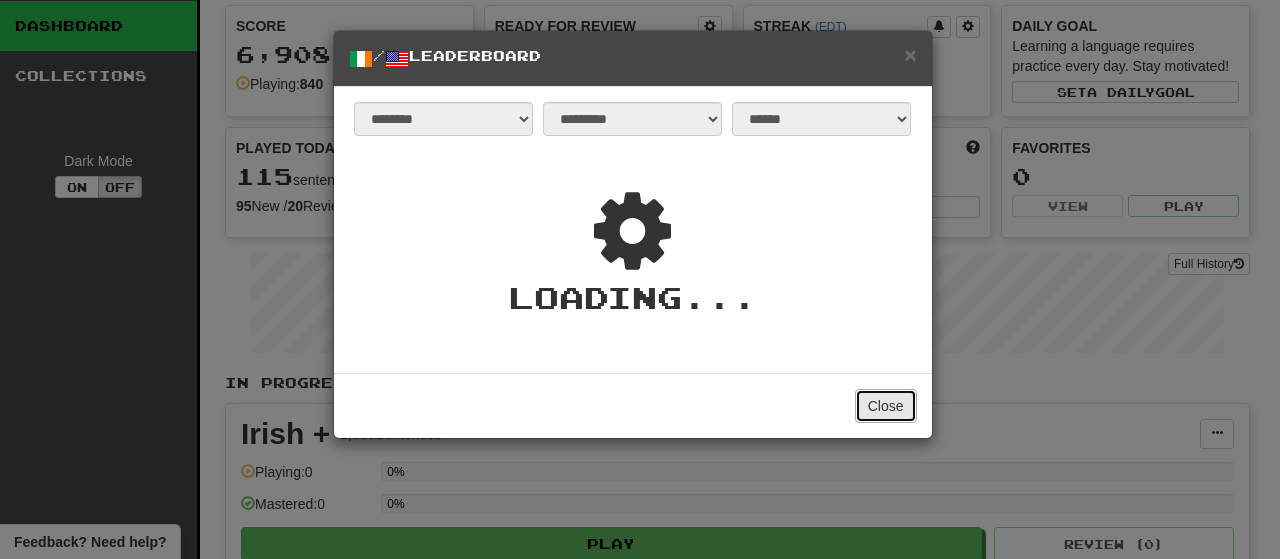 click on "Close" at bounding box center [886, 406] 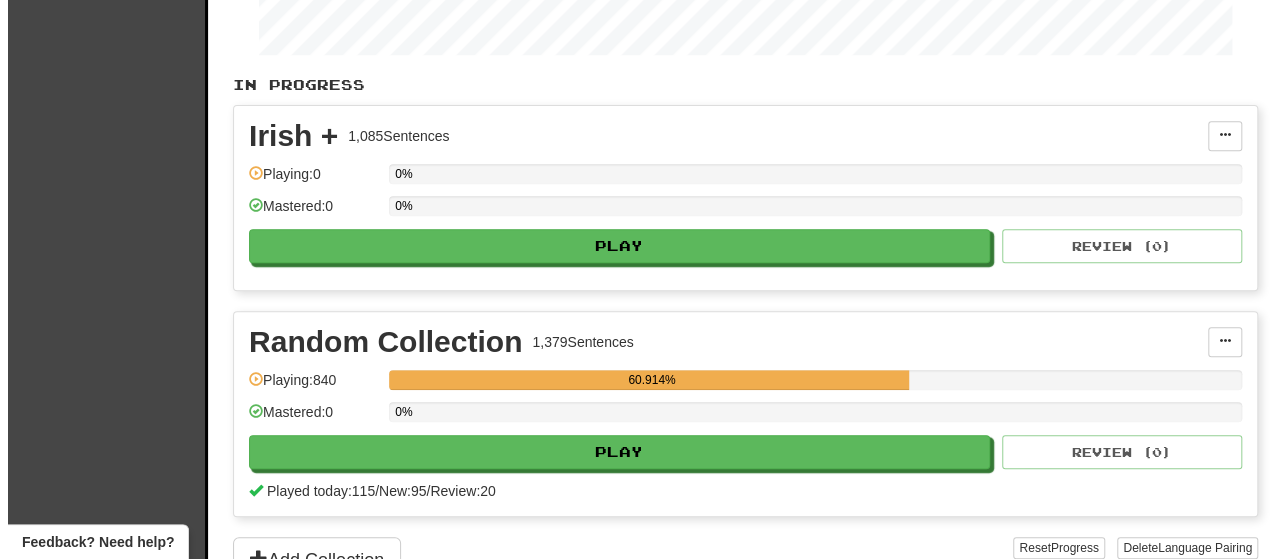 scroll, scrollTop: 0, scrollLeft: 0, axis: both 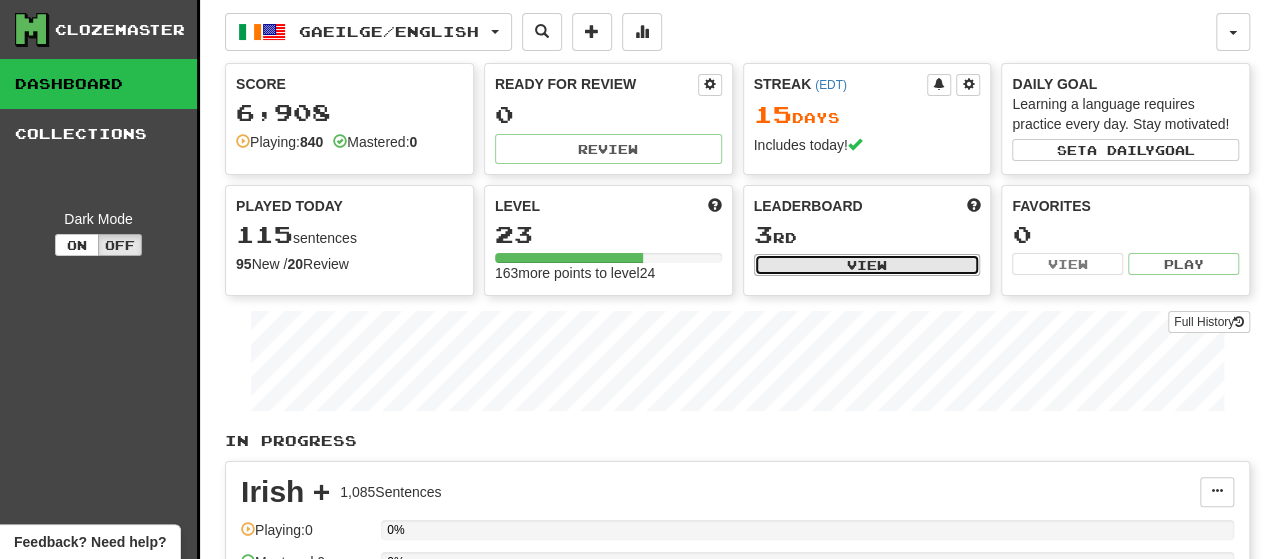 click on "View" at bounding box center [867, 265] 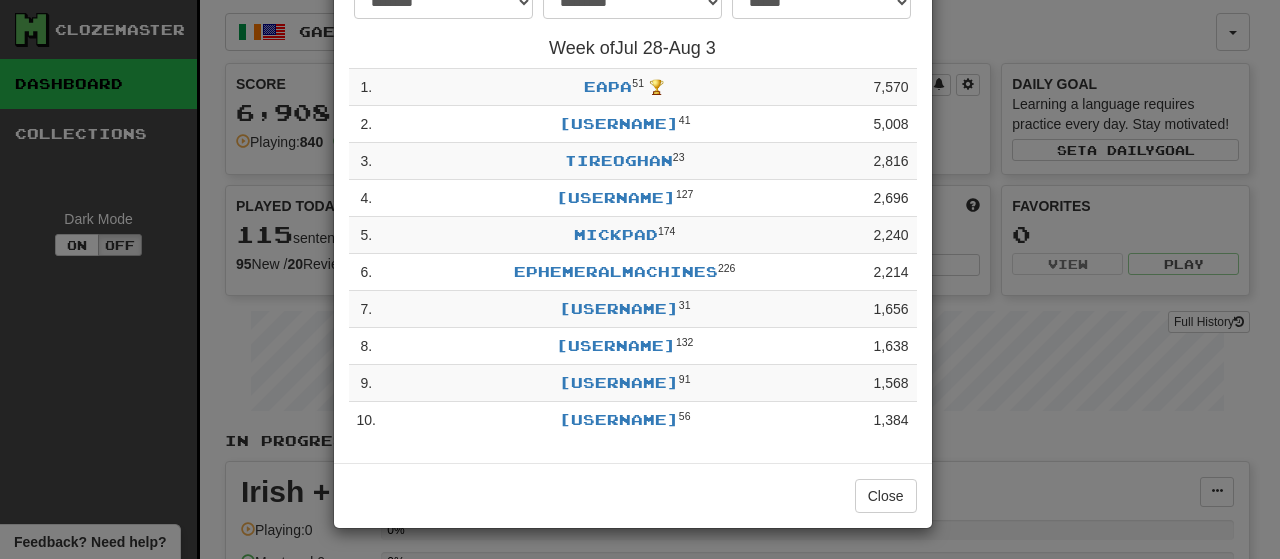 scroll, scrollTop: 0, scrollLeft: 0, axis: both 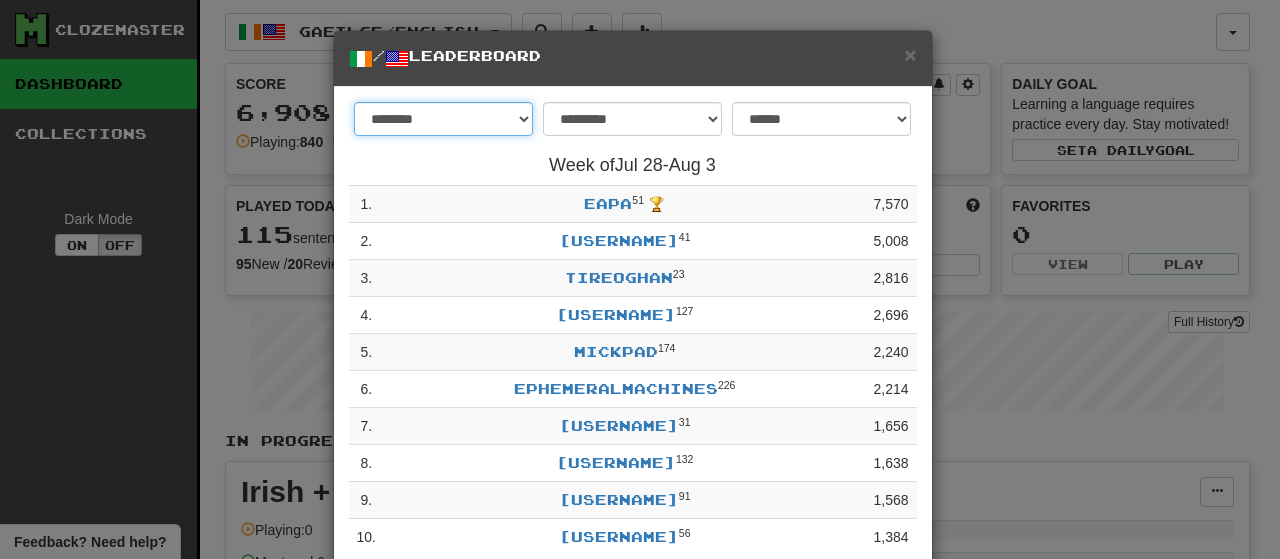 click on "******** *********" at bounding box center (443, 119) 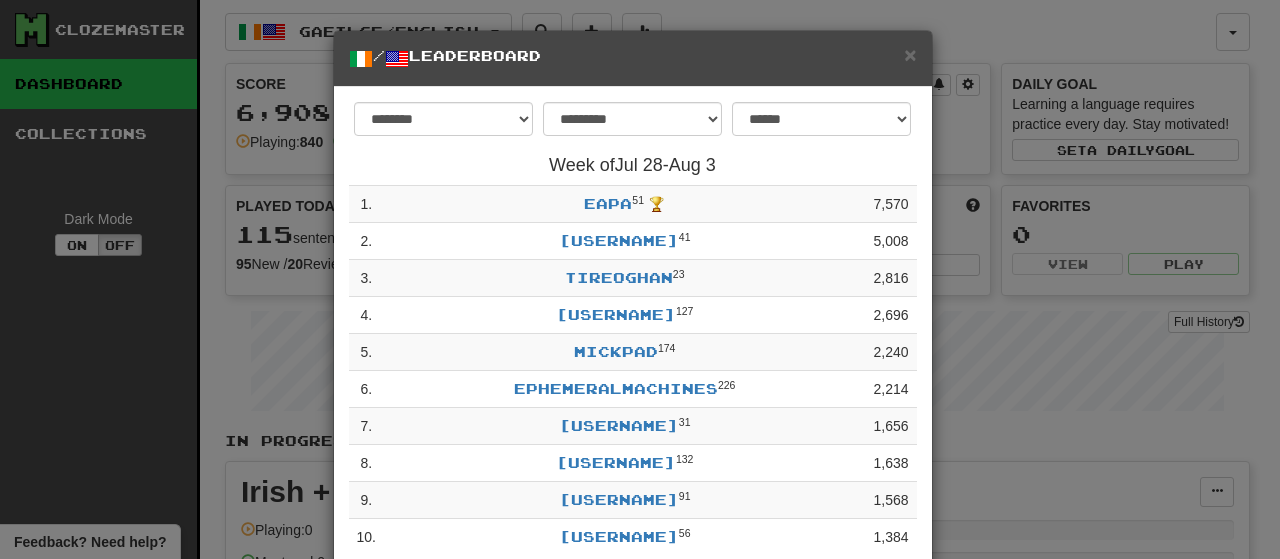 click on "**********" at bounding box center [633, 124] 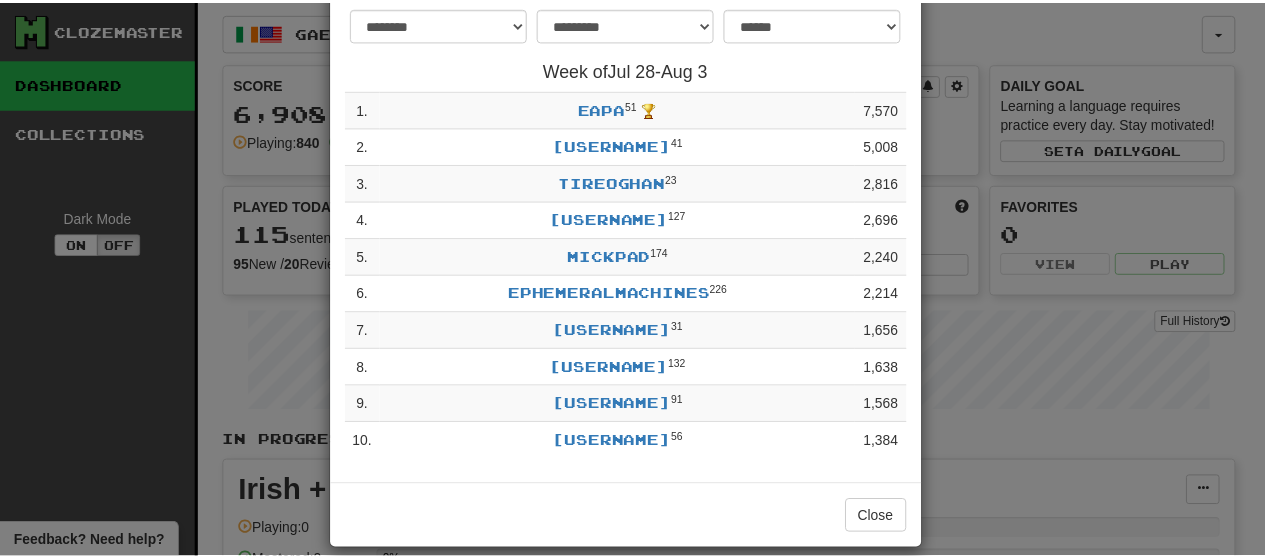 scroll, scrollTop: 118, scrollLeft: 0, axis: vertical 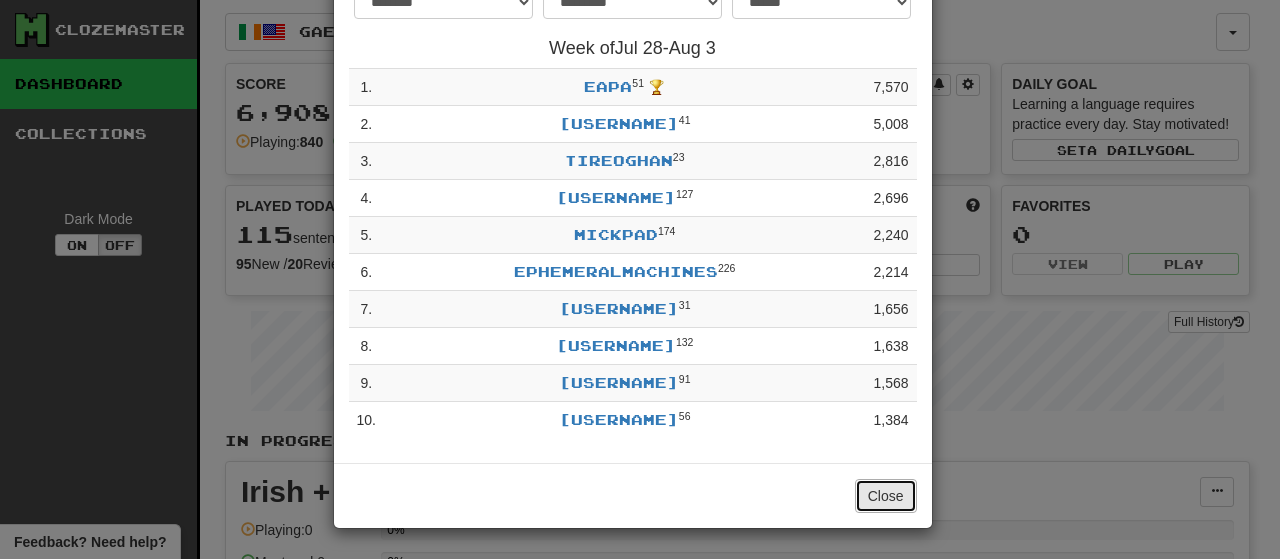 click on "Close" at bounding box center (886, 496) 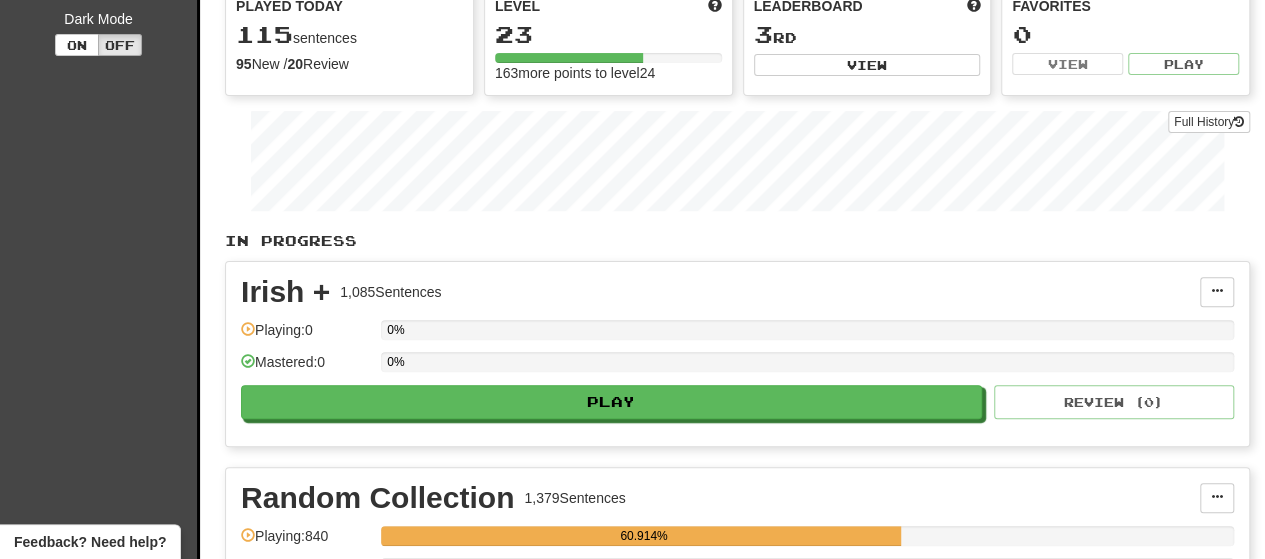 scroll, scrollTop: 0, scrollLeft: 0, axis: both 